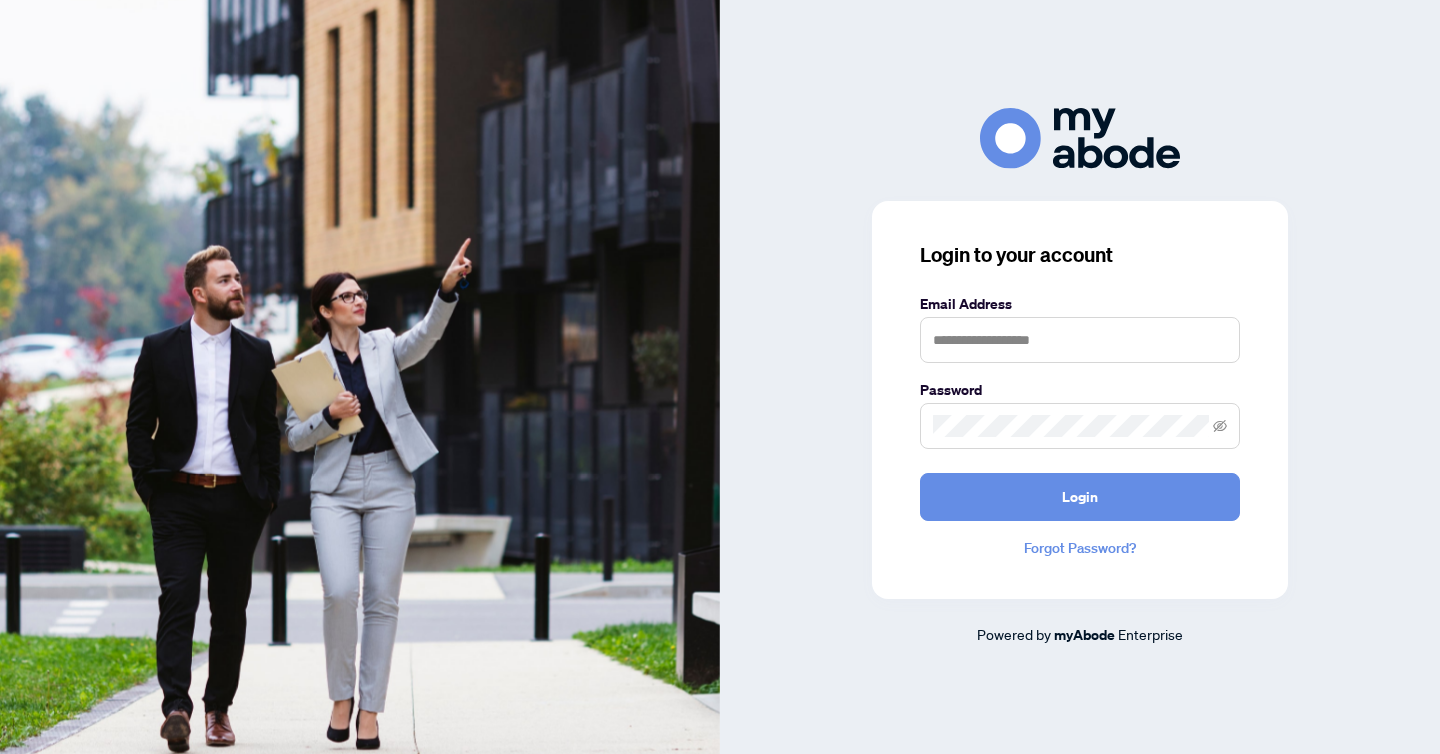scroll, scrollTop: 0, scrollLeft: 0, axis: both 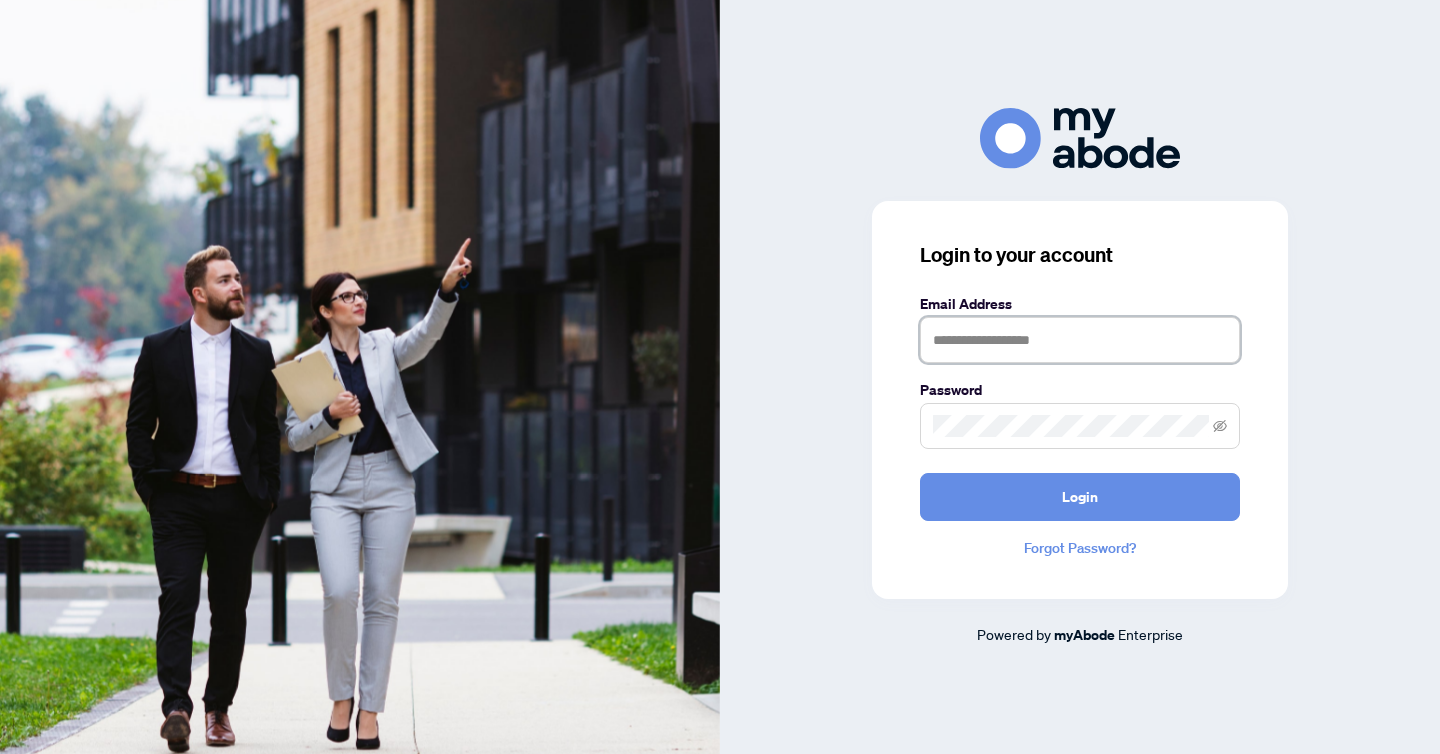 type on "**********" 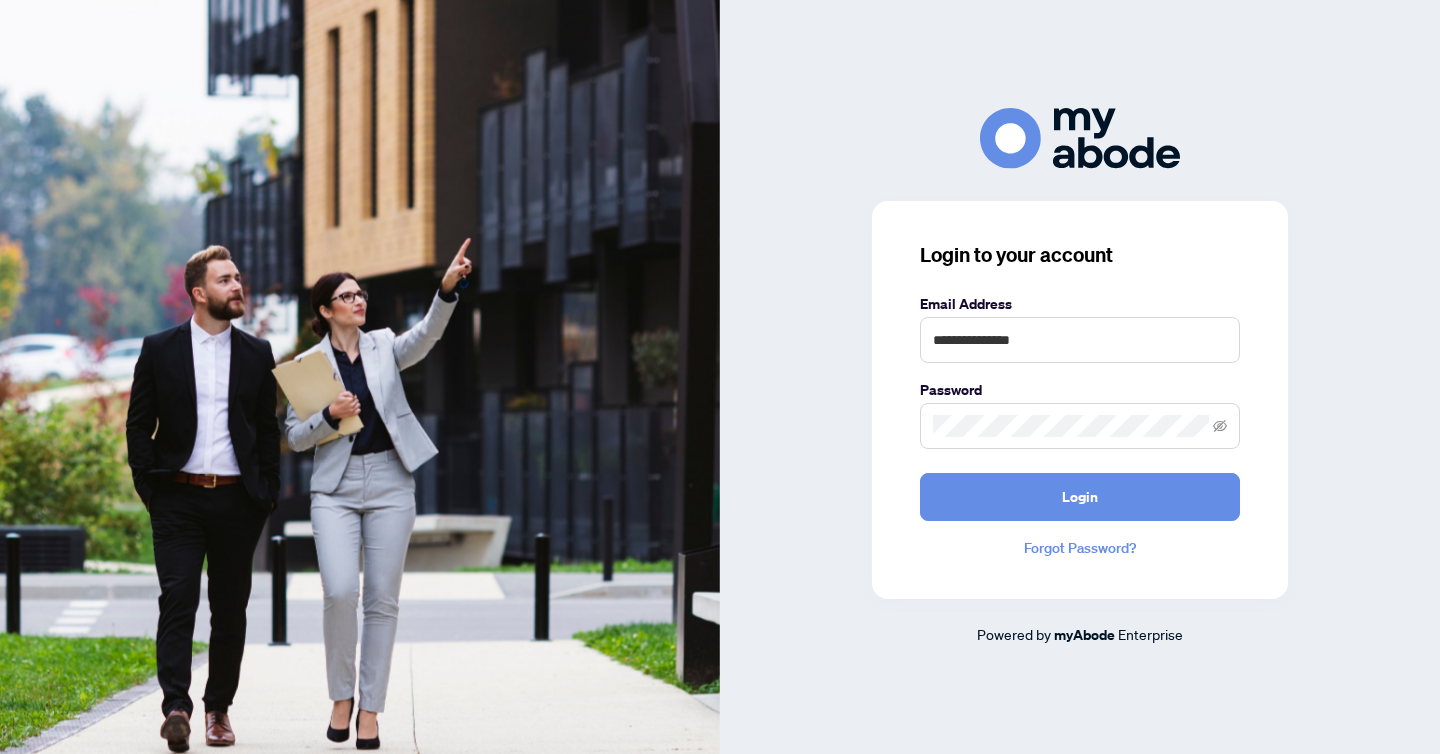 click on "**********" at bounding box center (1080, 400) 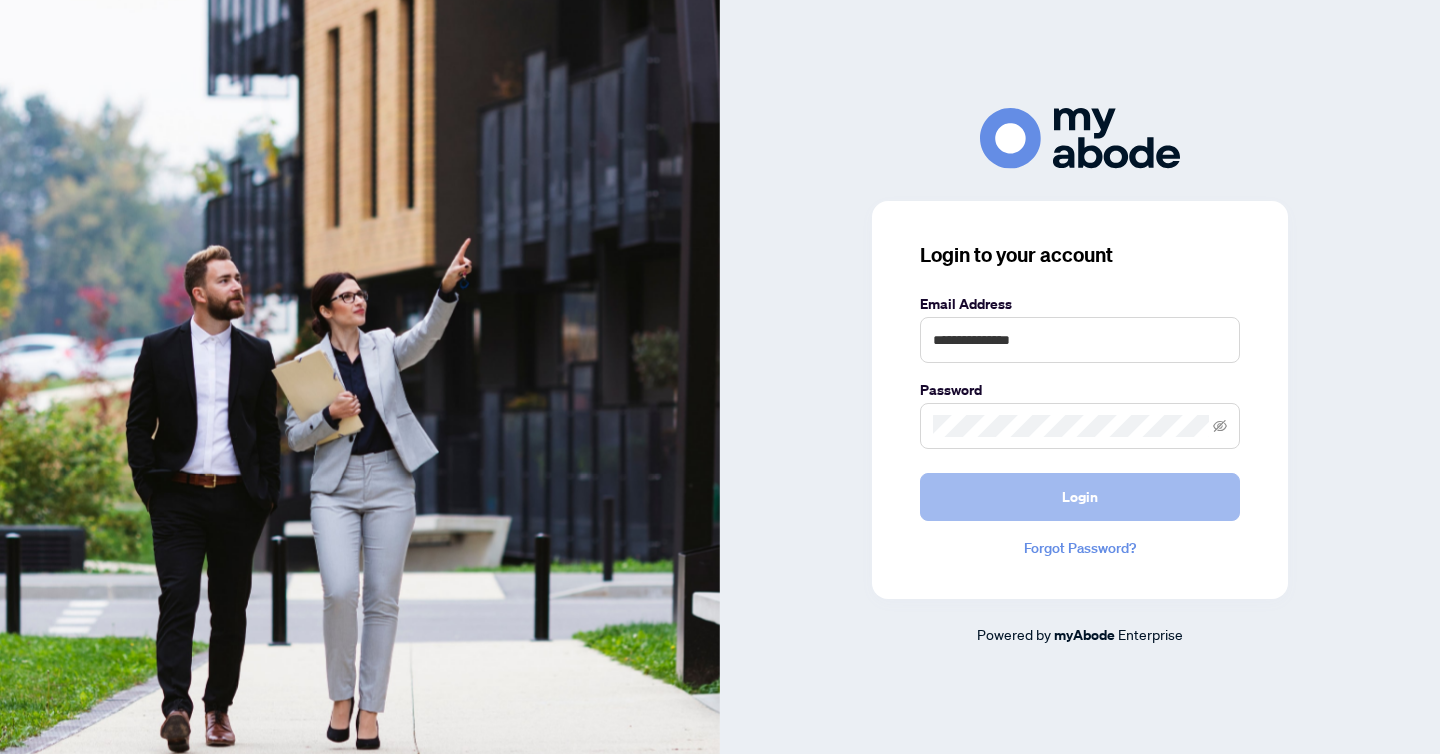 click on "Login" at bounding box center (1080, 497) 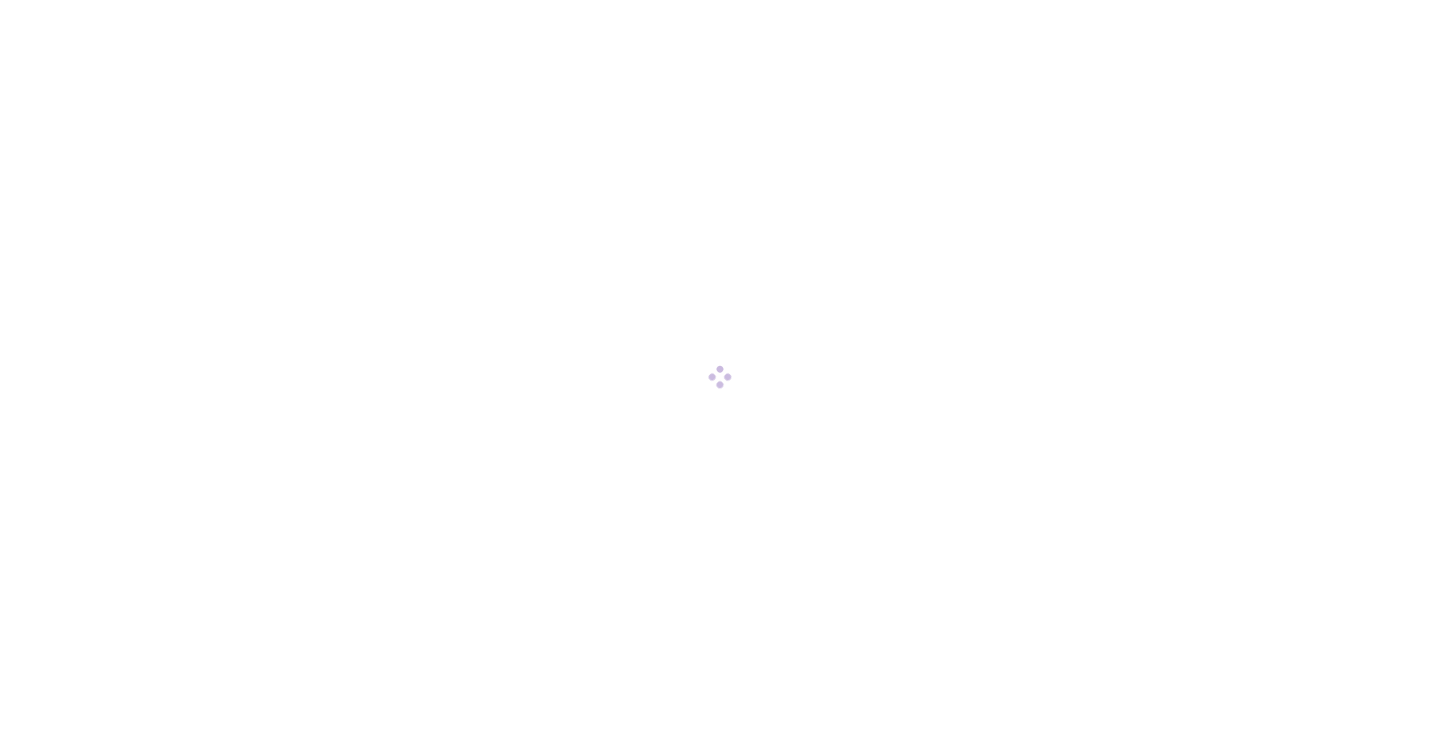 scroll, scrollTop: 0, scrollLeft: 0, axis: both 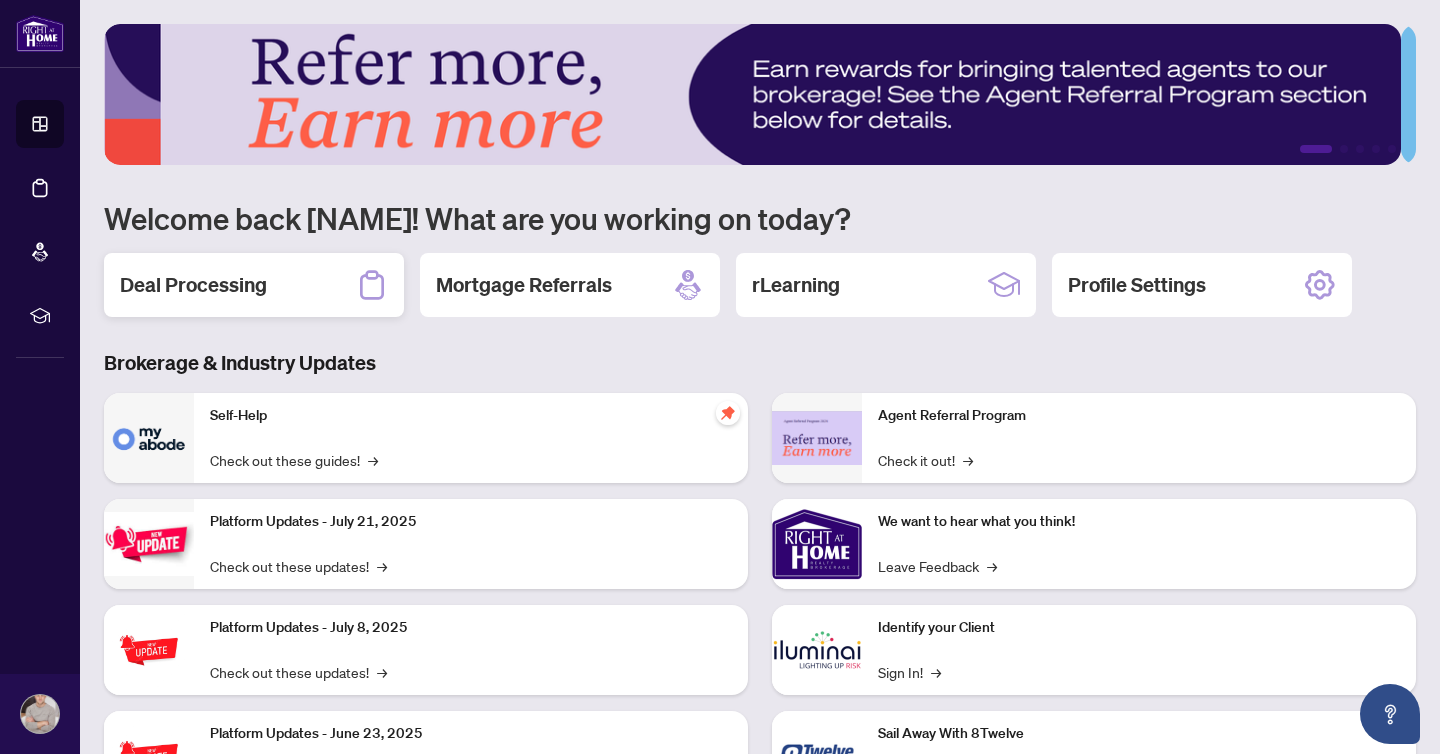 click on "Deal Processing" at bounding box center (193, 285) 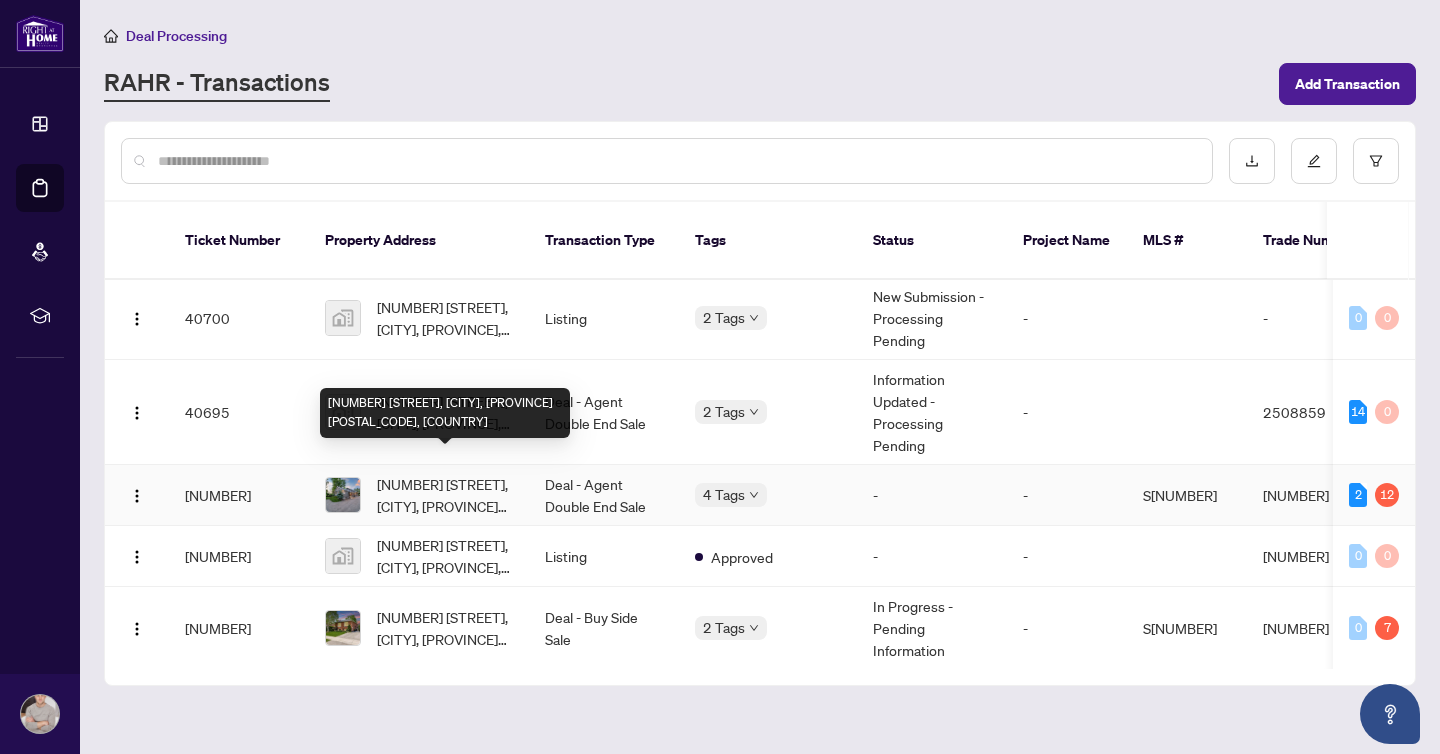 scroll, scrollTop: 593, scrollLeft: 0, axis: vertical 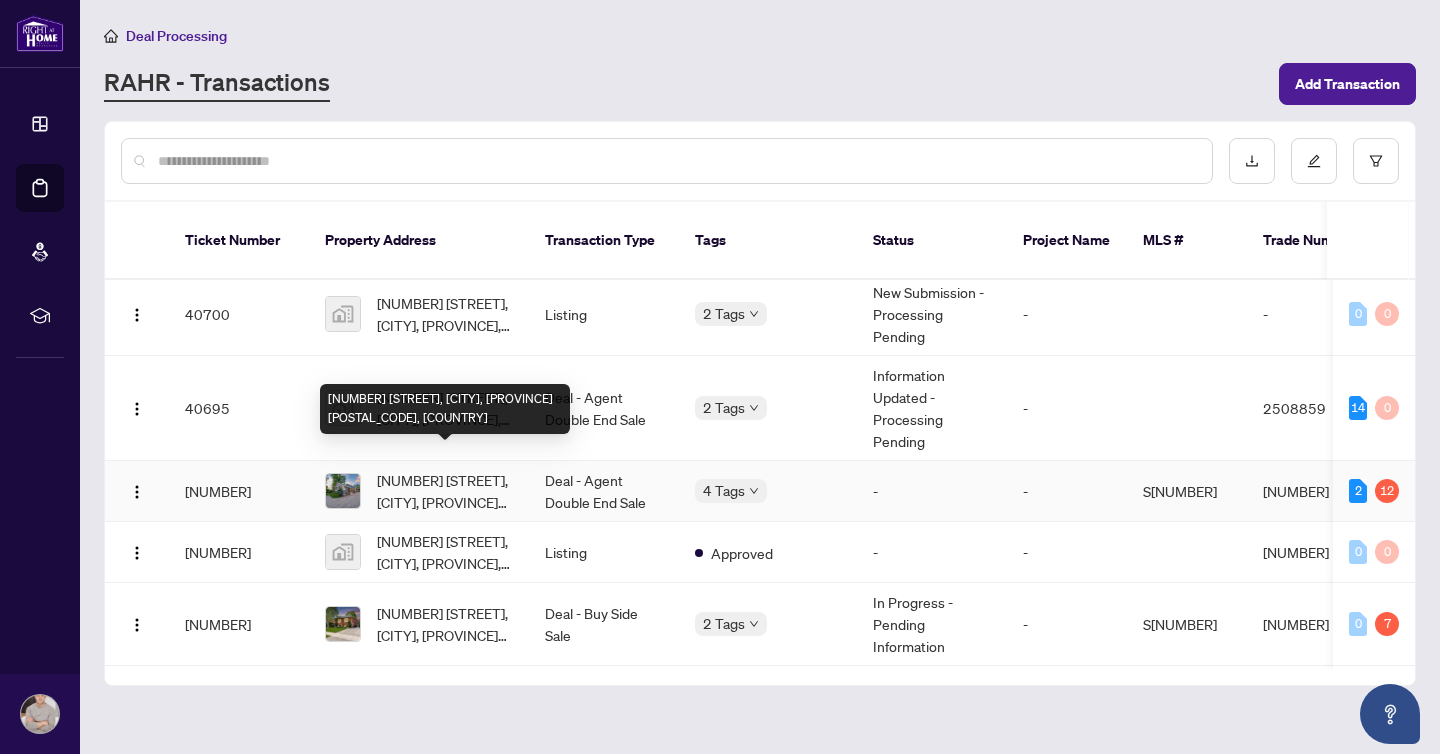 click on "[NUMBER] [STREET], [CITY], [PROVINCE] [POSTAL_CODE], [COUNTRY]" at bounding box center (445, 491) 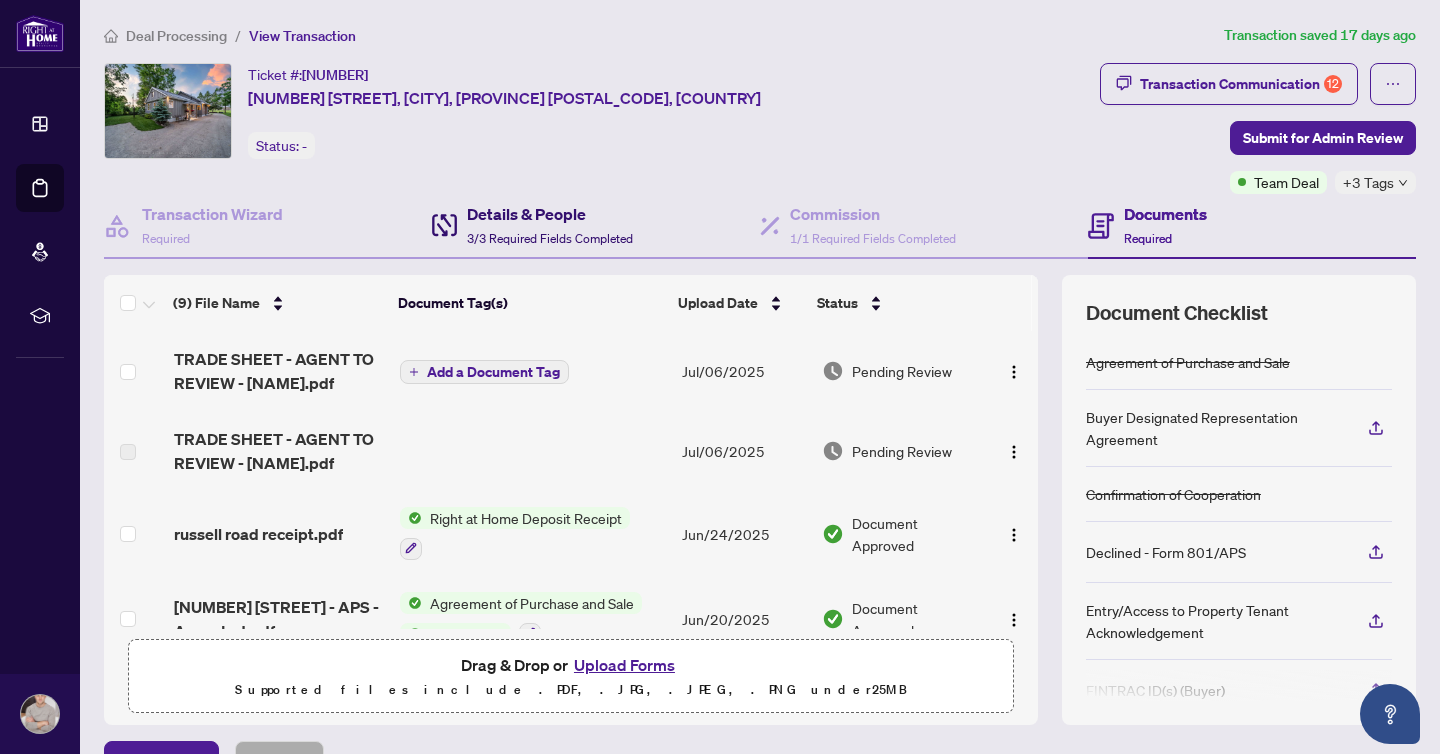 click on "Details & People 3/3 Required Fields Completed" at bounding box center (550, 225) 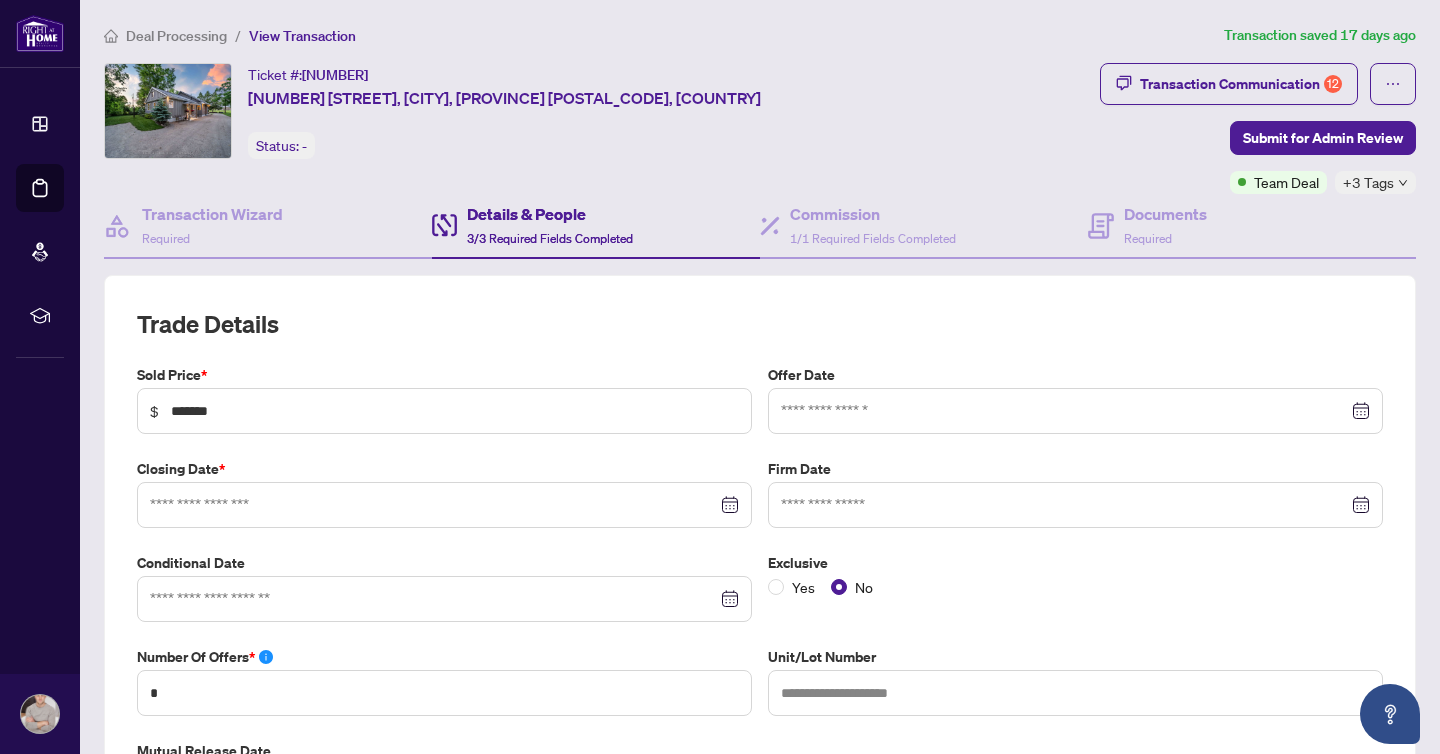 type on "**********" 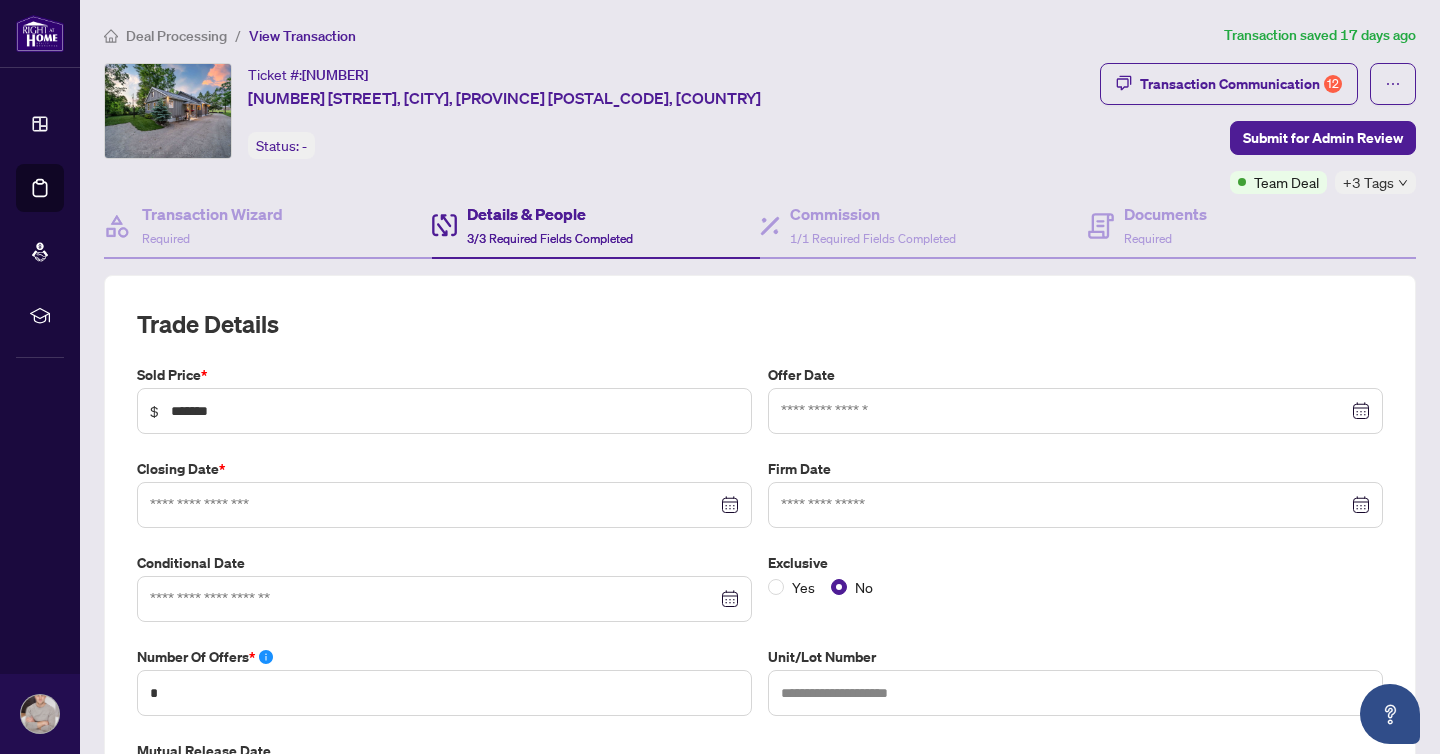 type on "**********" 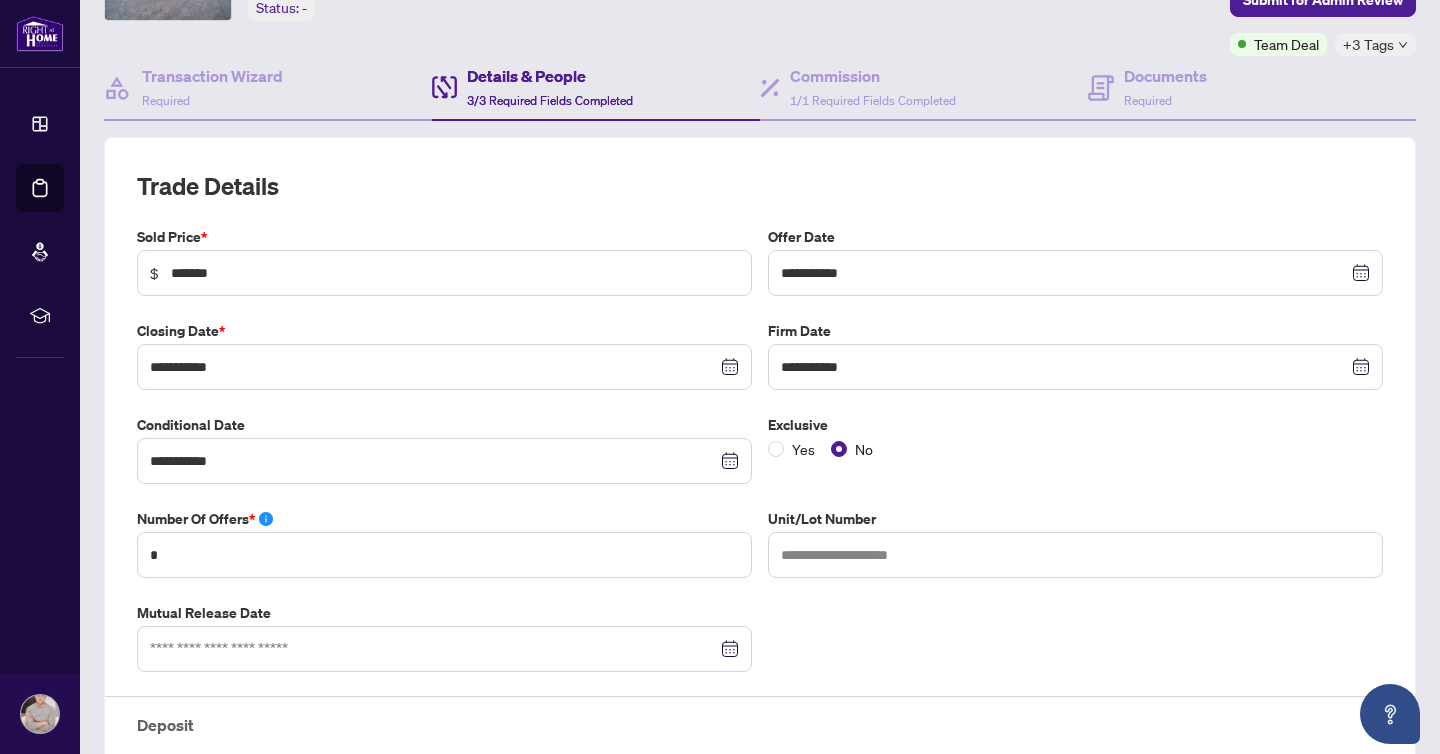 scroll, scrollTop: 131, scrollLeft: 0, axis: vertical 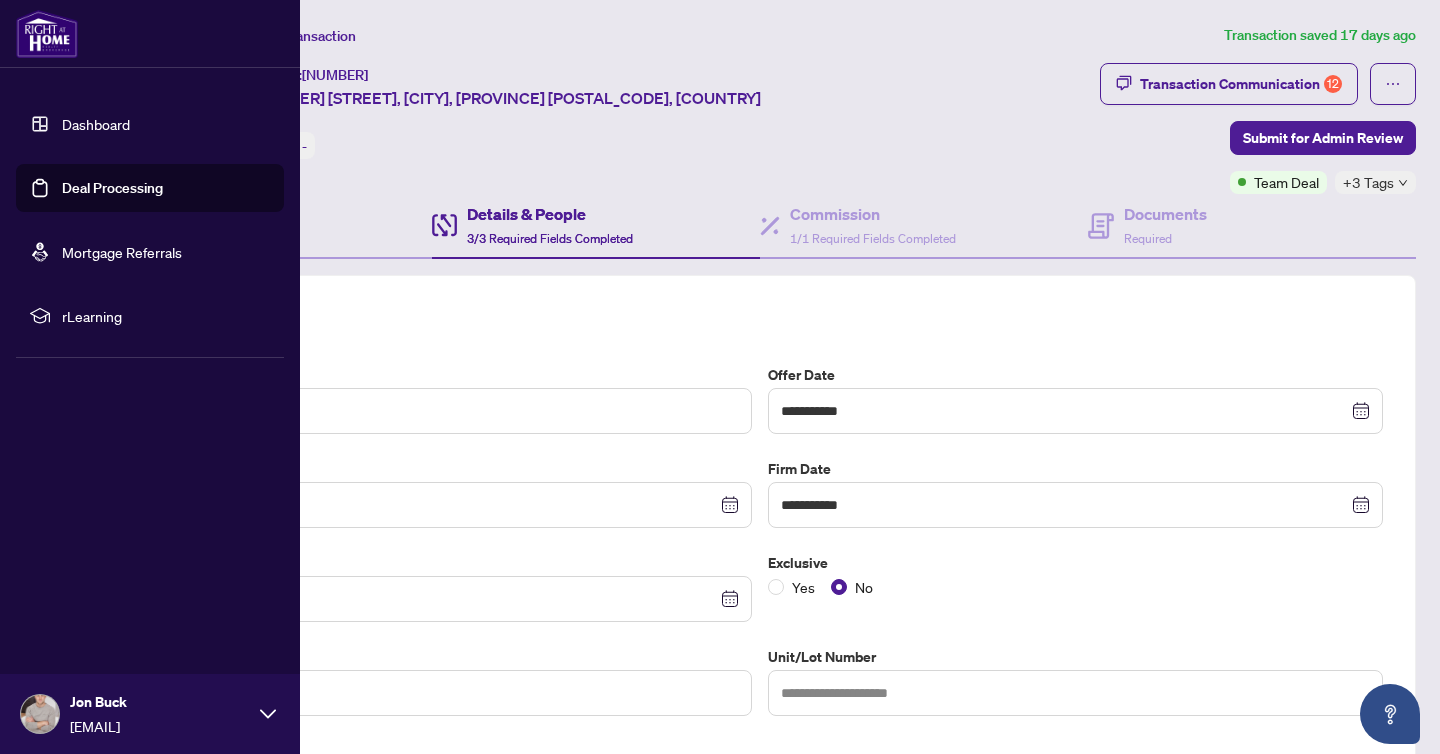 click at bounding box center (47, 34) 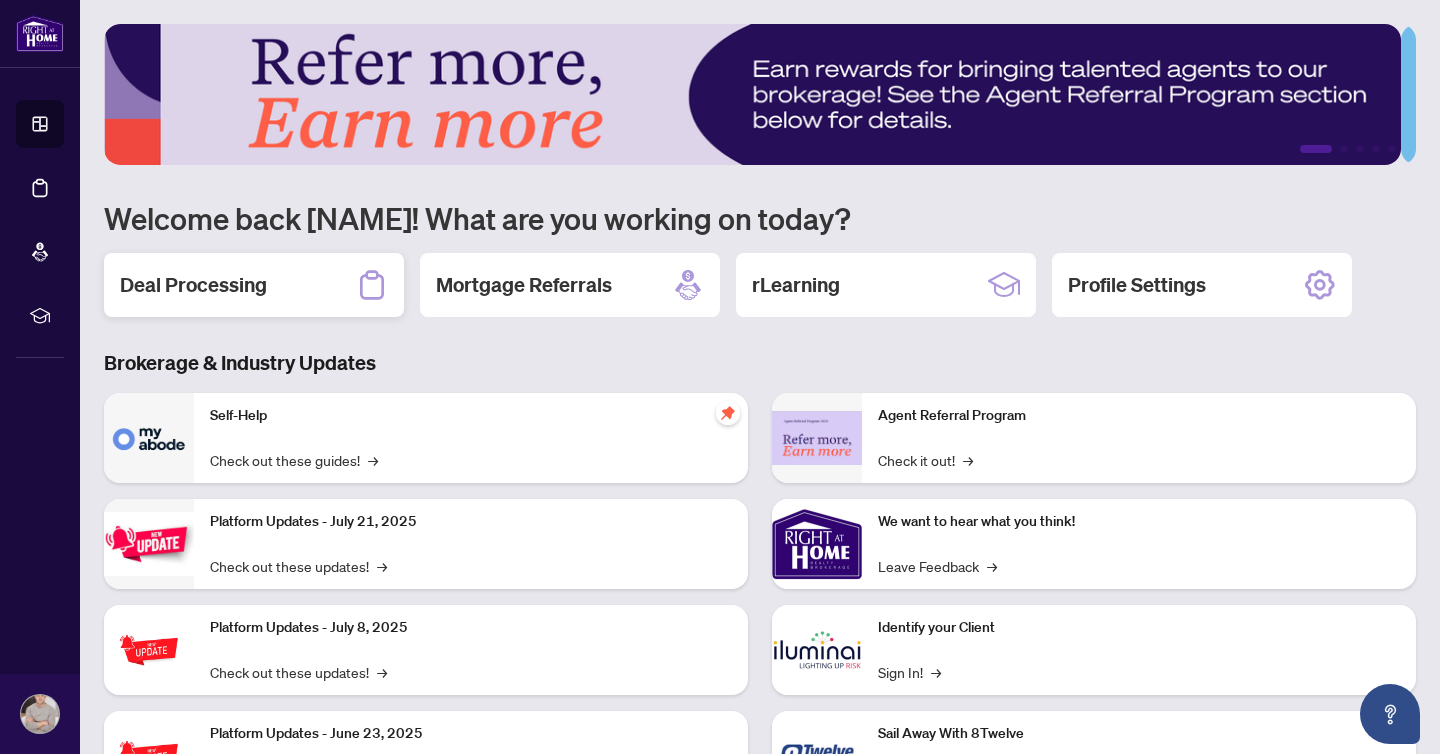click on "Deal Processing" at bounding box center (254, 285) 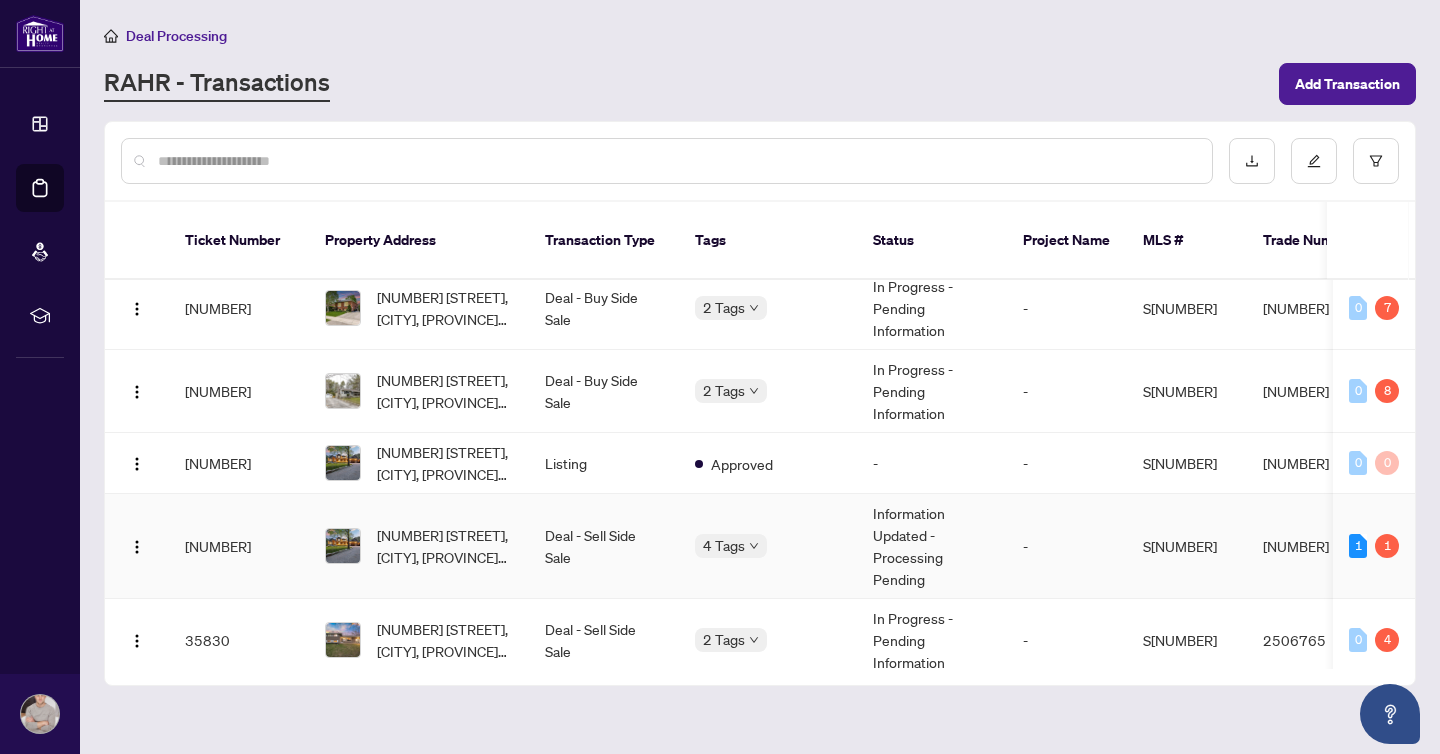 scroll, scrollTop: 908, scrollLeft: 0, axis: vertical 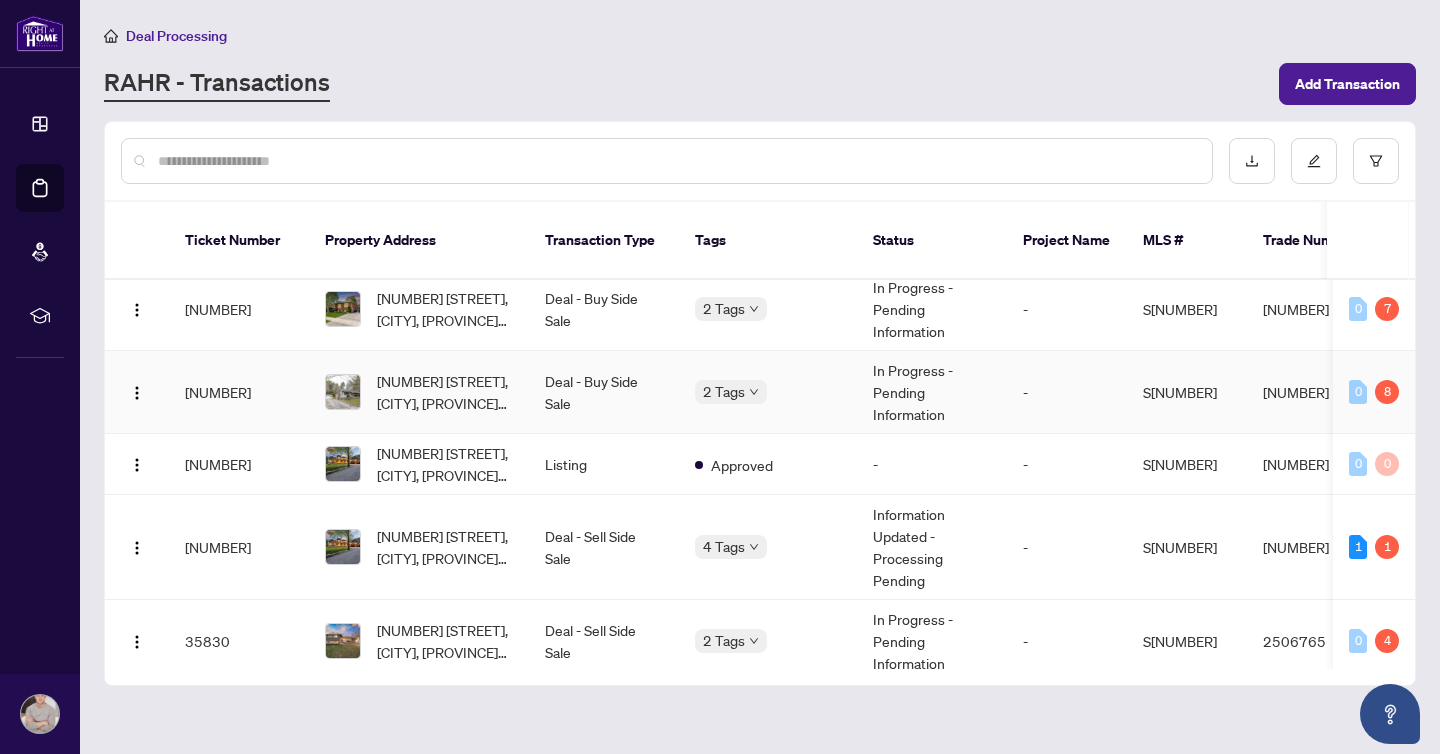 click on "[NUMBER] [STREET], [CITY], [PROVINCE] [POSTAL_CODE], [COUNTRY]" at bounding box center [419, 392] 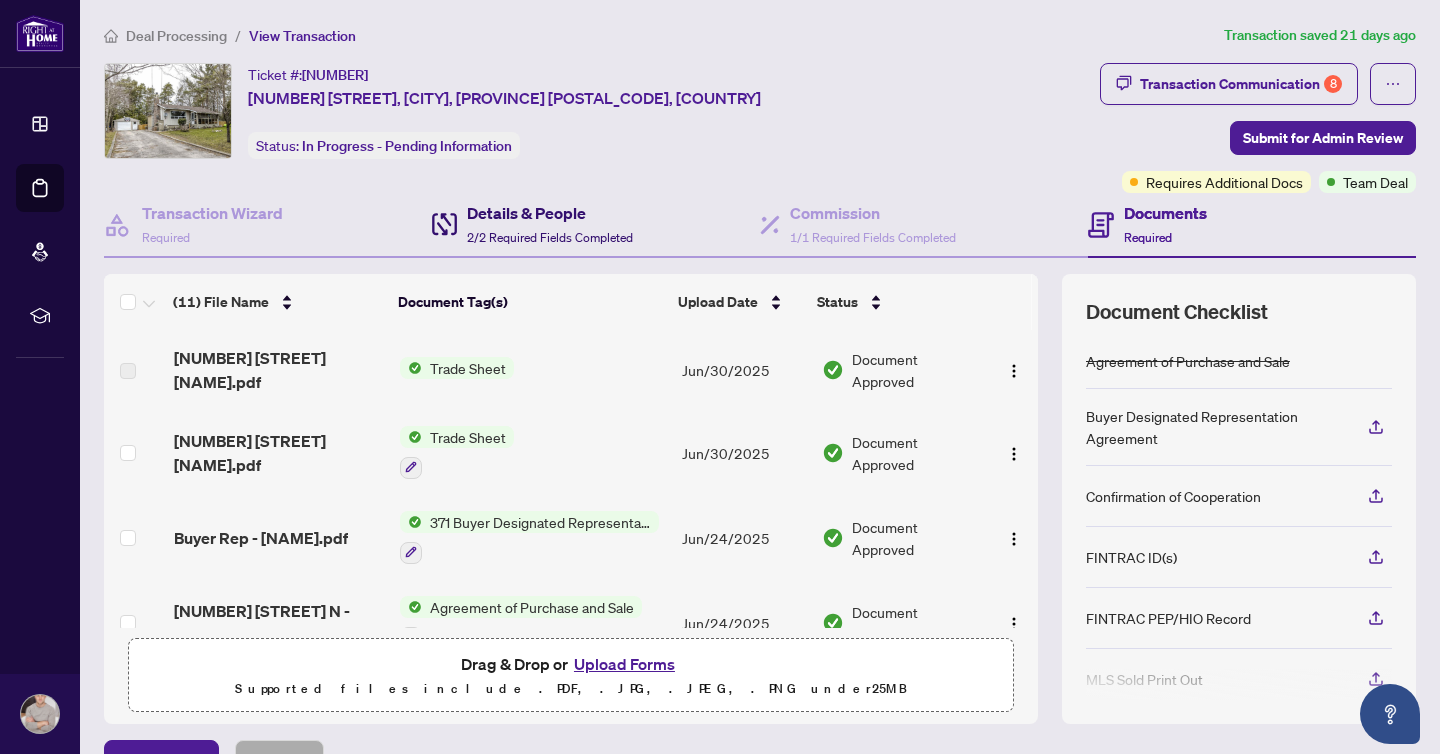 click on "Details & People 2/2 Required Fields Completed" at bounding box center [550, 224] 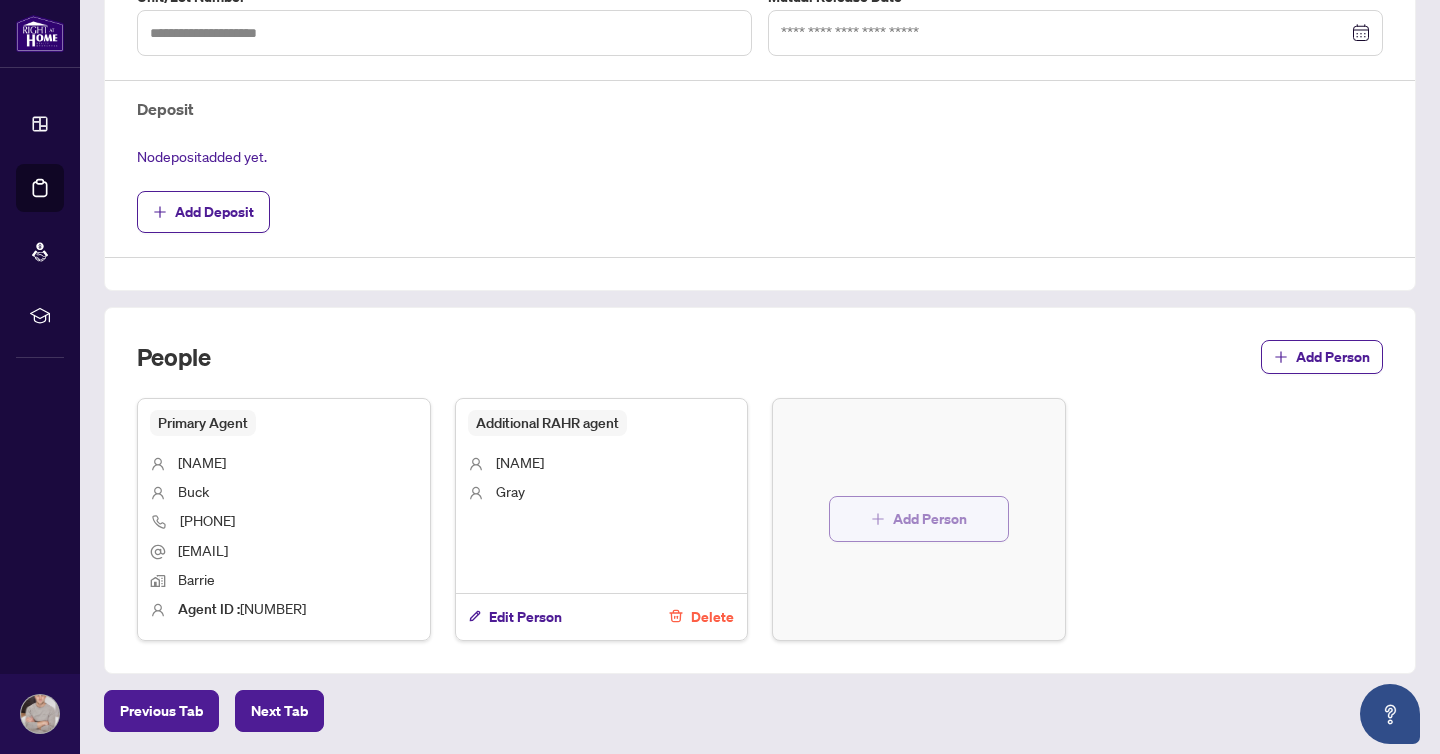 scroll, scrollTop: 729, scrollLeft: 0, axis: vertical 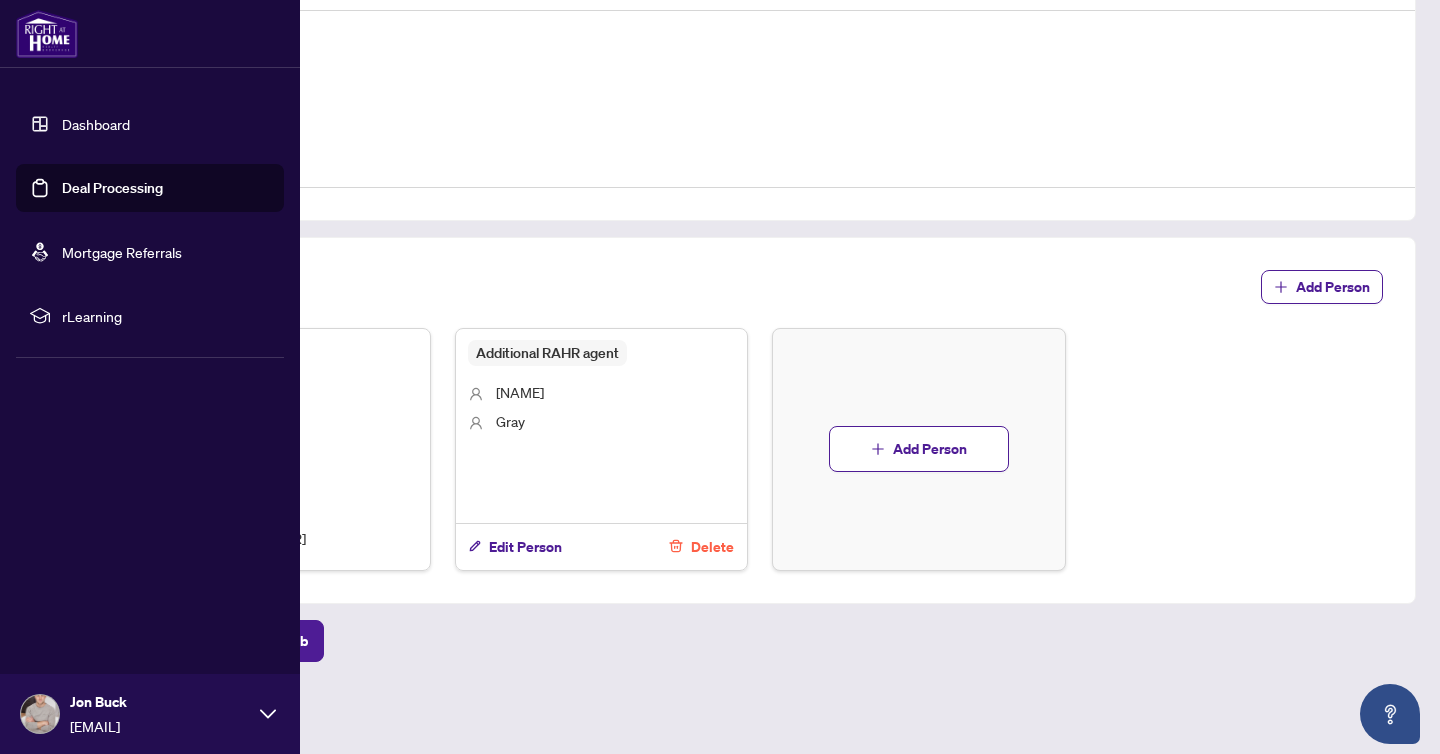 click at bounding box center [47, 34] 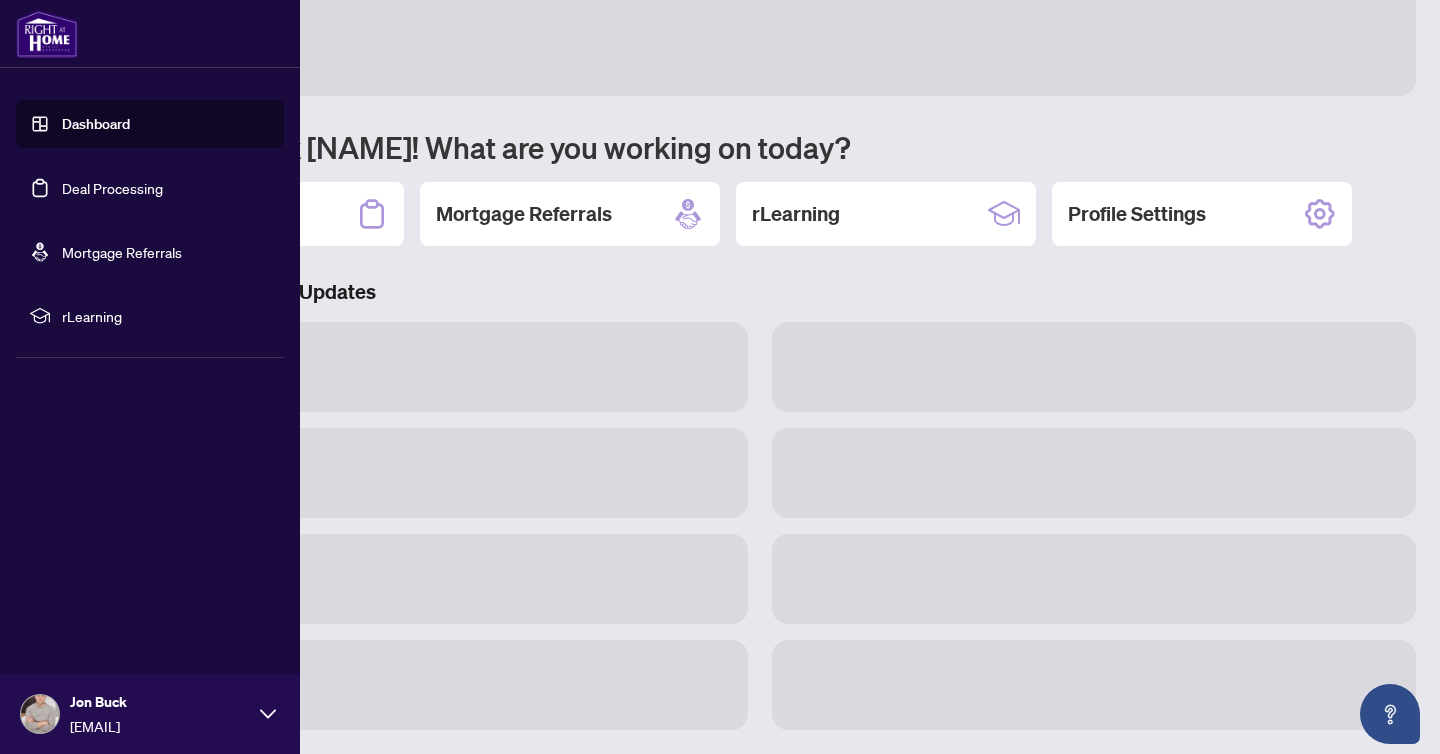 scroll, scrollTop: 69, scrollLeft: 0, axis: vertical 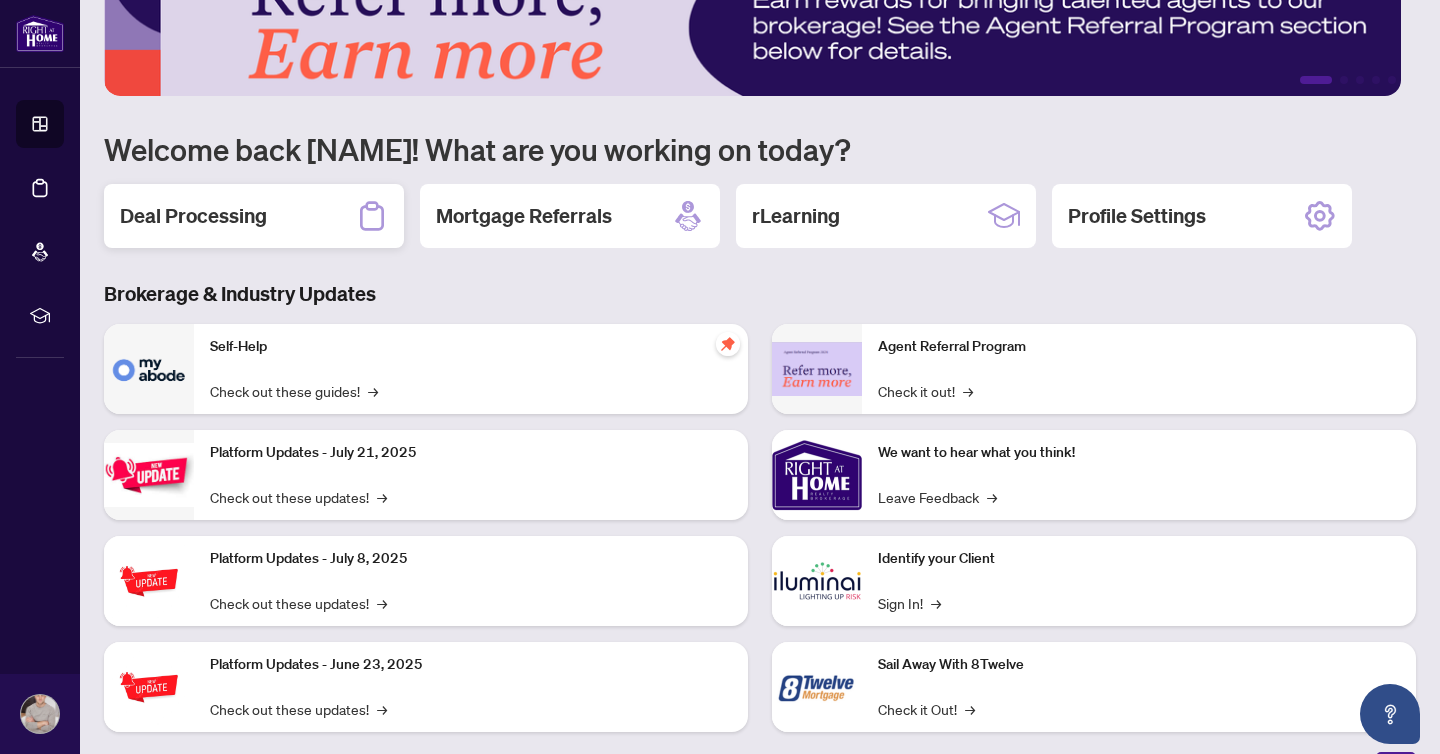 click on "Deal Processing" at bounding box center [193, 216] 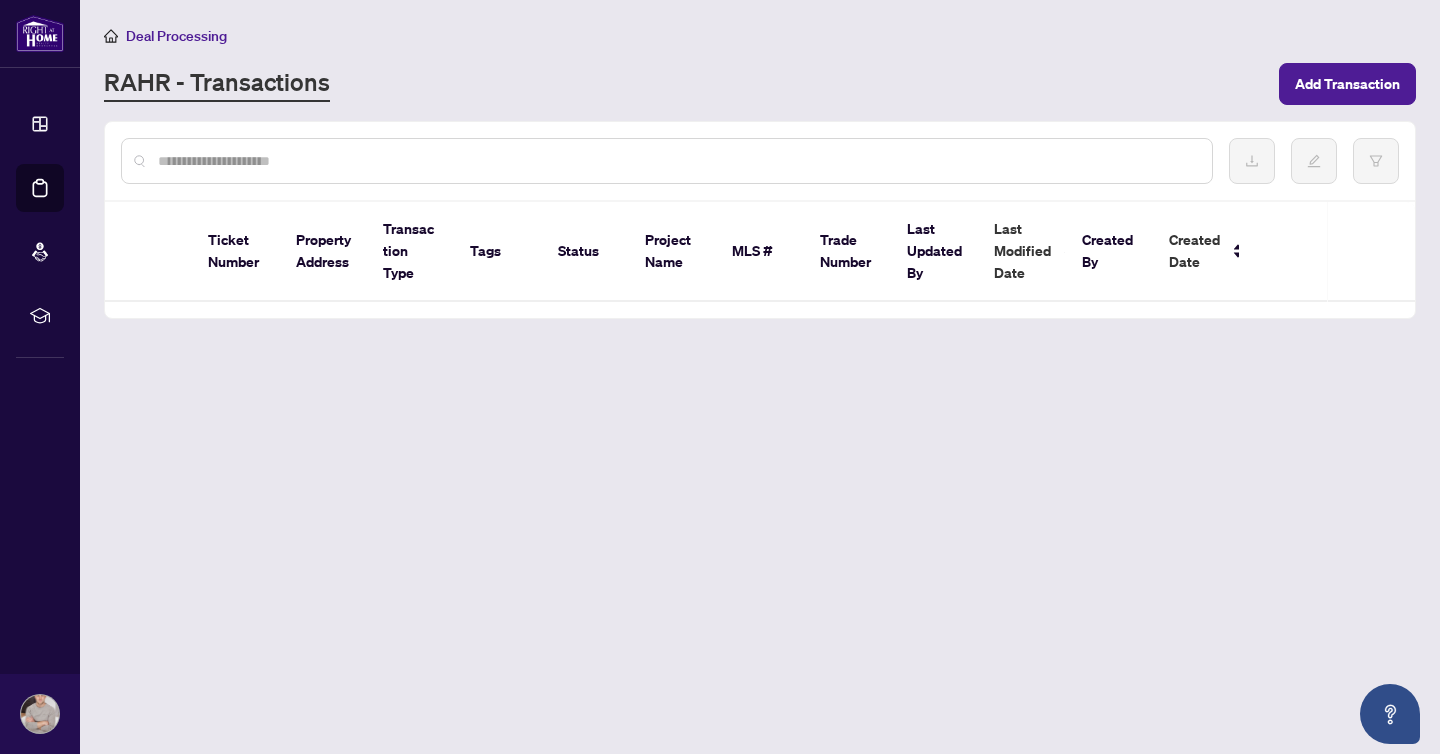 scroll, scrollTop: 0, scrollLeft: 0, axis: both 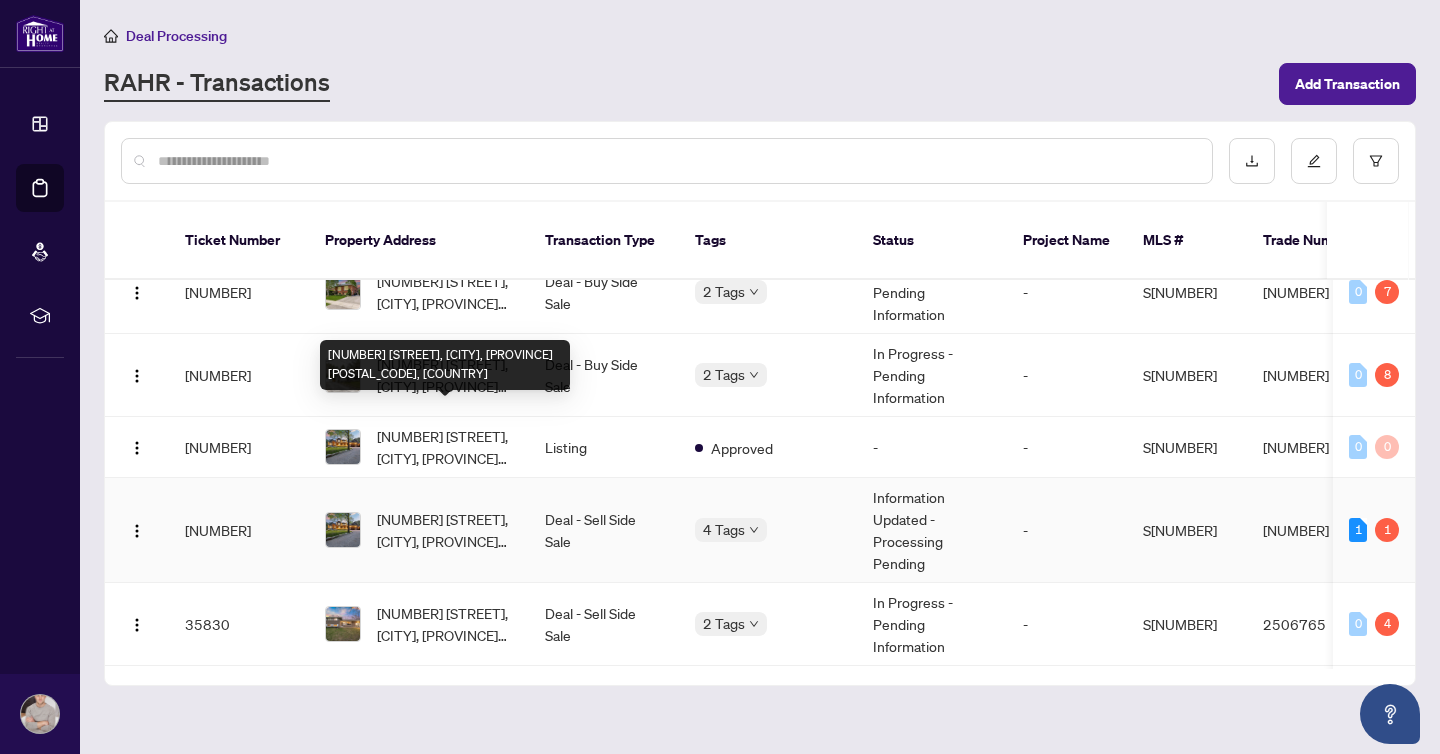 click on "[NUMBER] [STREET], [CITY], [PROVINCE] [POSTAL_CODE], [COUNTRY]" at bounding box center [419, 530] 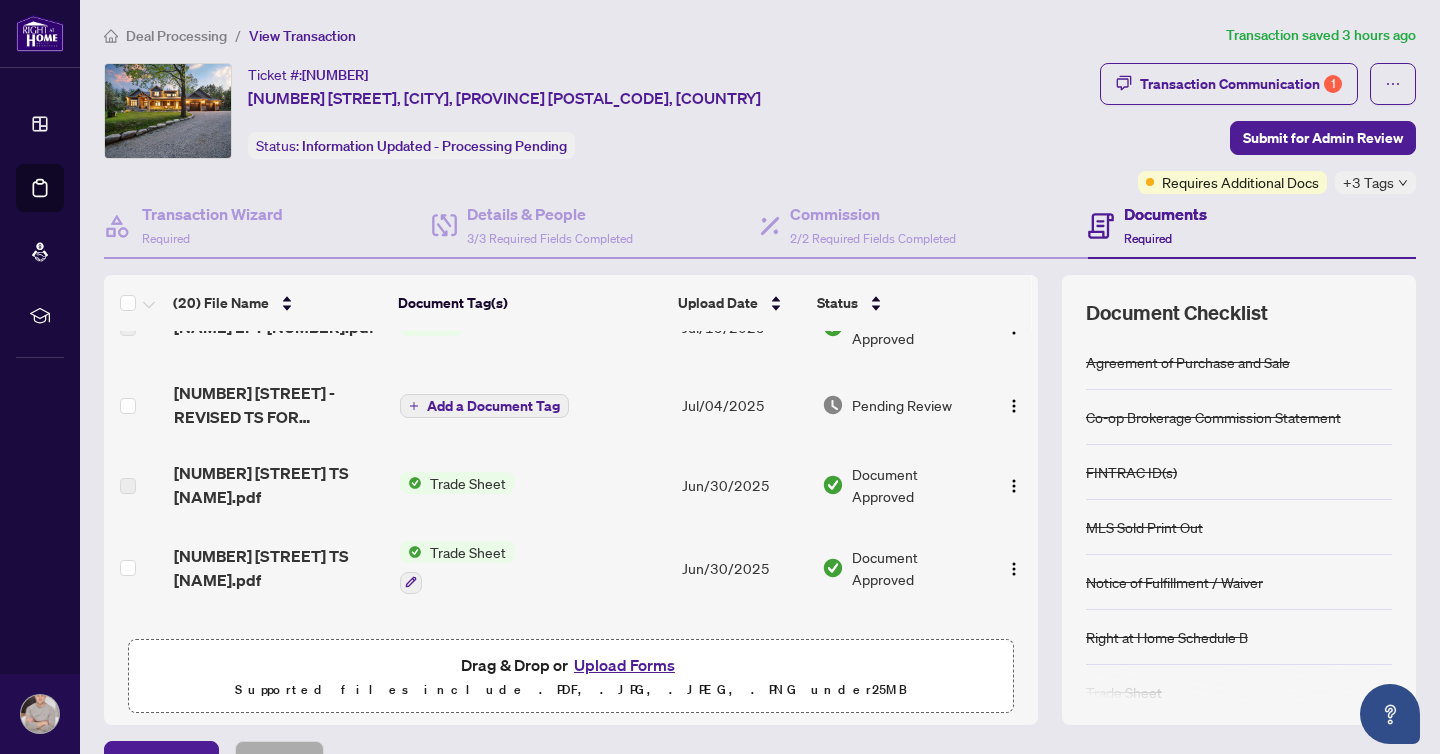 scroll, scrollTop: 197, scrollLeft: 0, axis: vertical 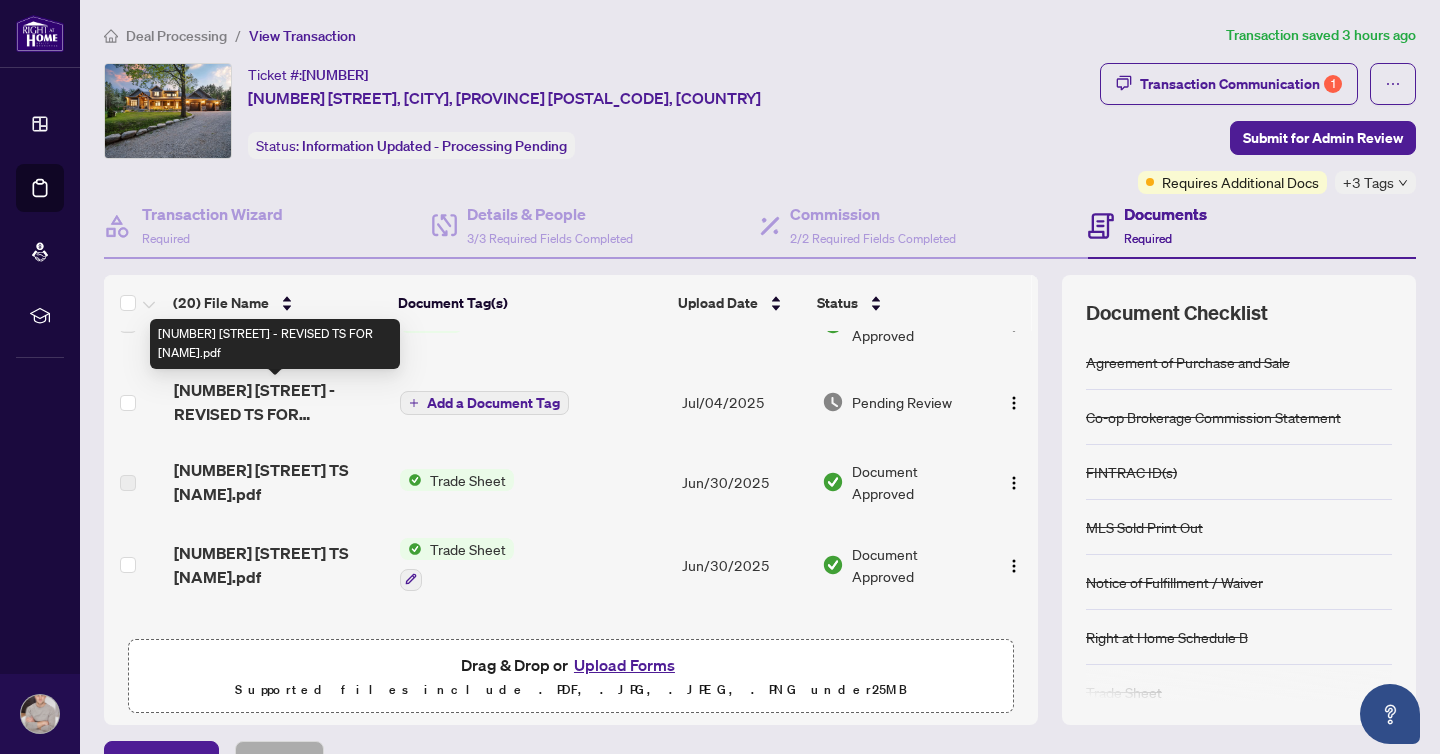 click on "[NUMBER] [STREET] - REVISED TS FOR [NAME].pdf" at bounding box center [279, 402] 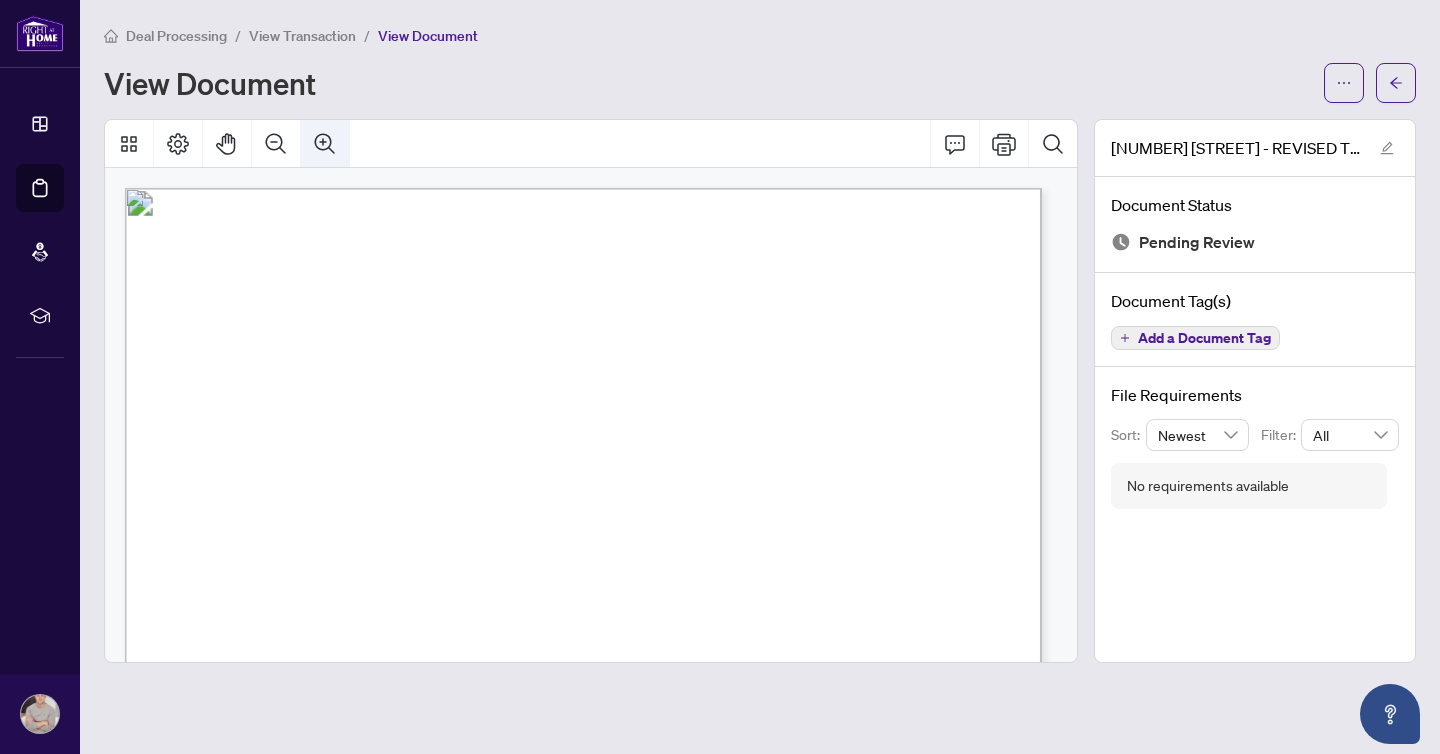 click 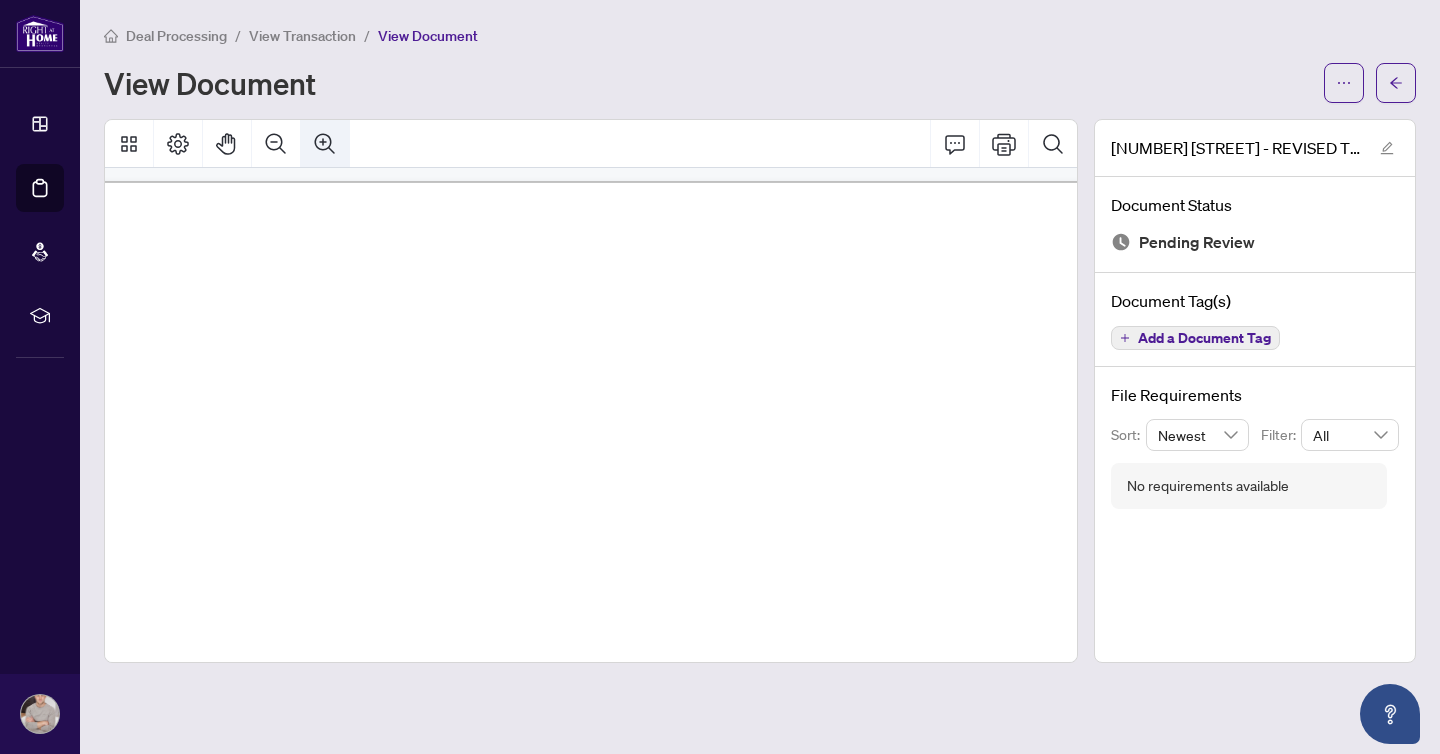 click 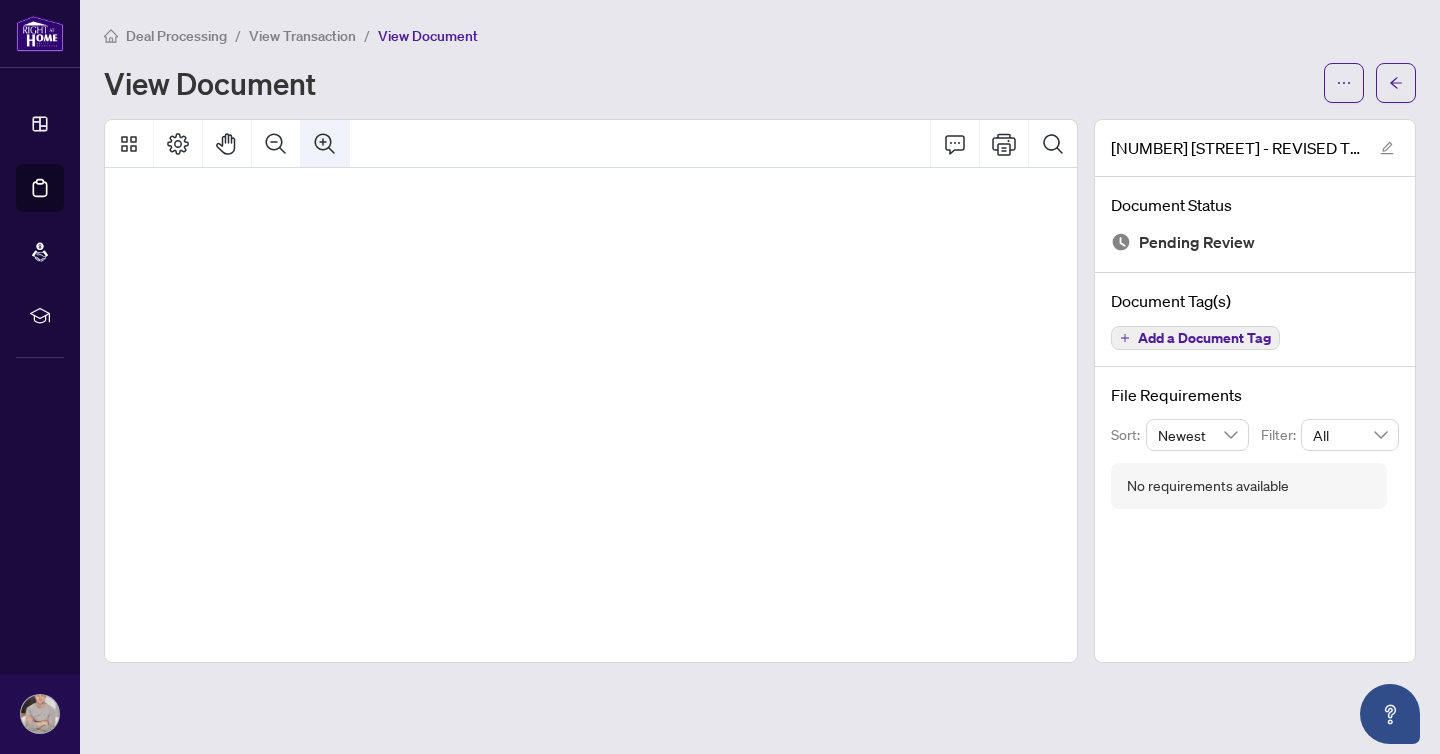 click 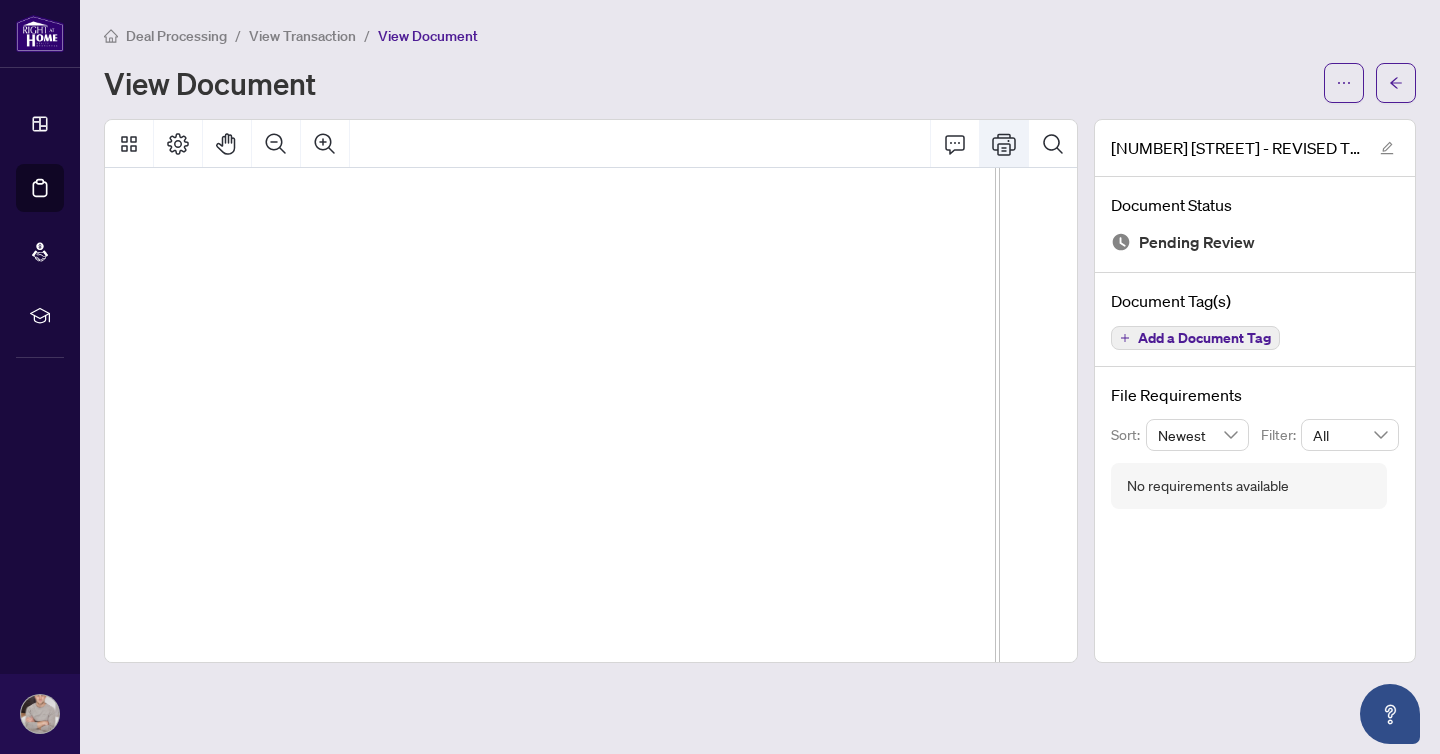 click 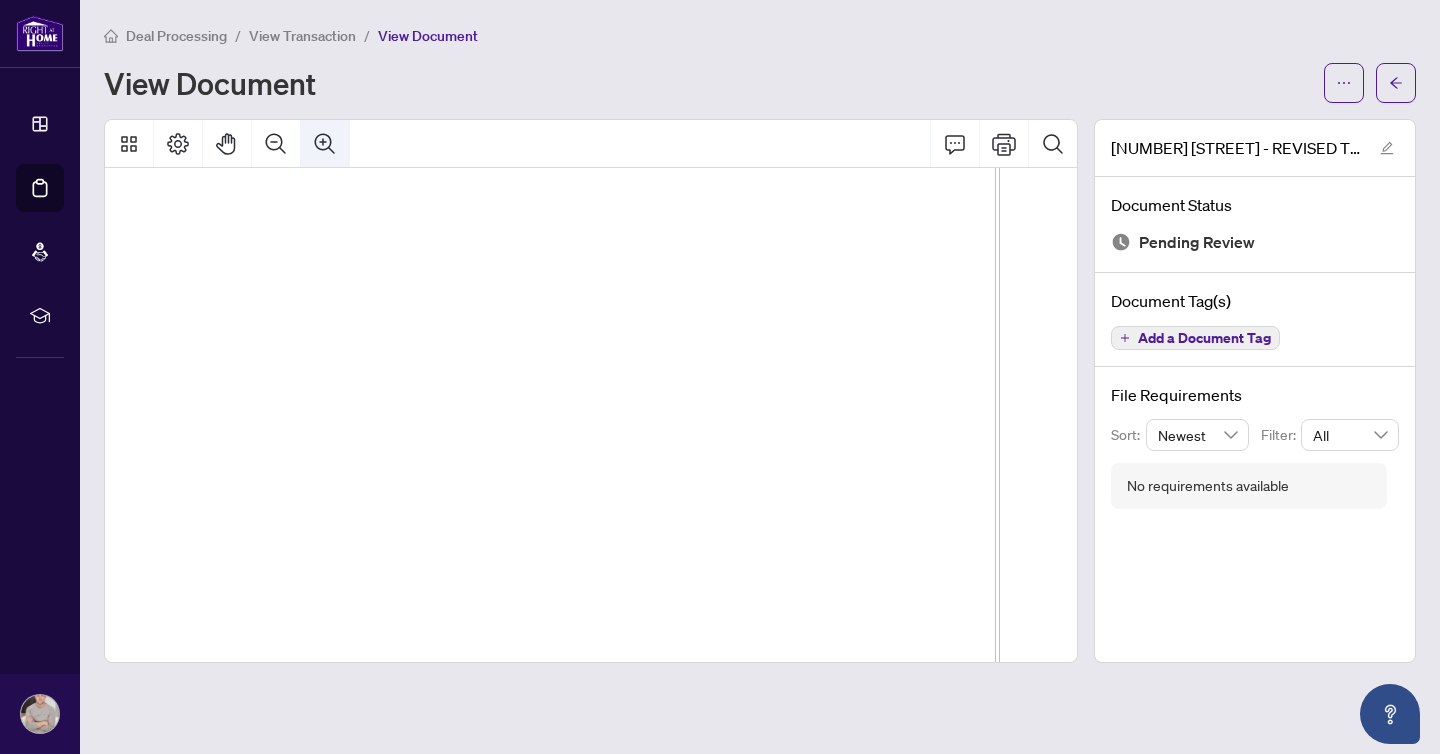 click 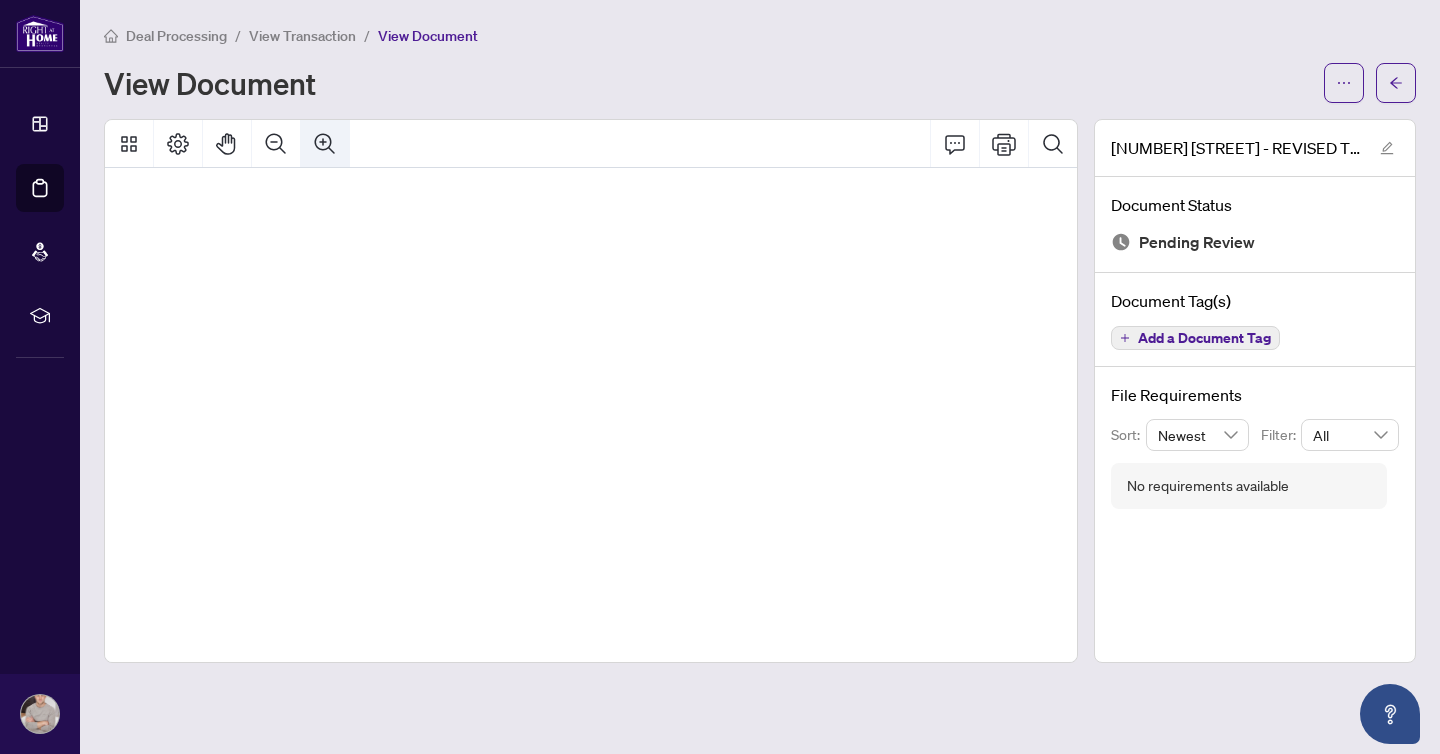 scroll, scrollTop: 60, scrollLeft: 941, axis: both 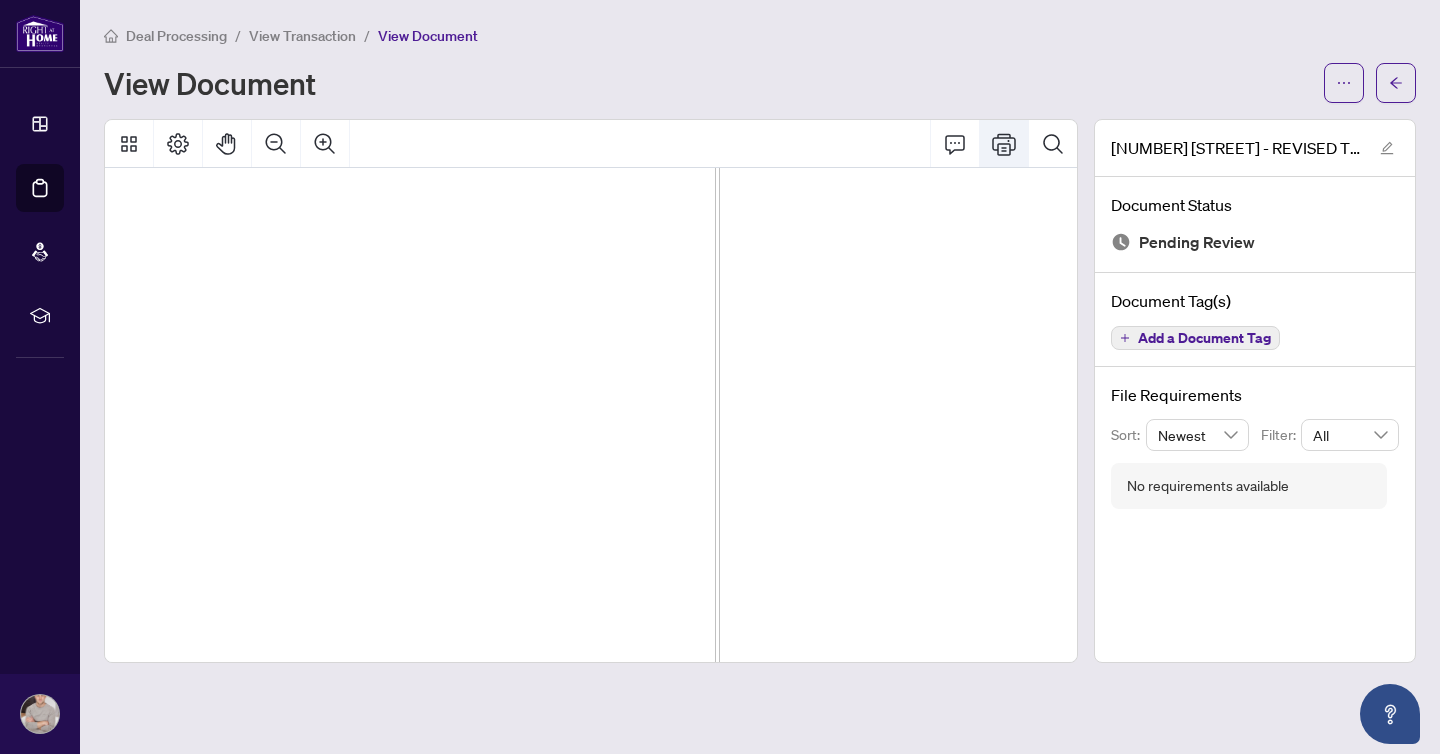click 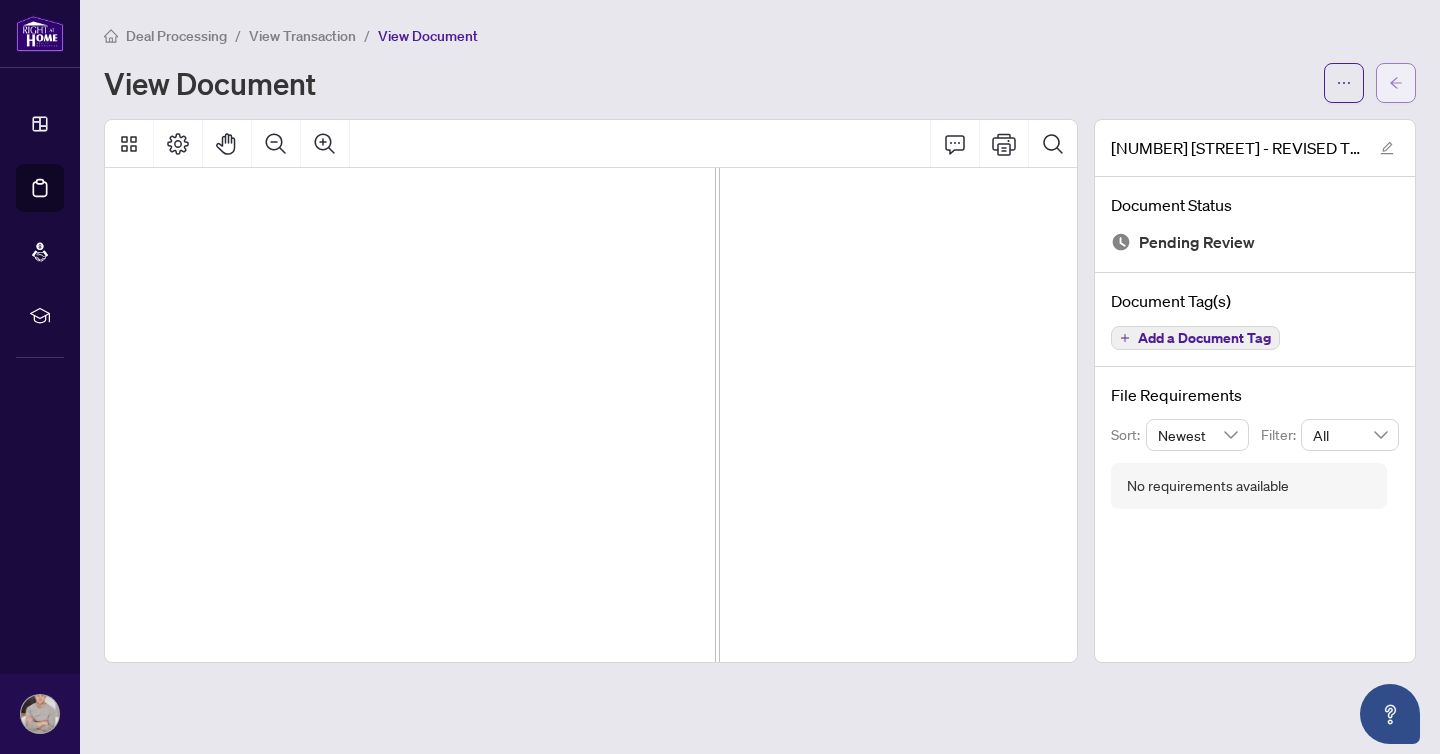 click at bounding box center [1396, 83] 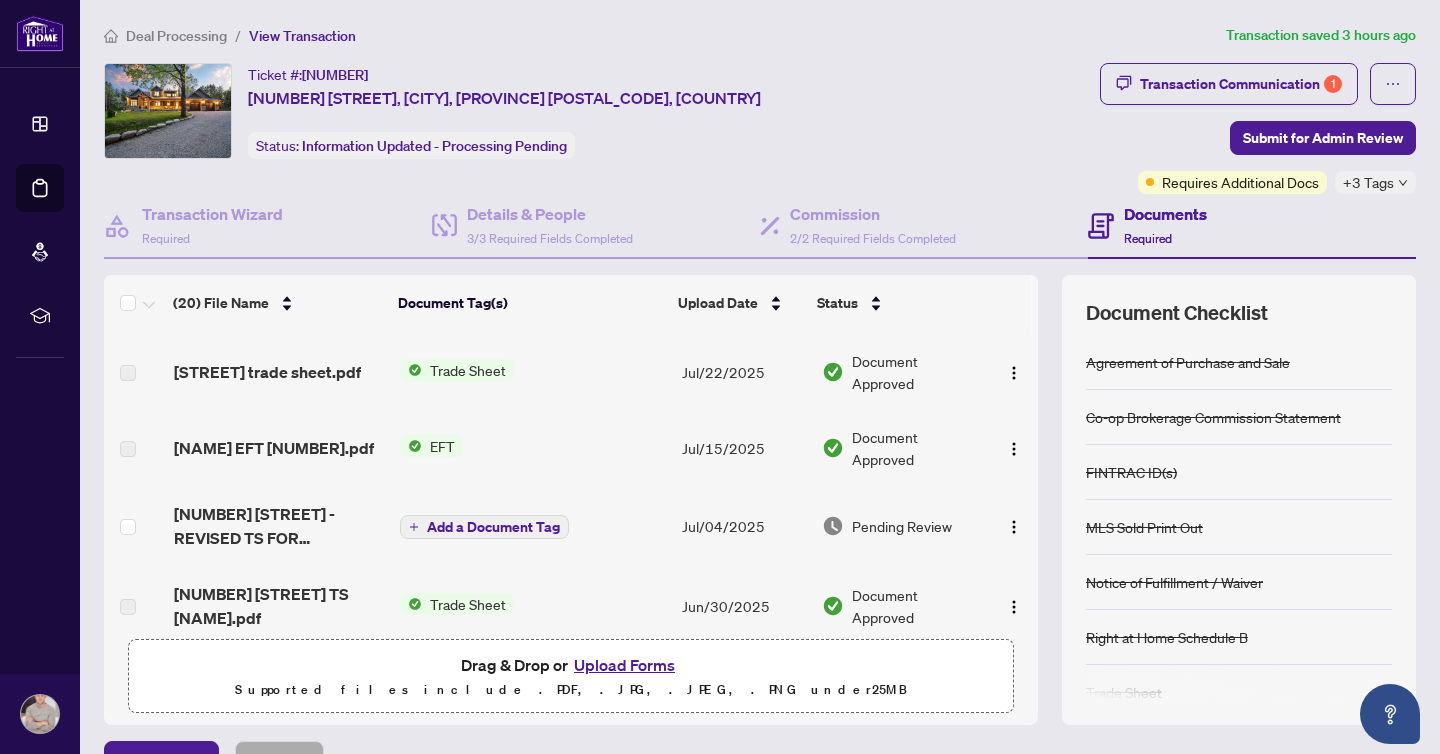 scroll, scrollTop: 313, scrollLeft: 0, axis: vertical 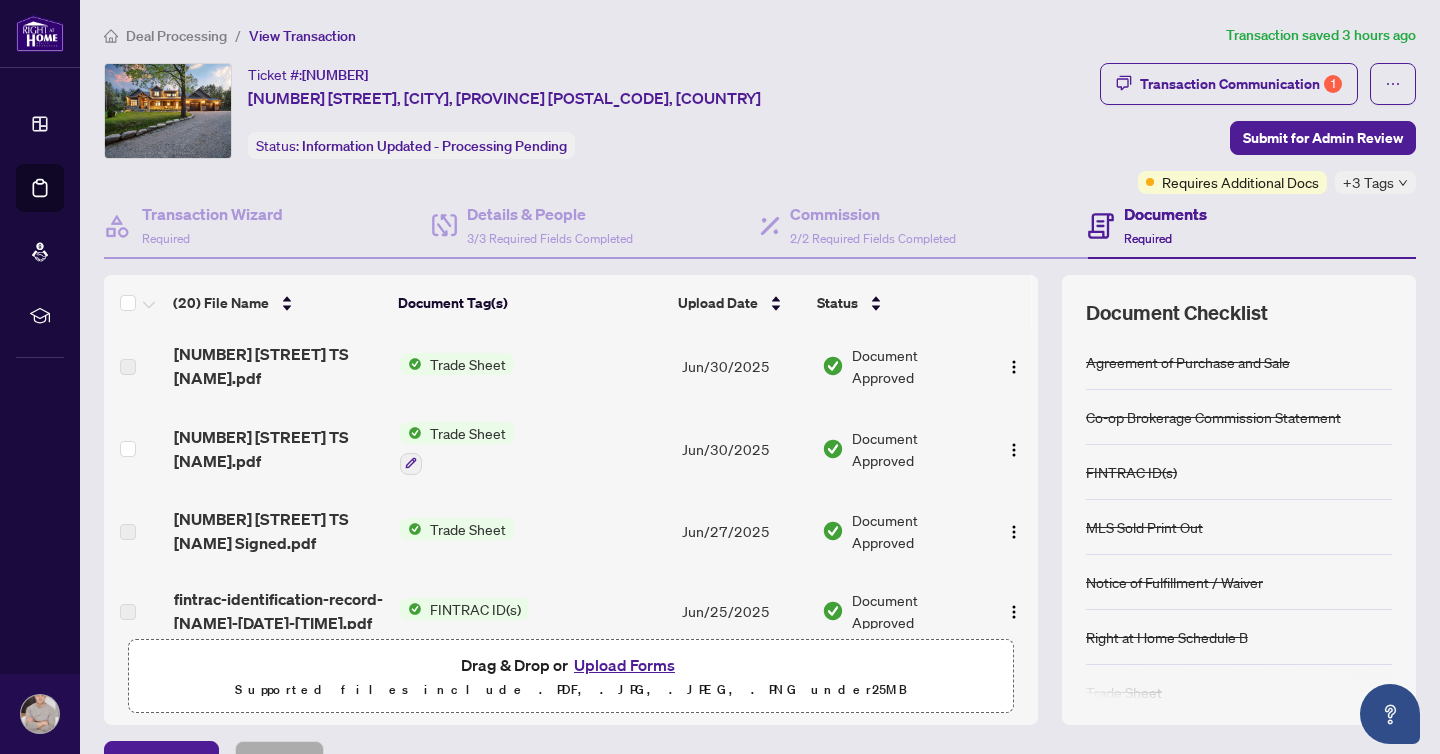 click on "Upload Forms" at bounding box center [624, 665] 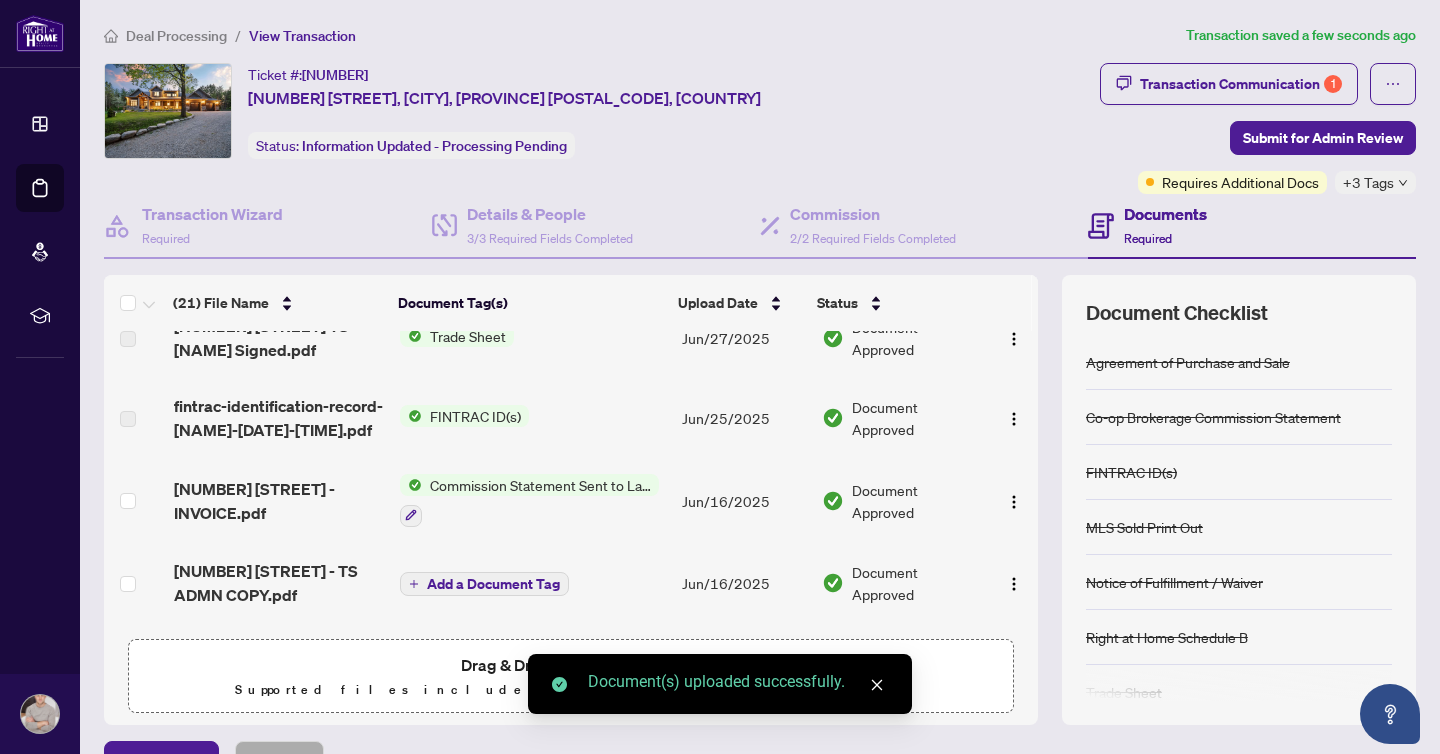scroll, scrollTop: 0, scrollLeft: 0, axis: both 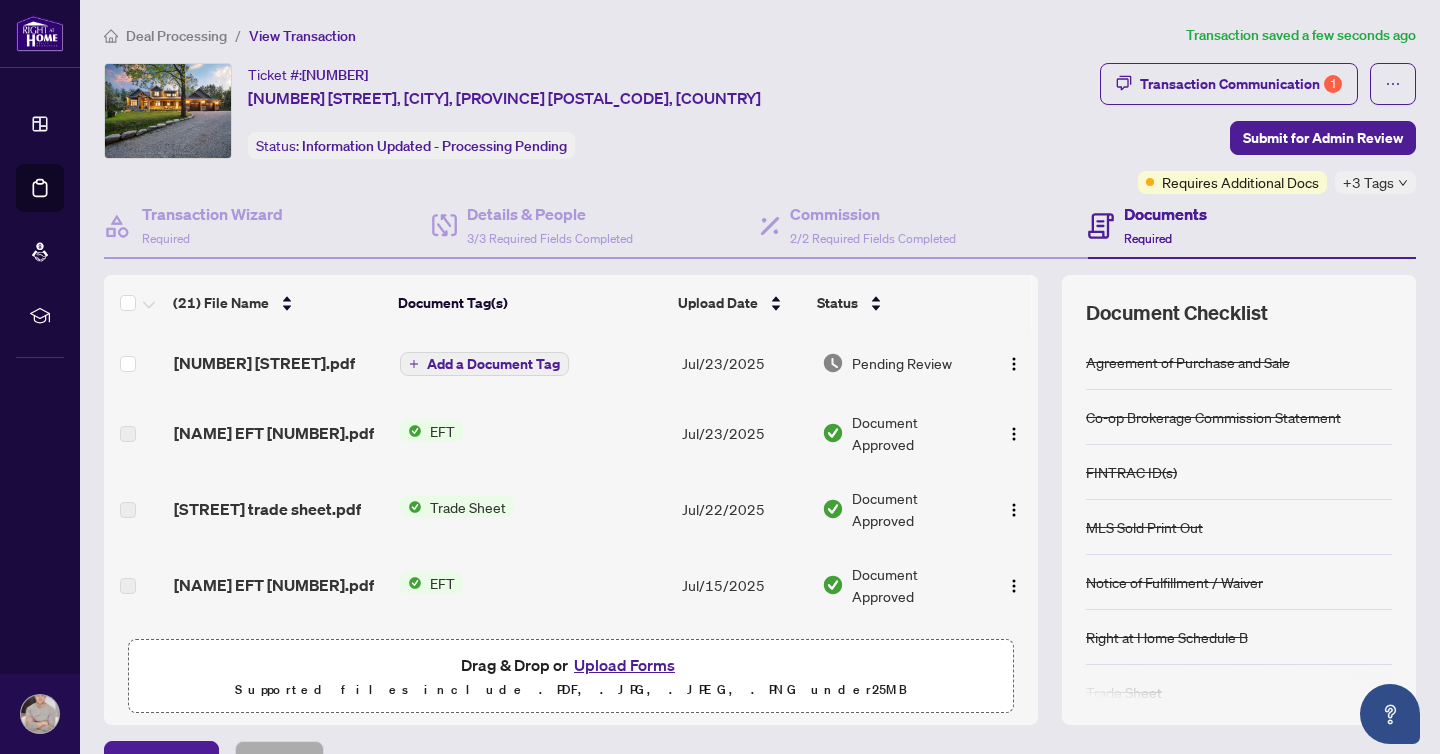 click on "Add a Document Tag" at bounding box center [493, 364] 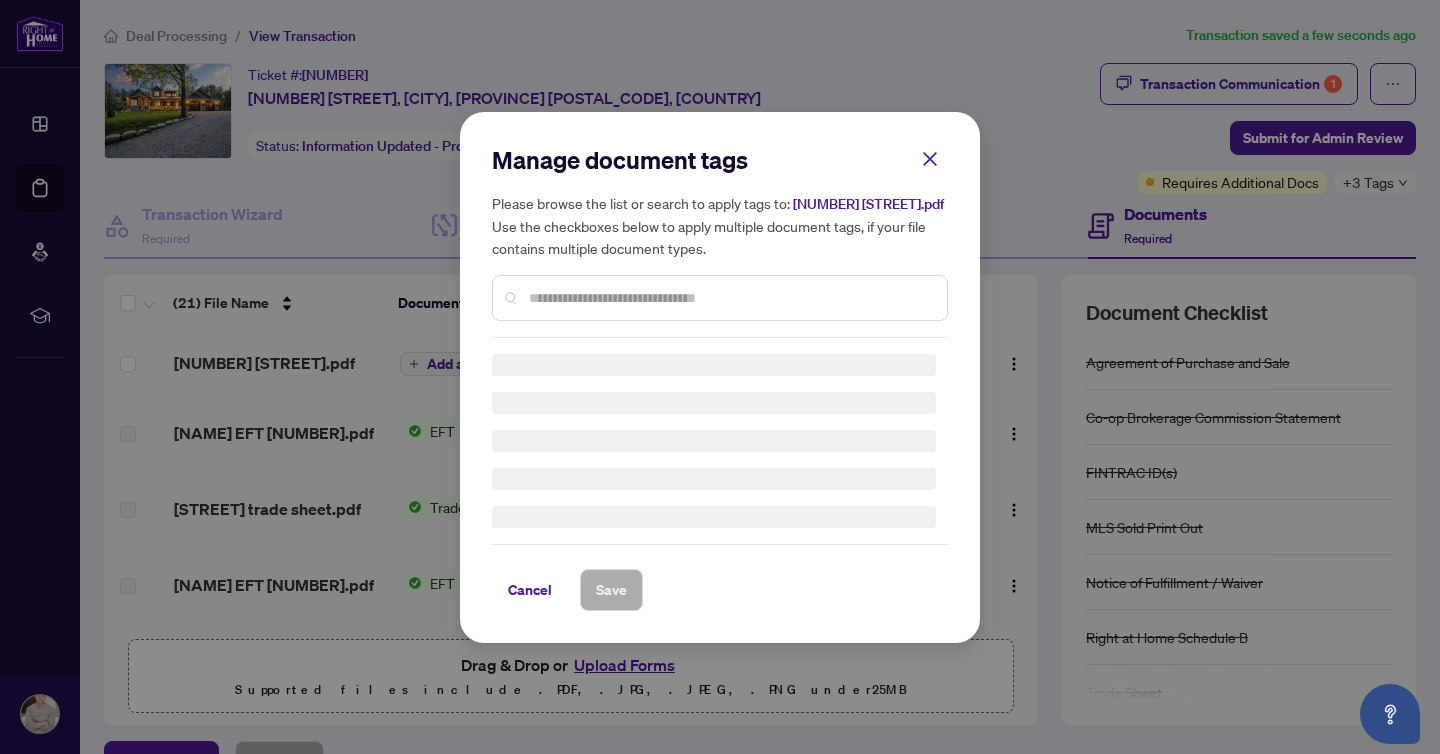 click on "Manage document tags Please browse the list or search to apply tags to:   [NUMBER] [STREET].pdf   Use the checkboxes below to apply multiple document tags, if your file contains multiple document types.   Cancel Save" at bounding box center (720, 377) 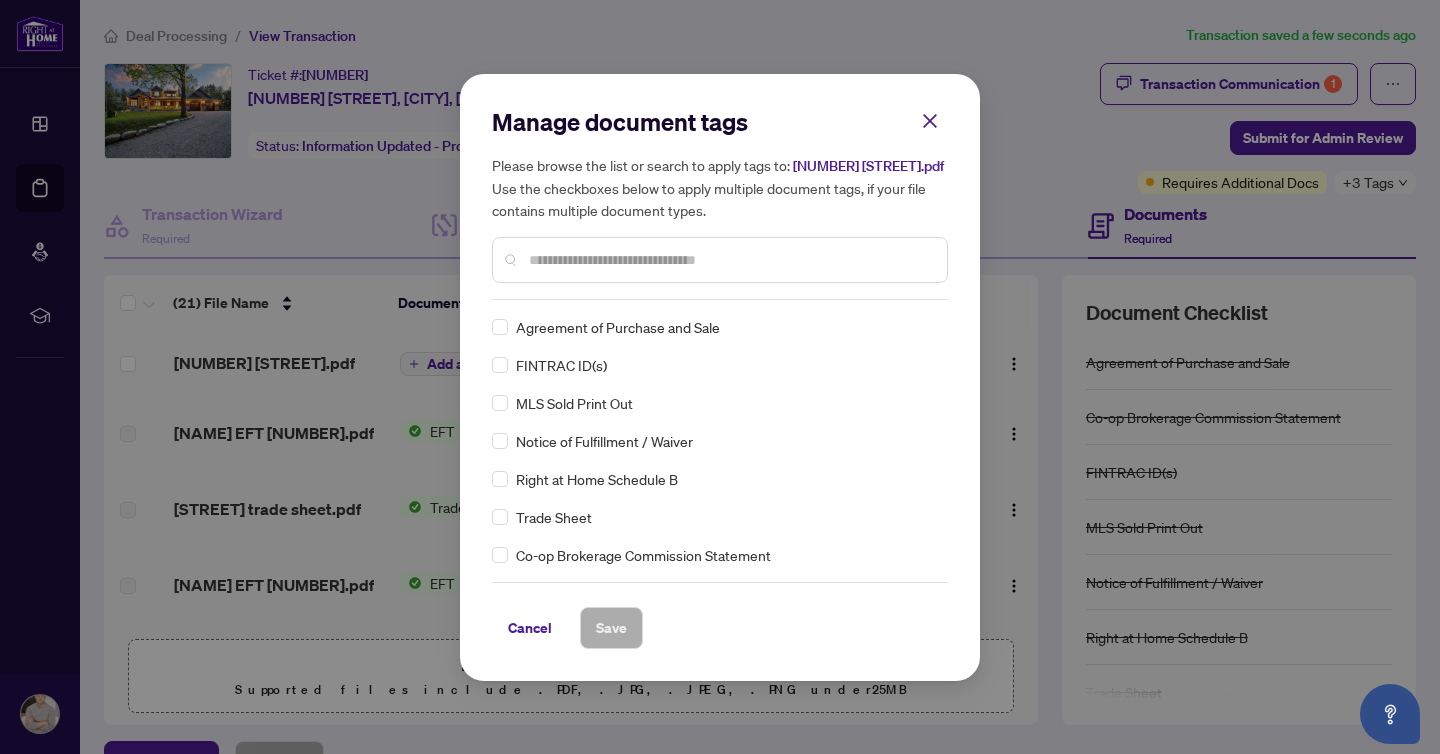 click at bounding box center (730, 260) 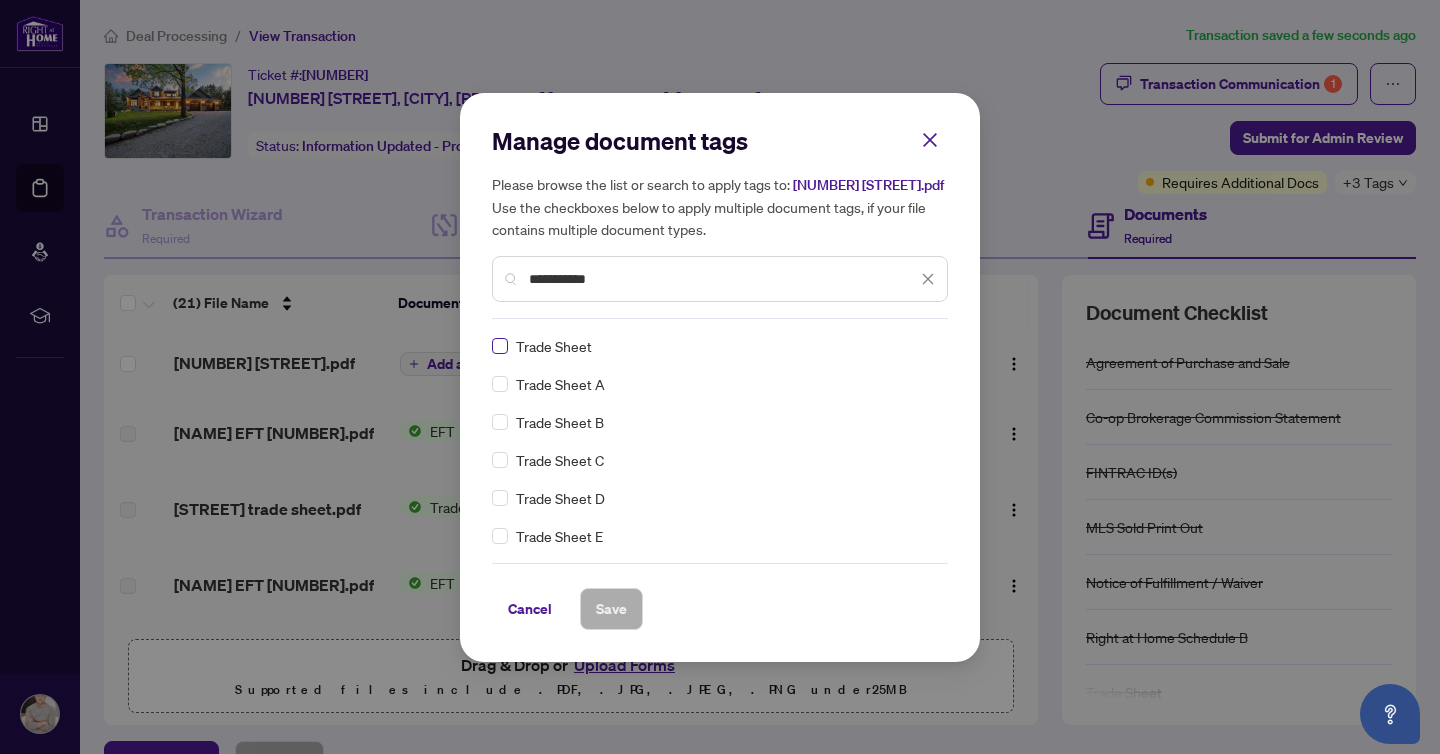 type on "**********" 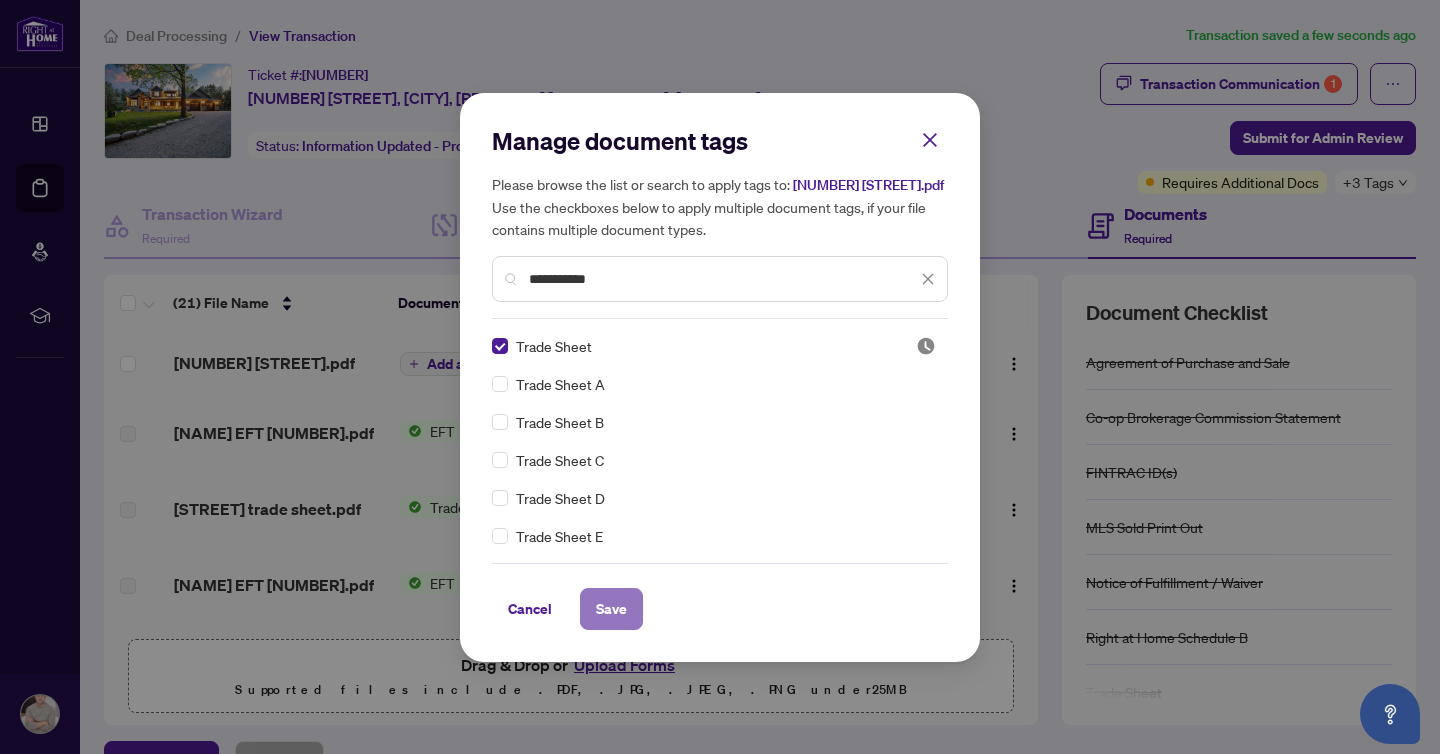 click on "Save" at bounding box center [611, 609] 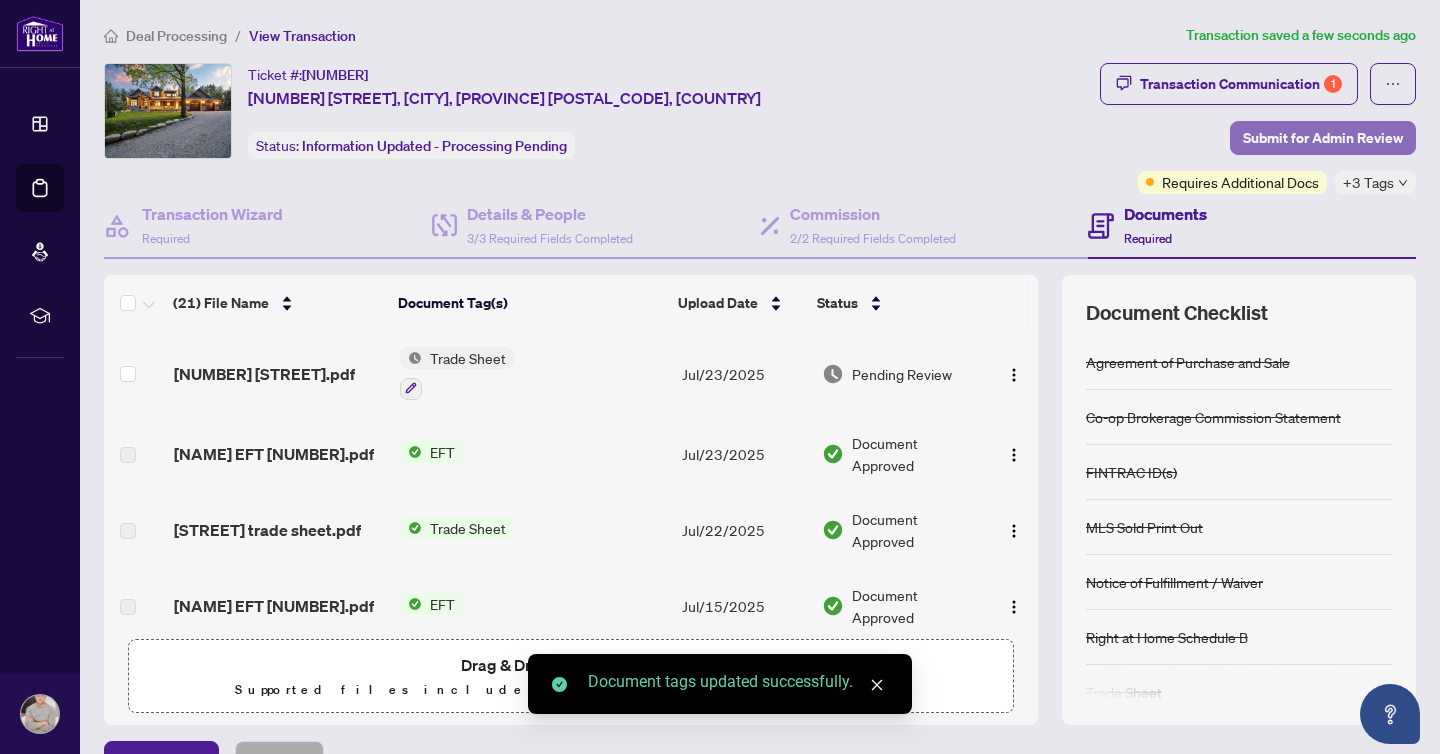 click on "Submit for Admin Review" at bounding box center (1323, 138) 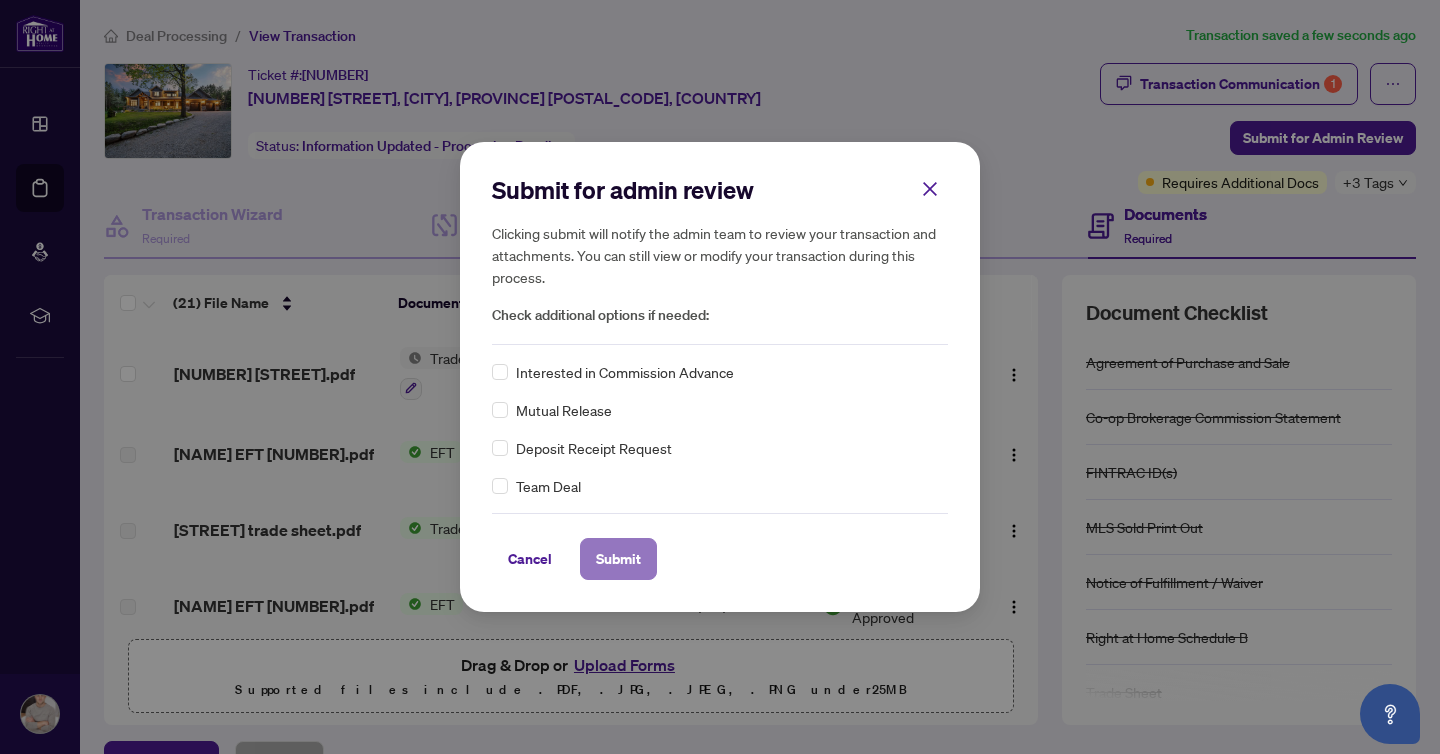 click on "Submit" at bounding box center [618, 559] 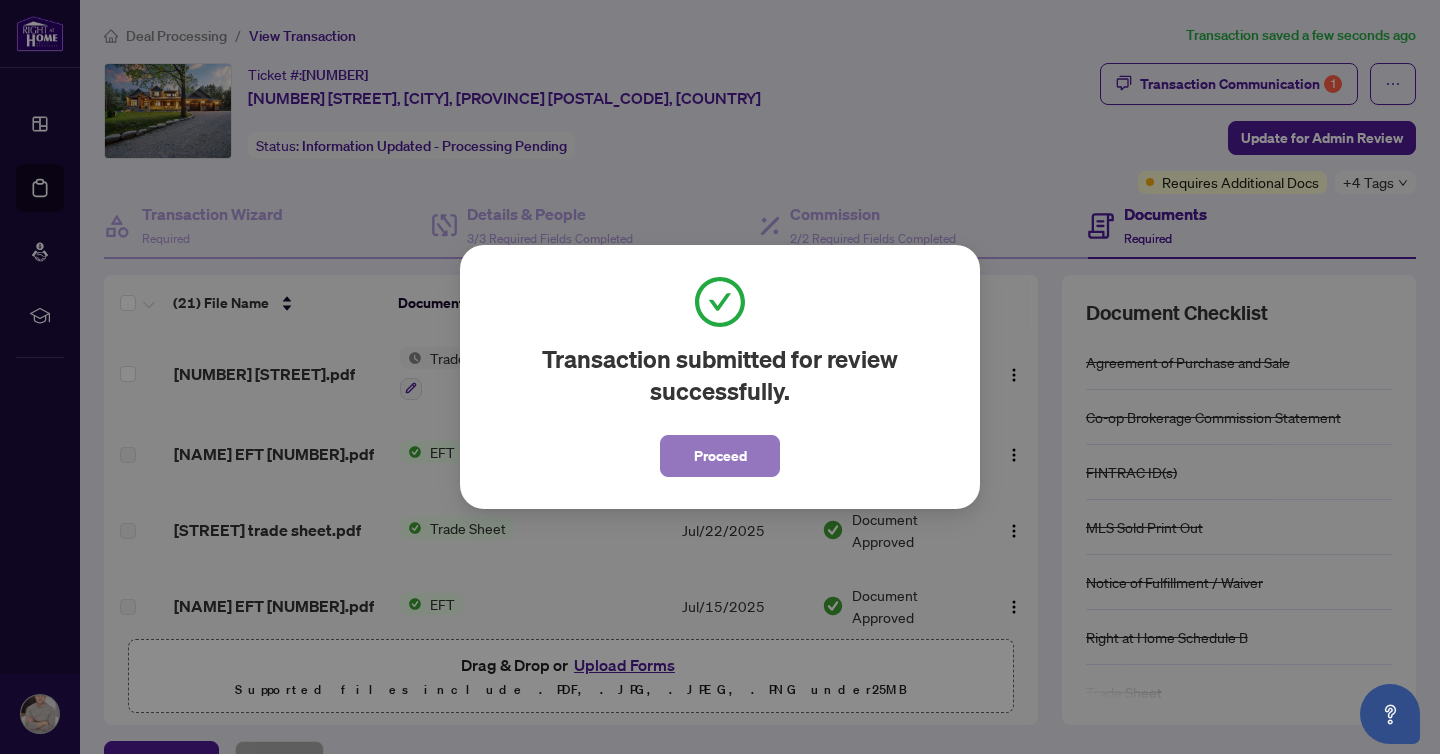 click on "Proceed" at bounding box center (720, 456) 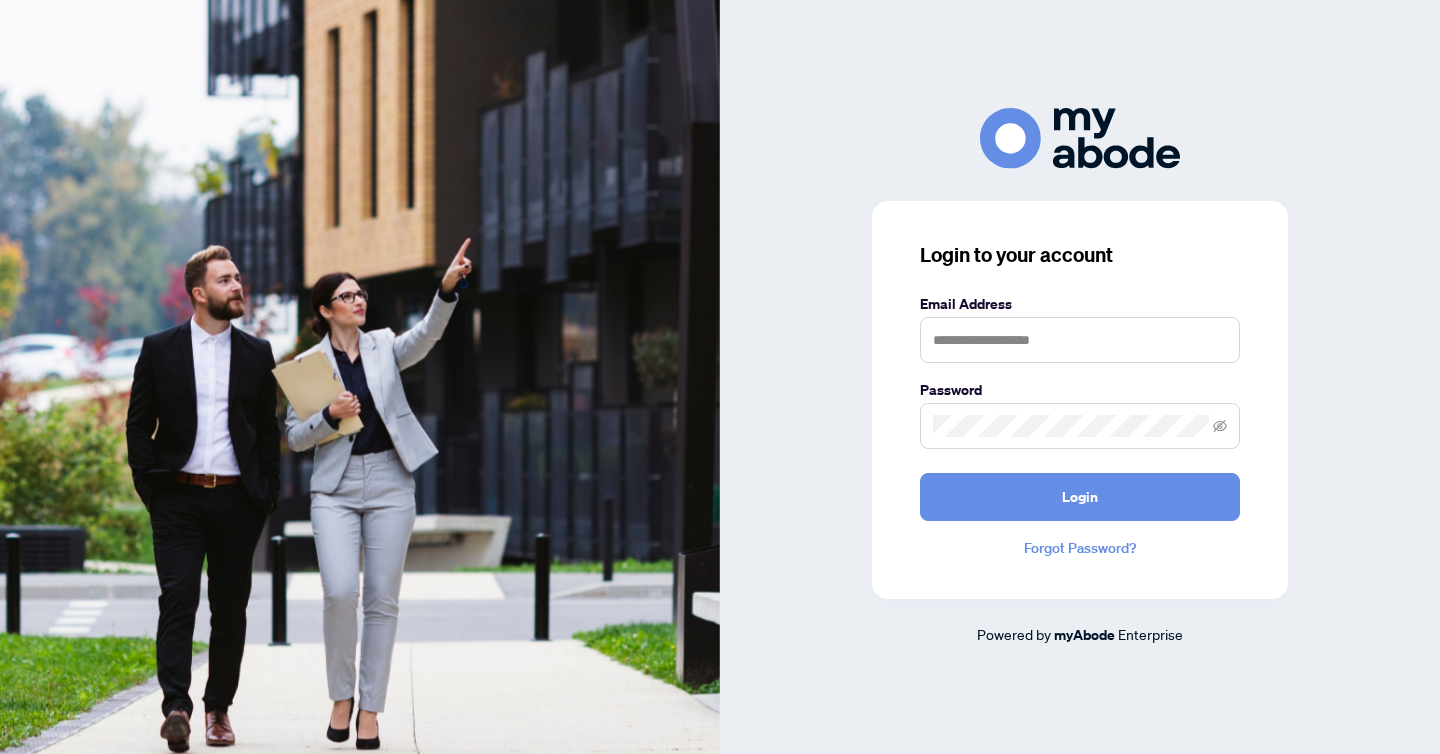 scroll, scrollTop: 0, scrollLeft: 0, axis: both 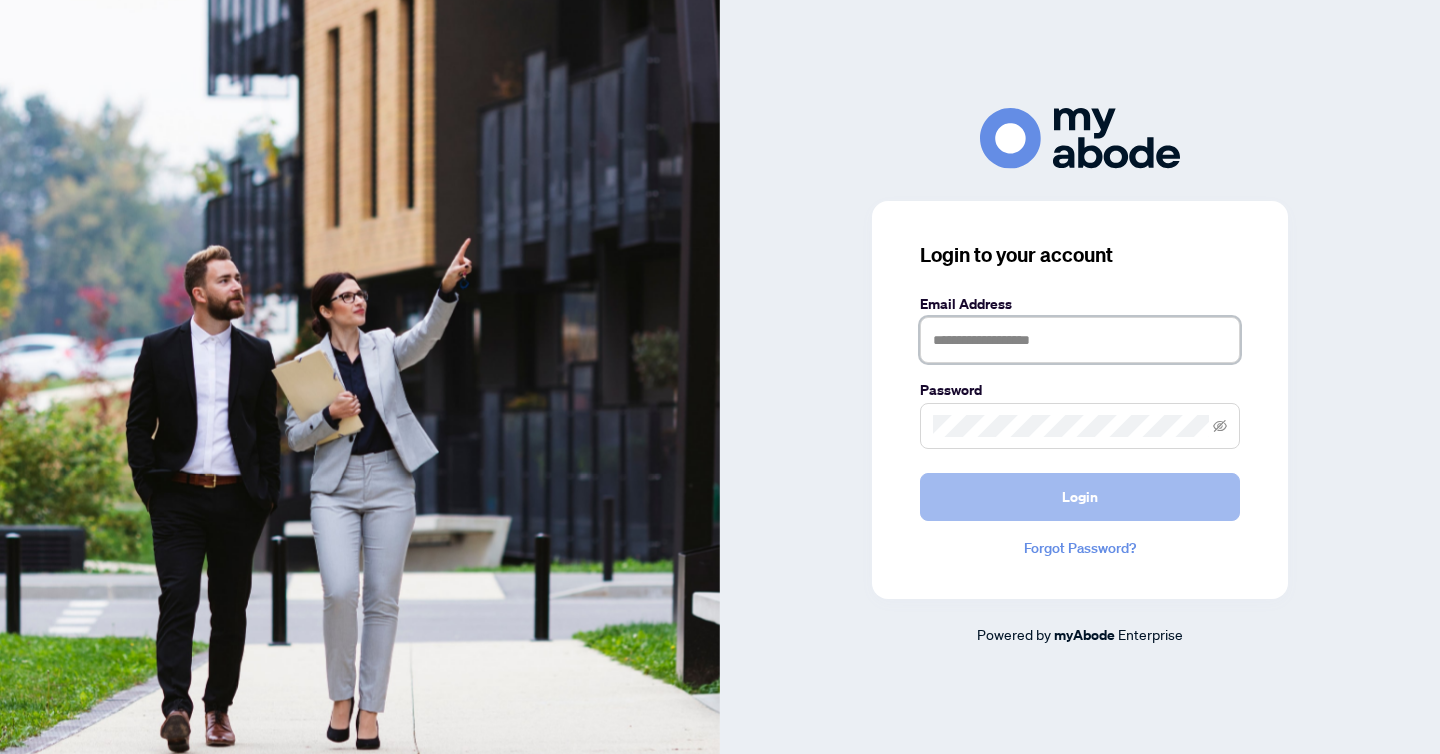 type on "**********" 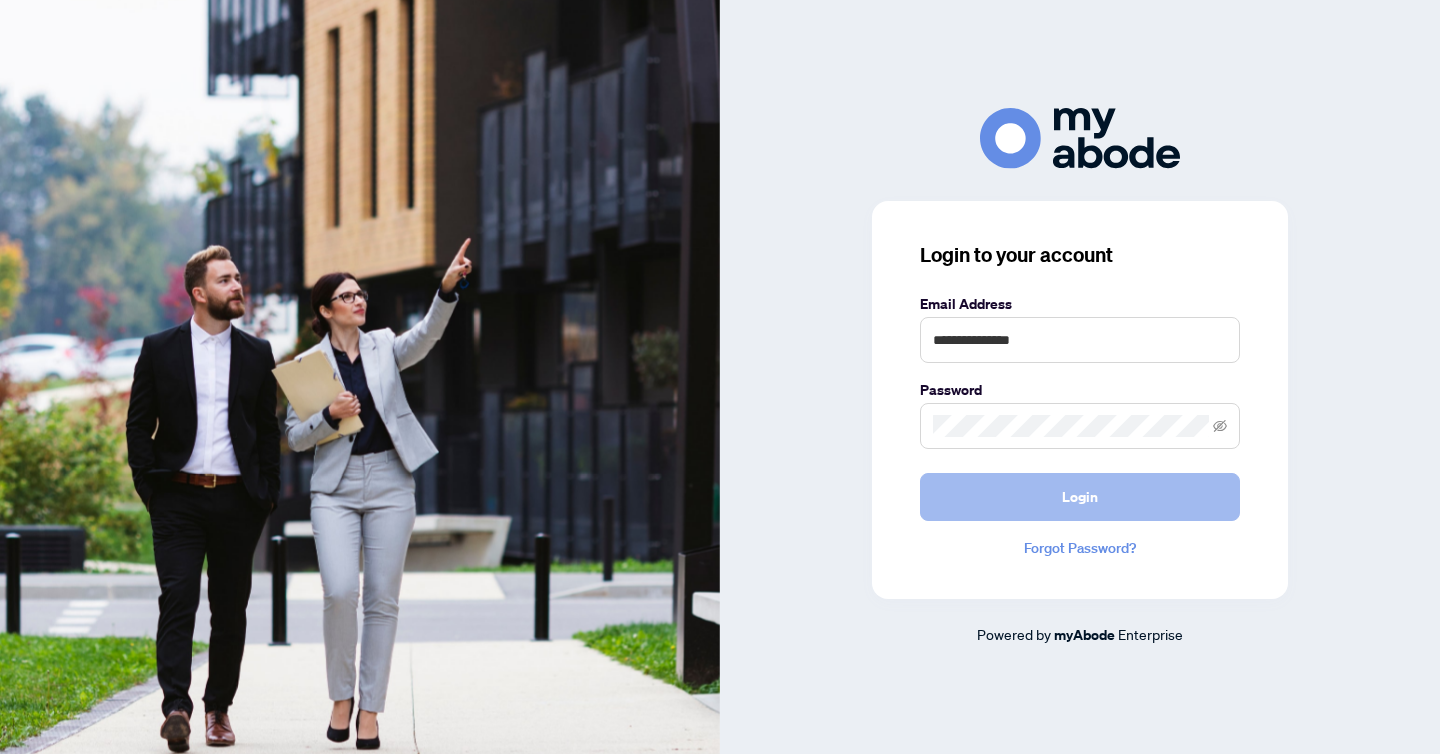 click on "Login" at bounding box center [1080, 497] 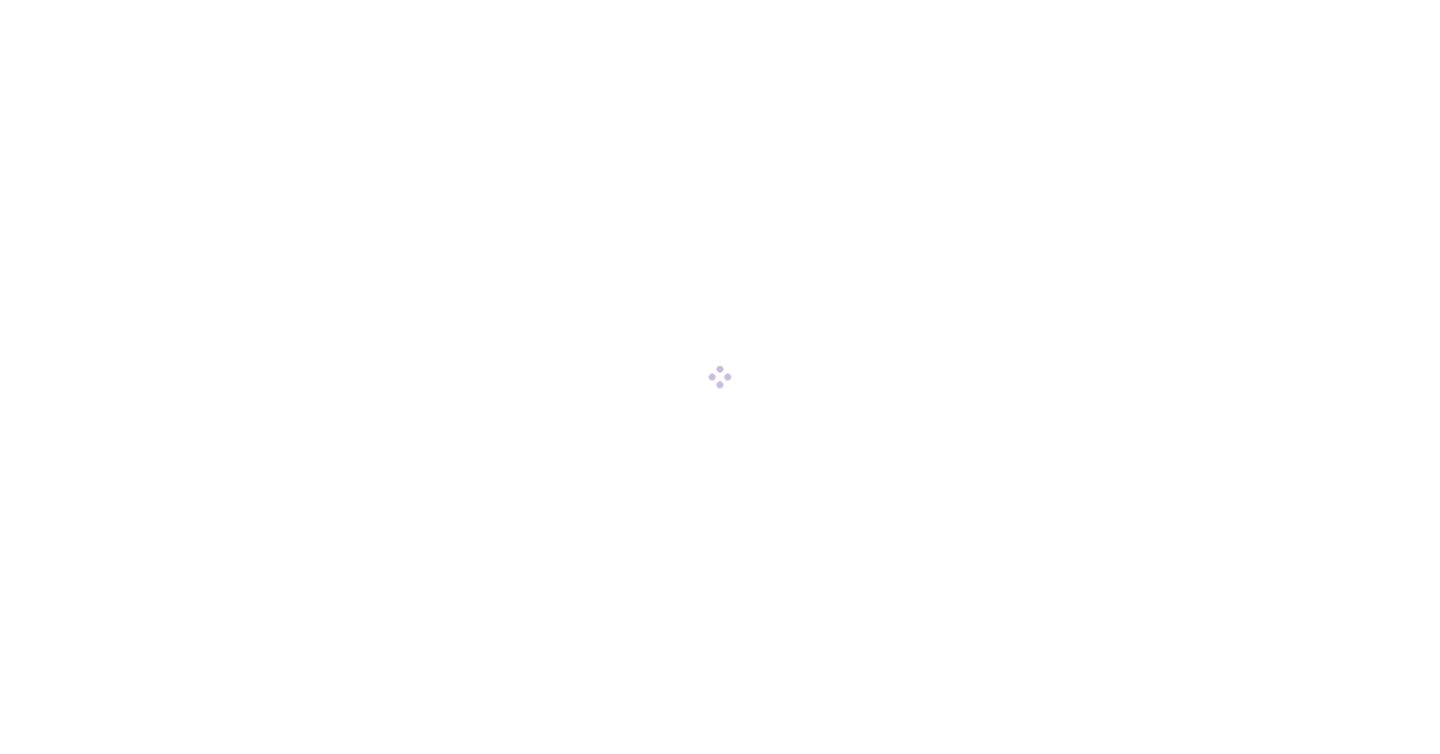 scroll, scrollTop: 0, scrollLeft: 0, axis: both 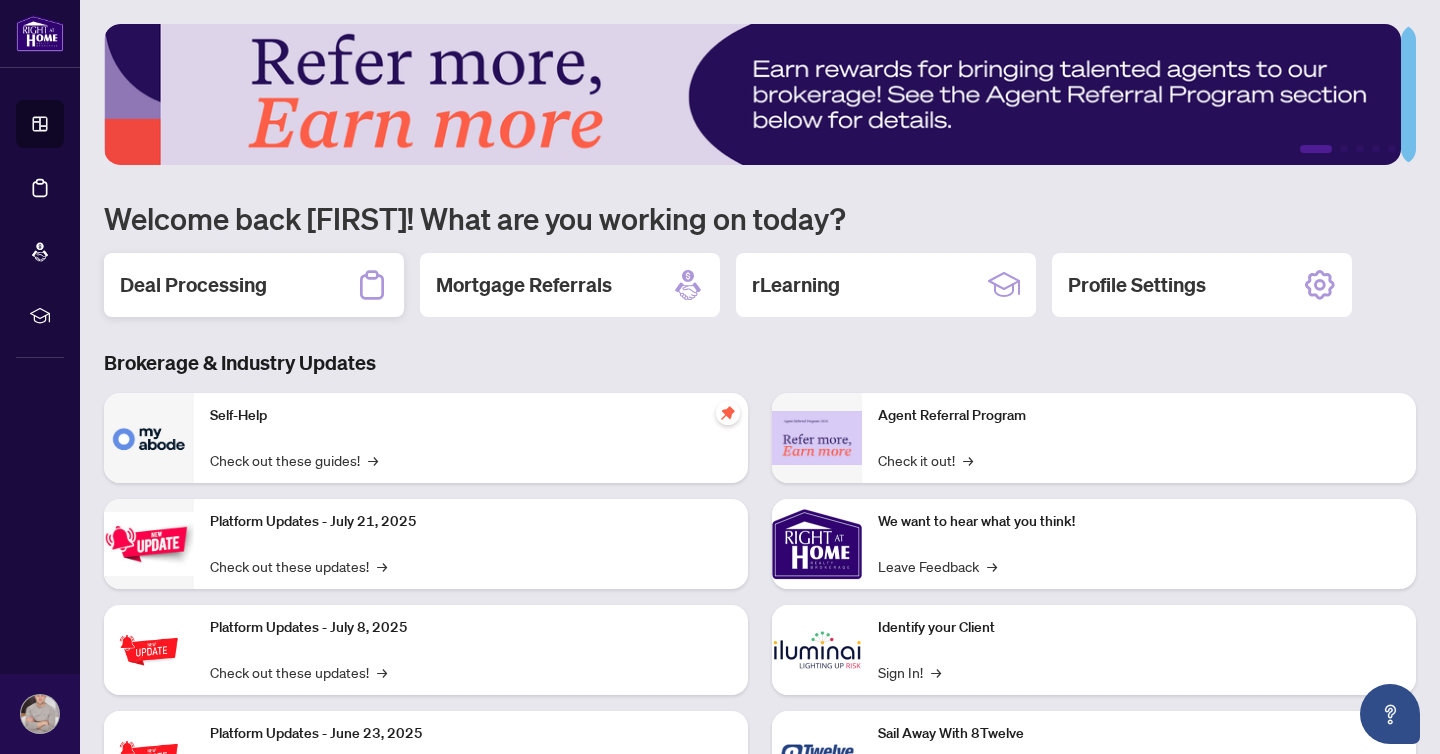 click on "Deal Processing" at bounding box center [254, 285] 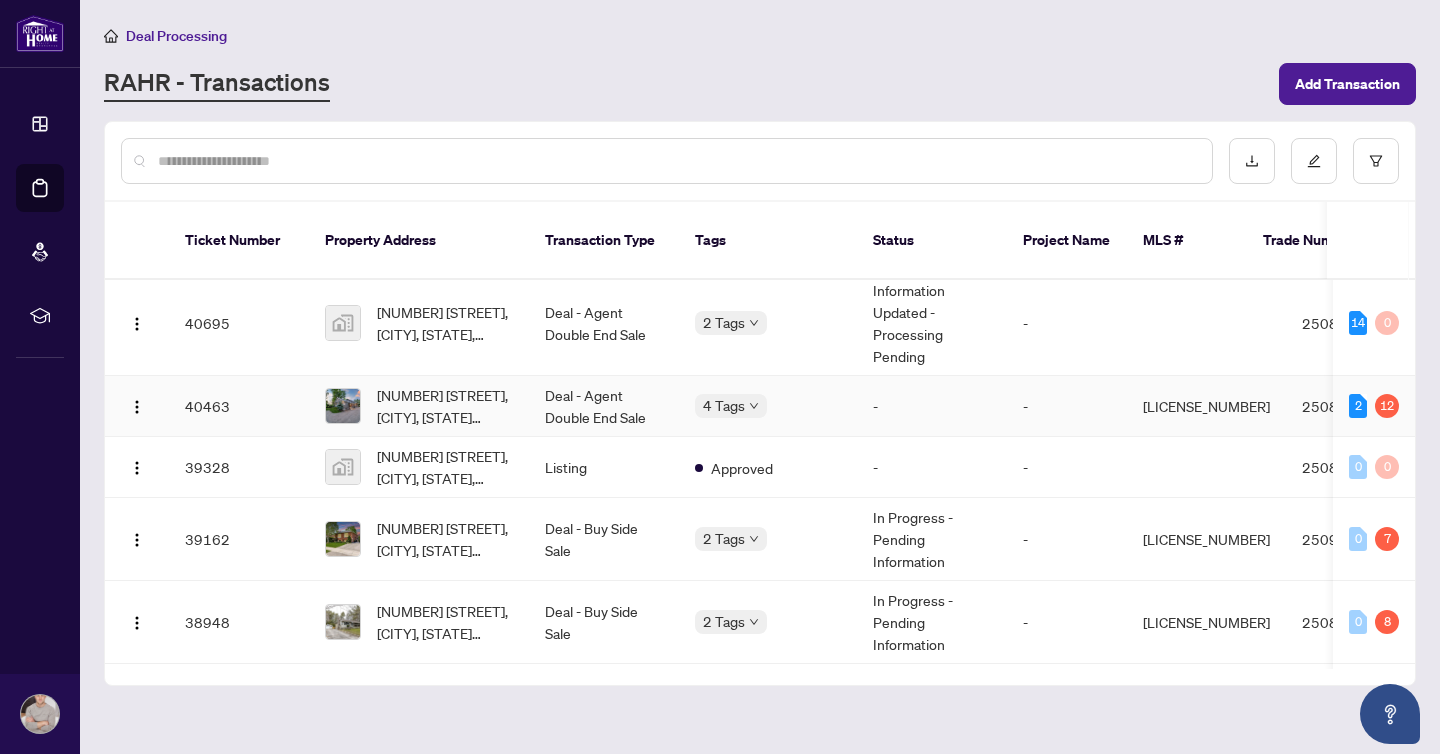 scroll, scrollTop: 0, scrollLeft: 0, axis: both 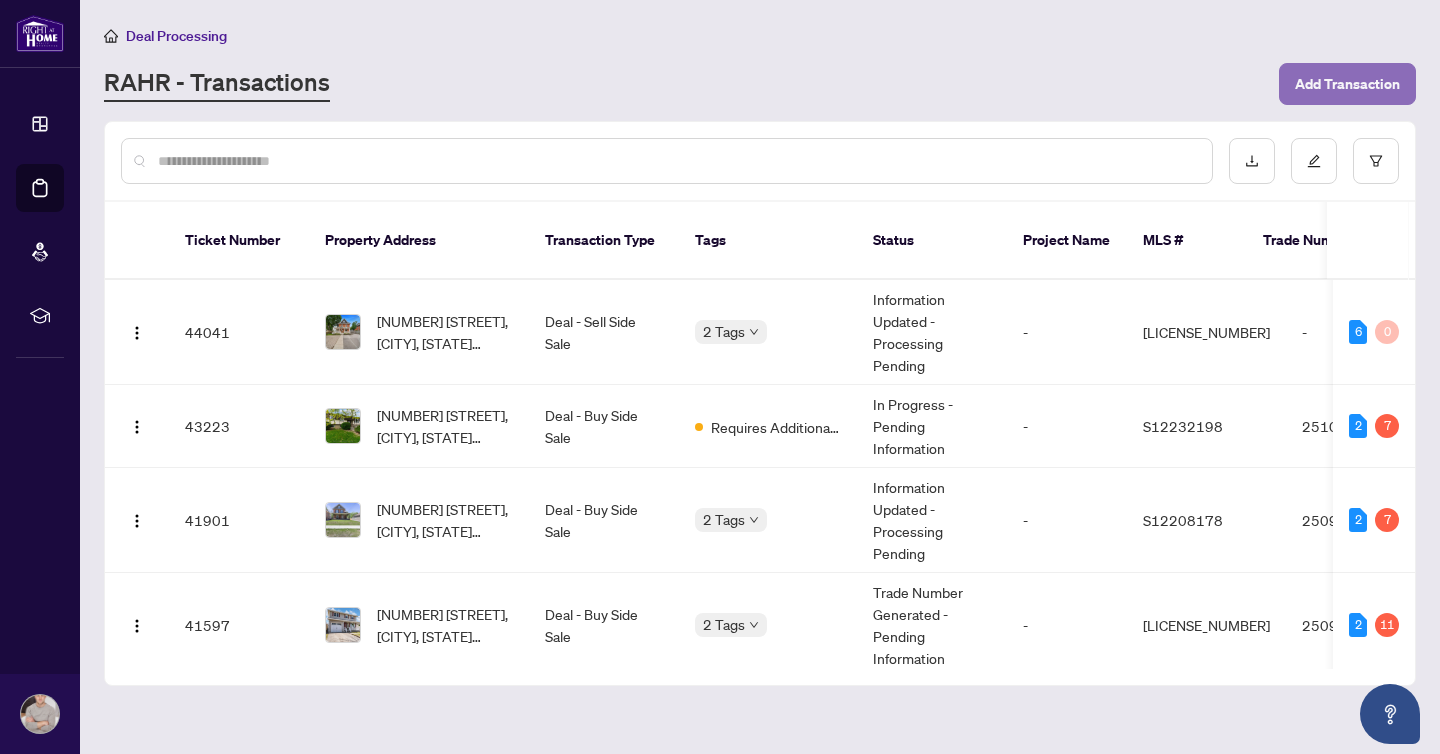 click on "Add Transaction" at bounding box center (1347, 84) 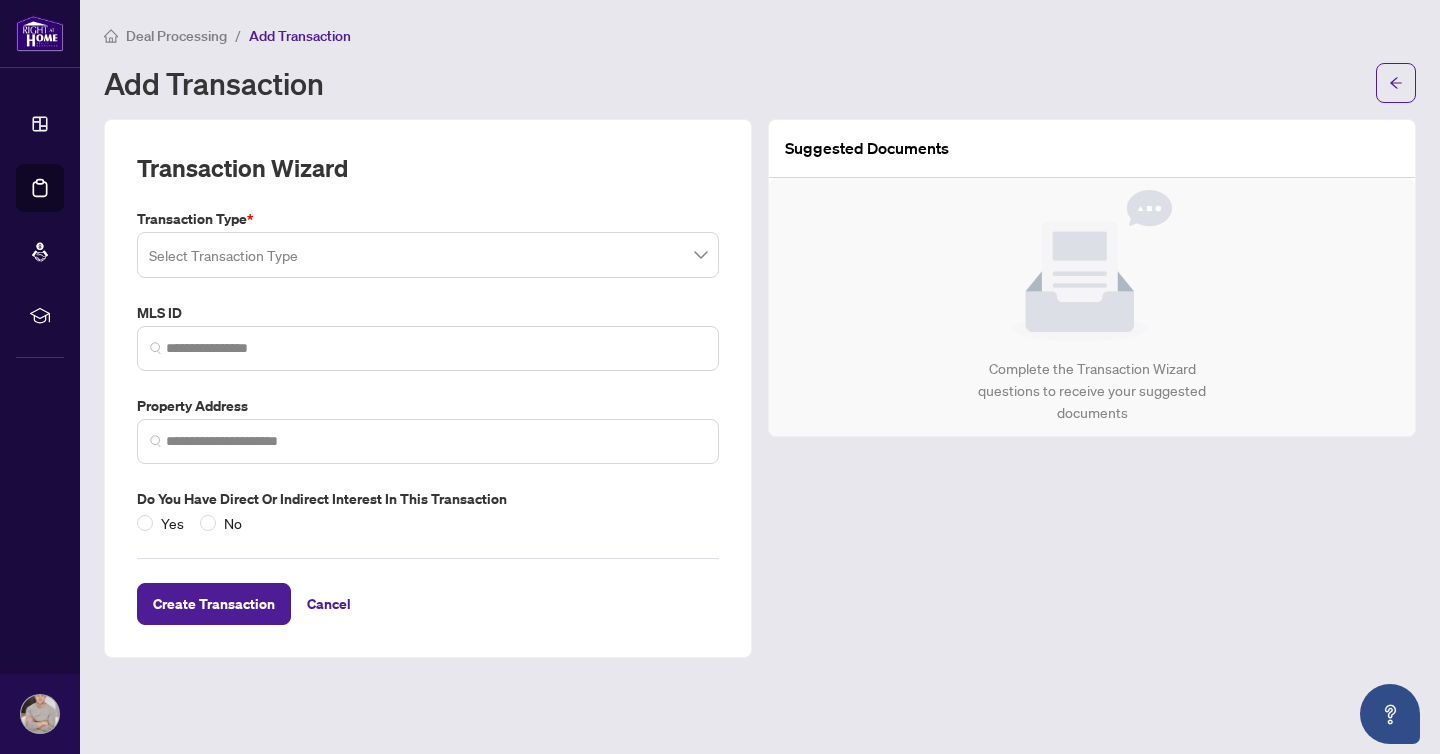 click at bounding box center (428, 255) 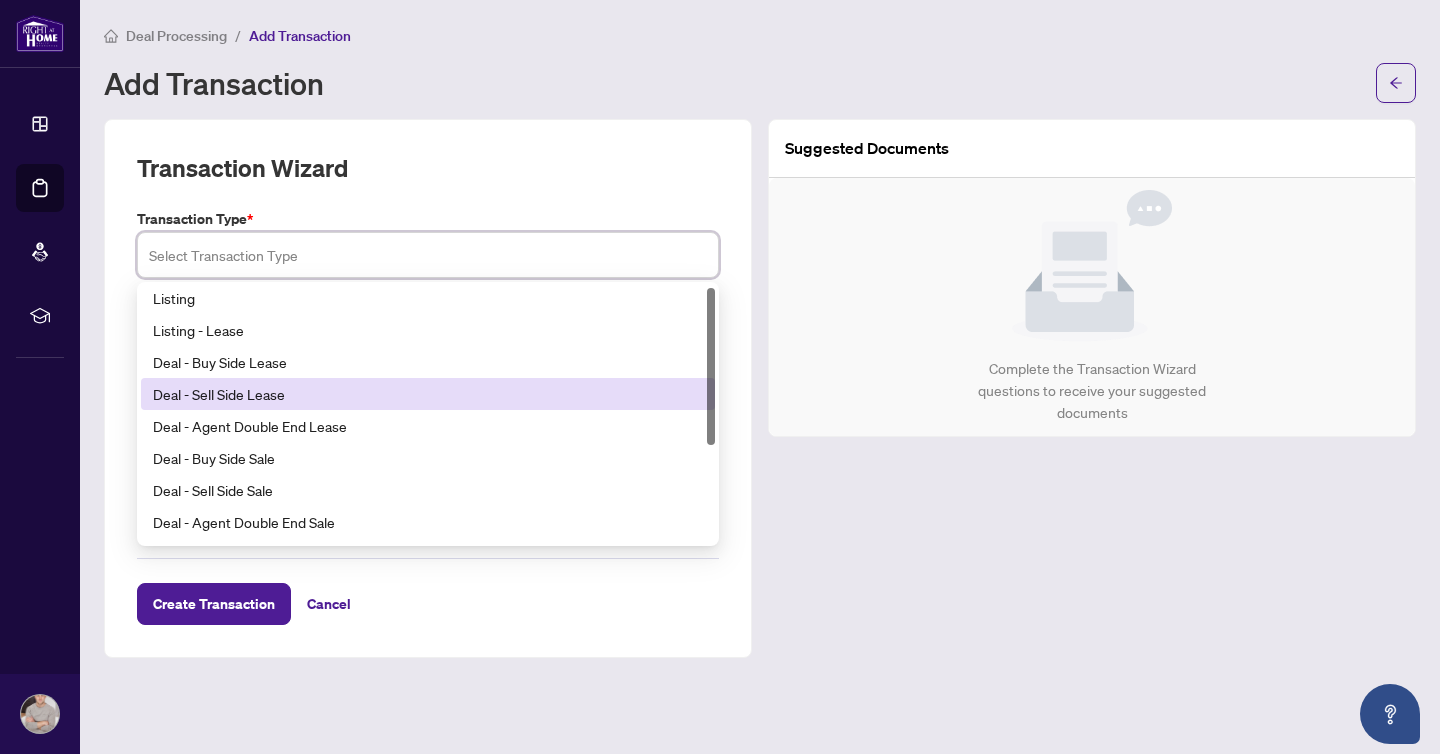 scroll, scrollTop: 8, scrollLeft: 0, axis: vertical 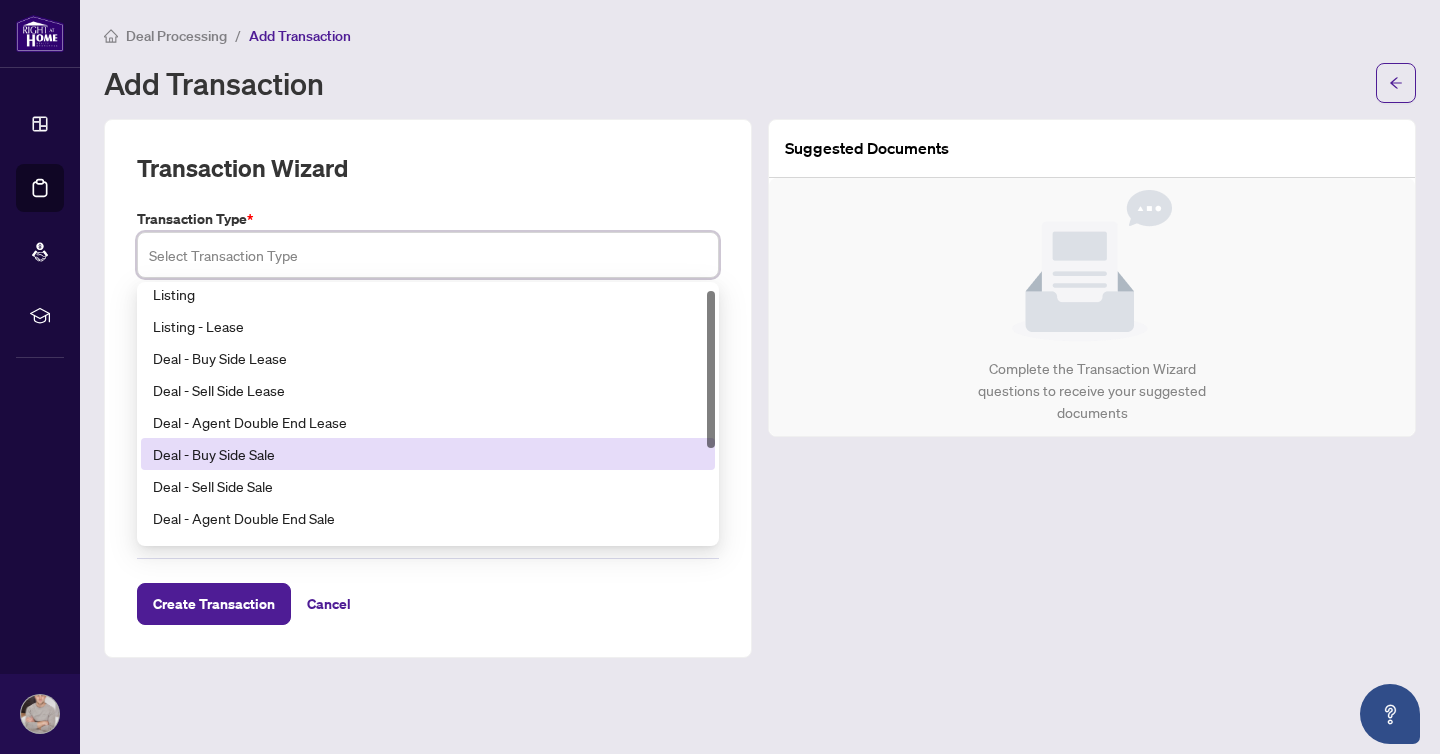 click on "Deal - Buy Side Sale" at bounding box center [428, 454] 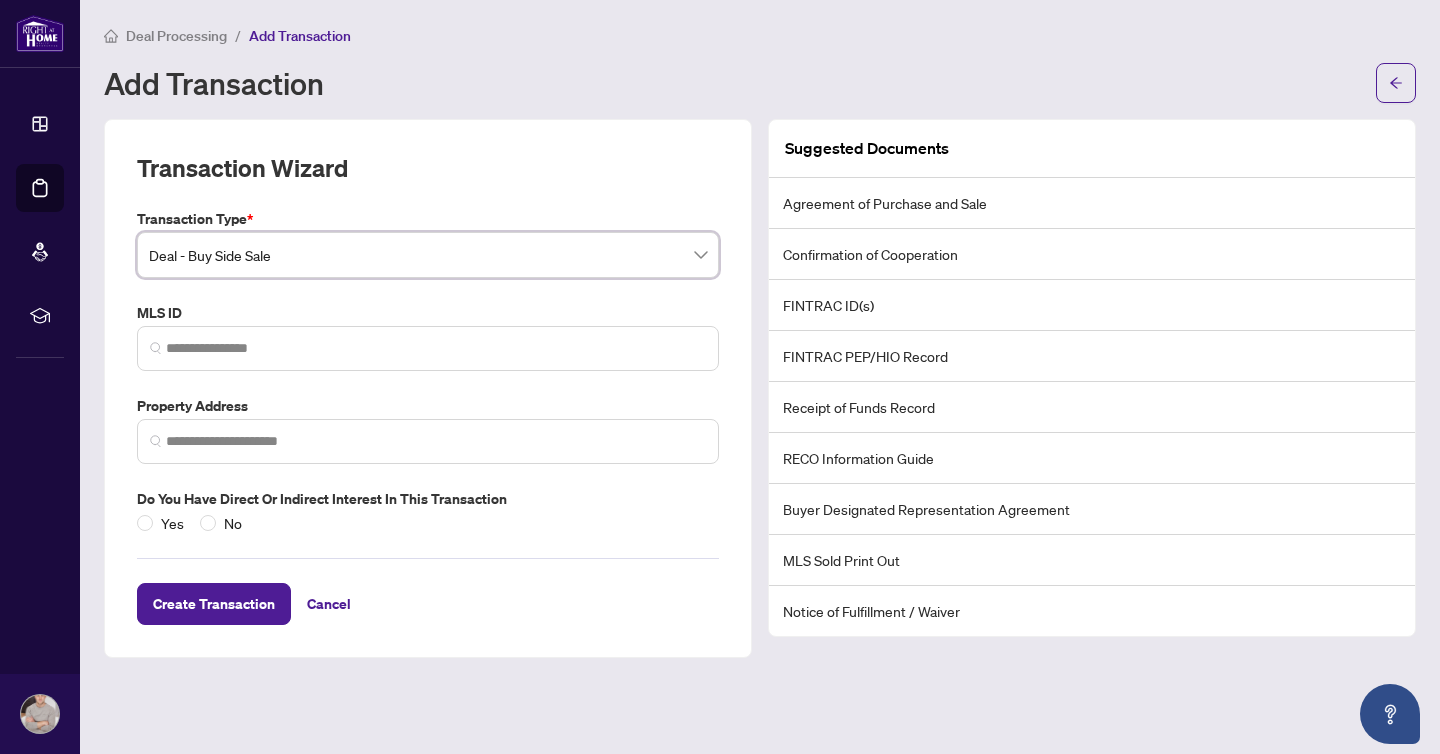 click at bounding box center [428, 348] 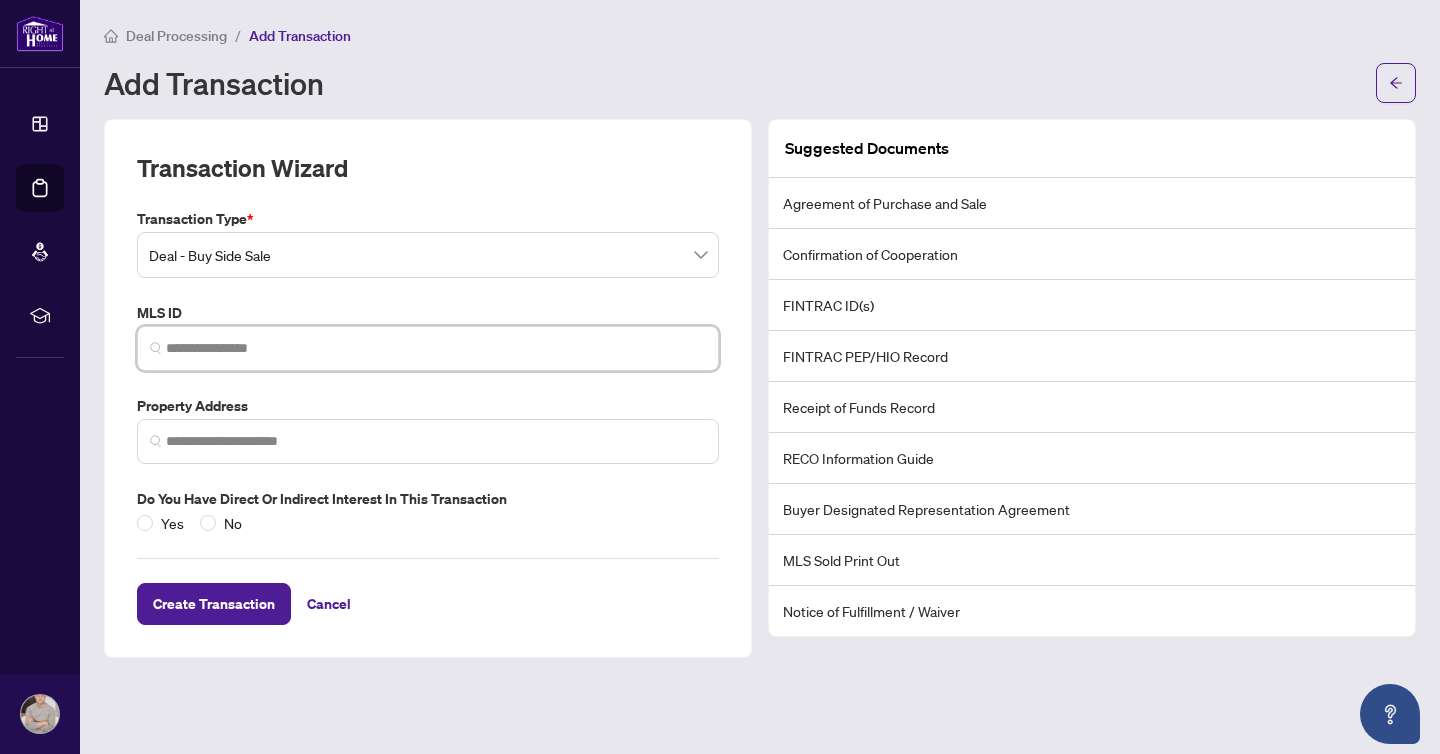 paste on "*********" 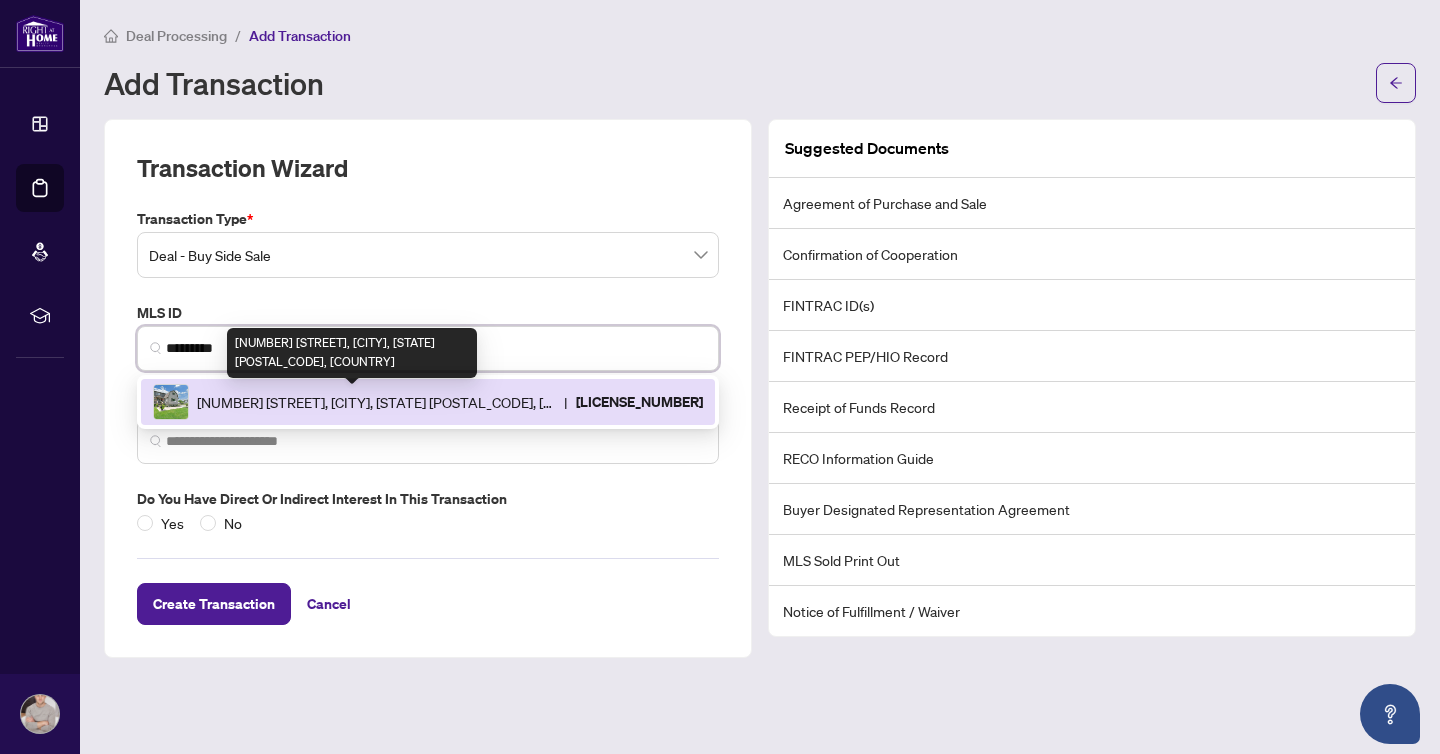 click on "19036 Dufferin St, King, Ontario L3Y 4V9, Canada" at bounding box center [376, 402] 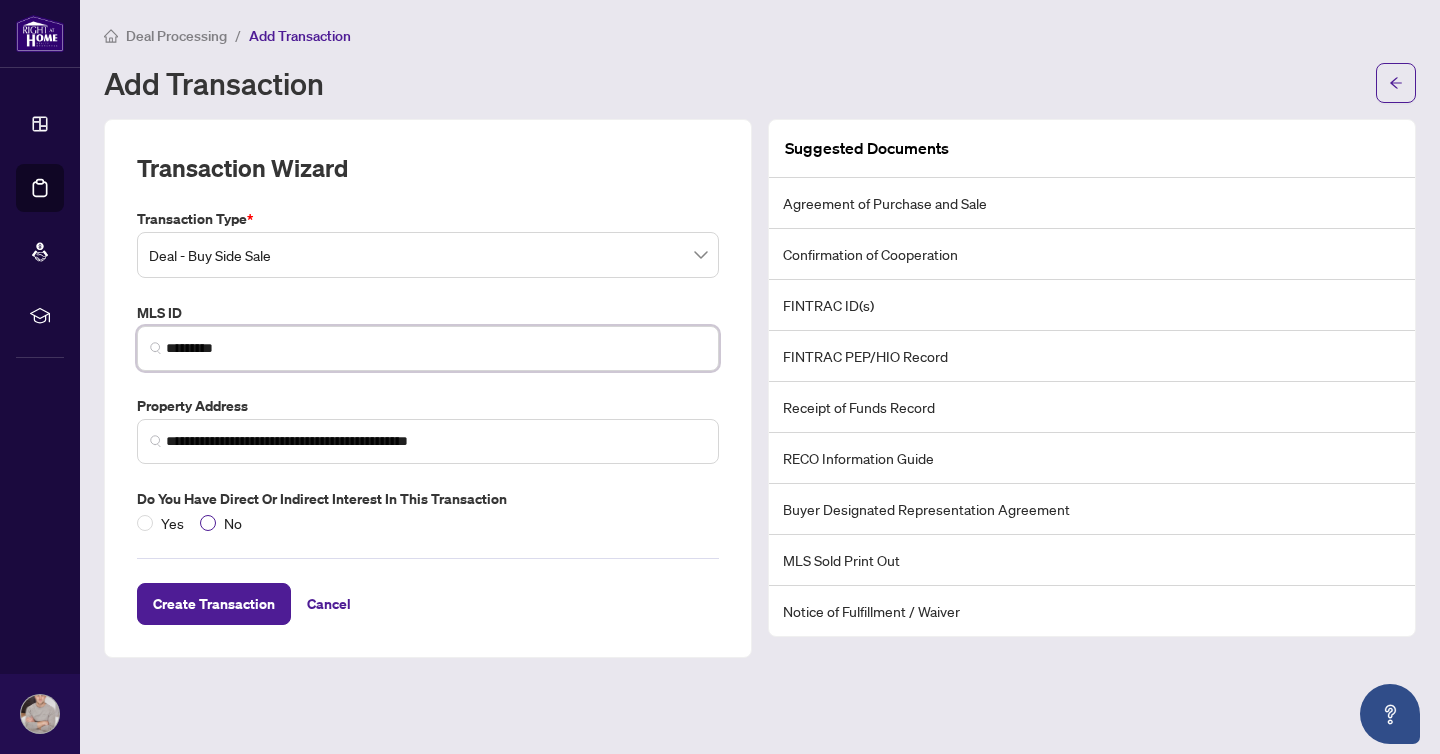 type on "*********" 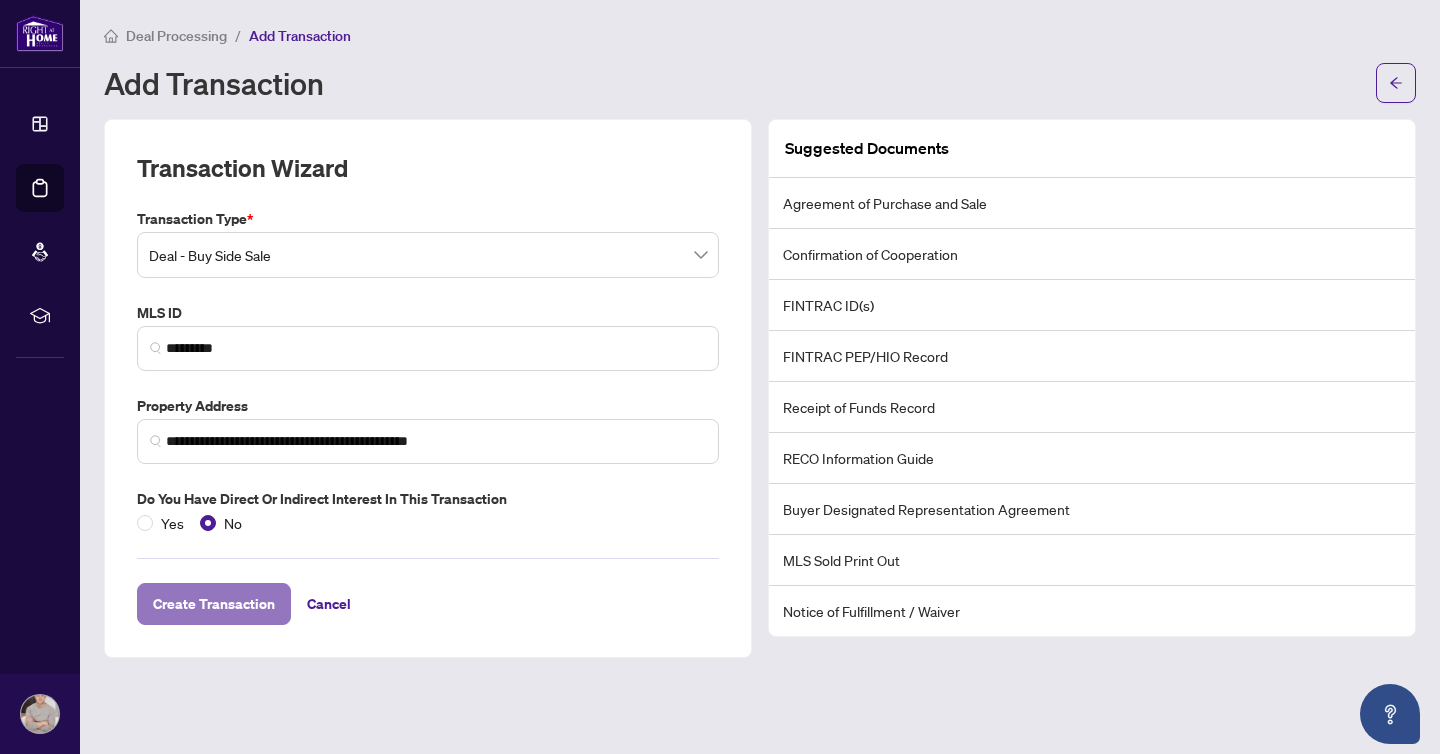click on "Create Transaction" at bounding box center (214, 604) 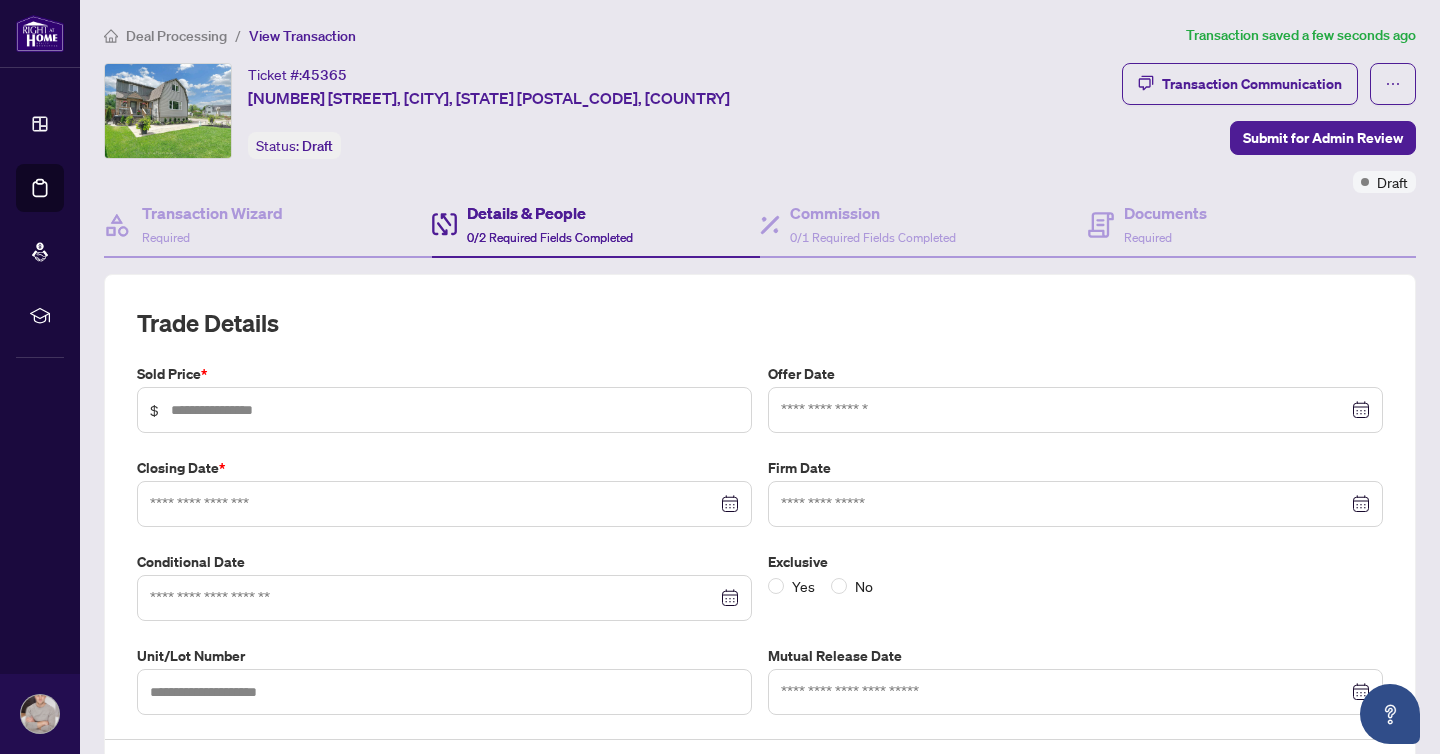 type on "**********" 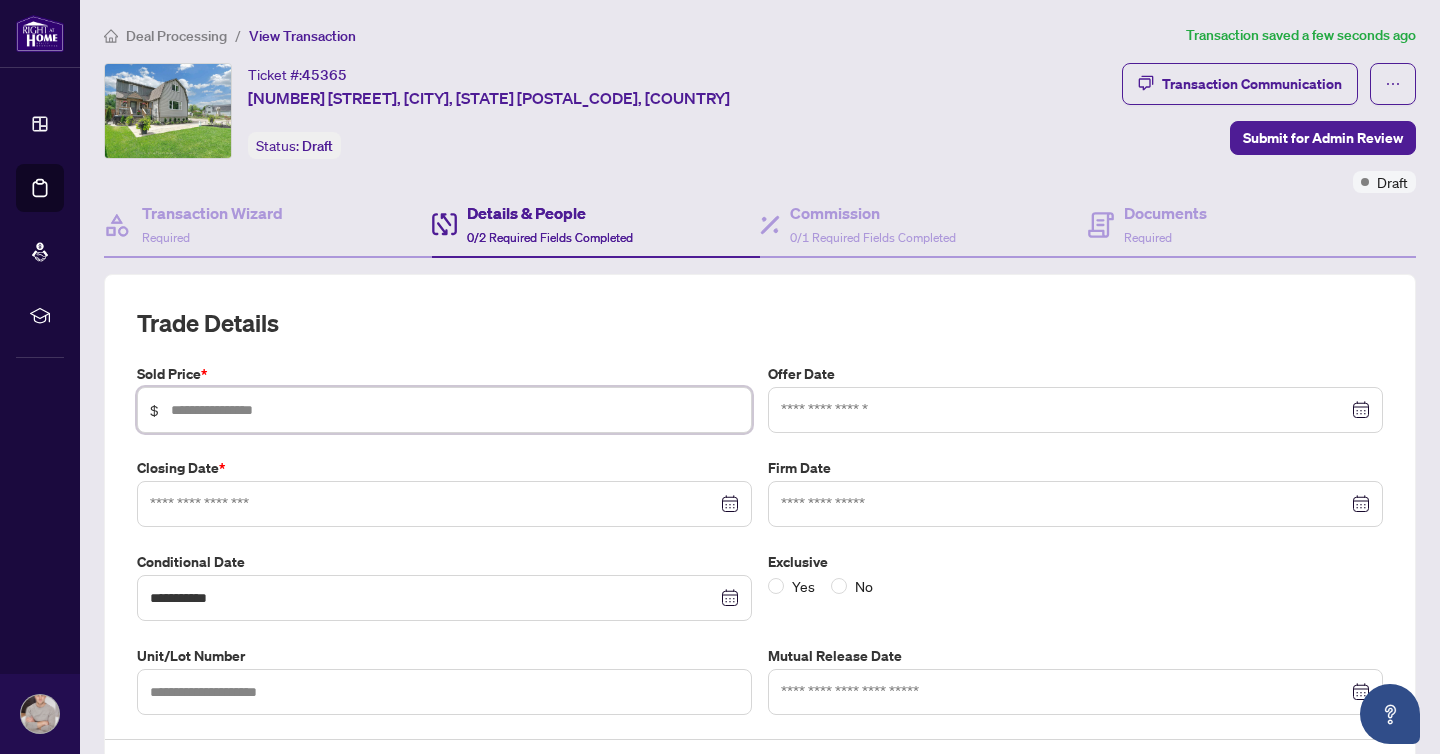 click at bounding box center [455, 410] 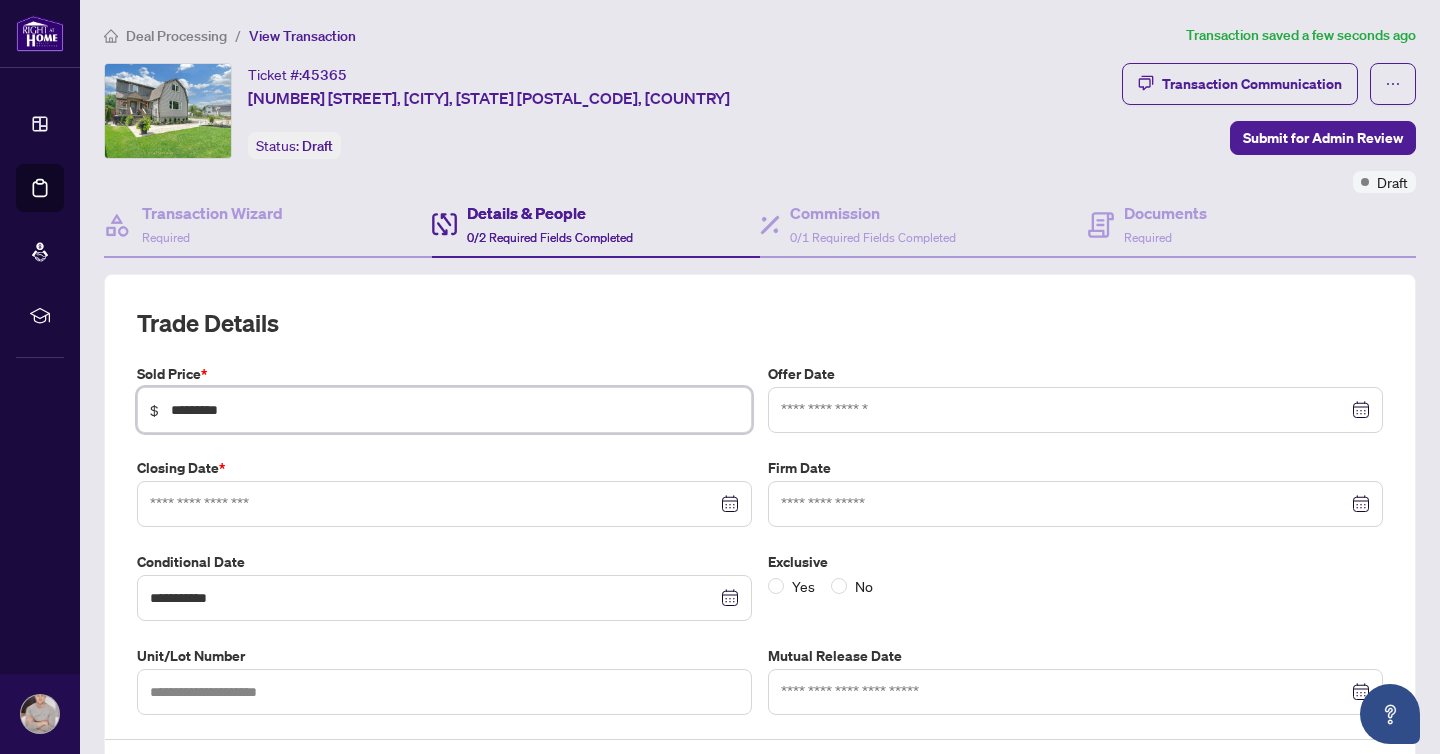 click at bounding box center (444, 504) 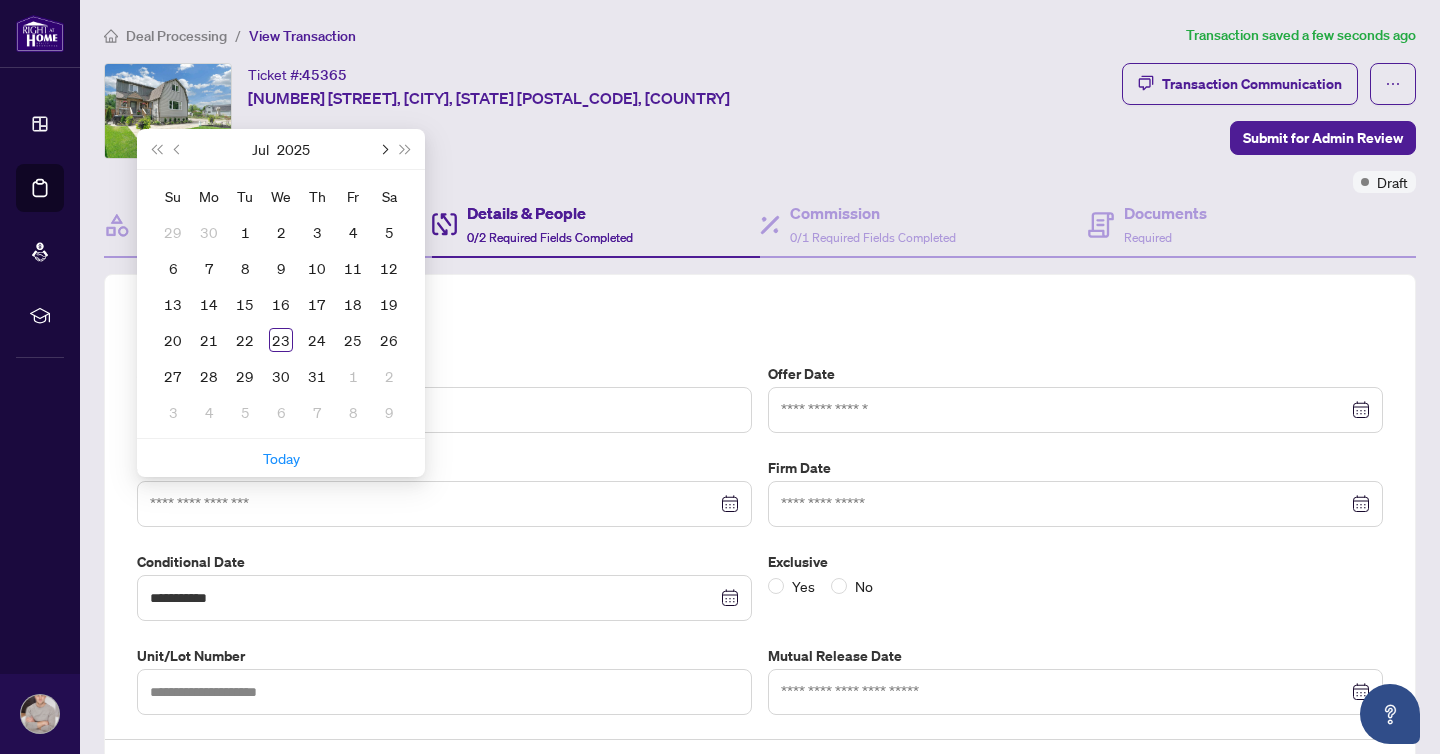 click at bounding box center [383, 149] 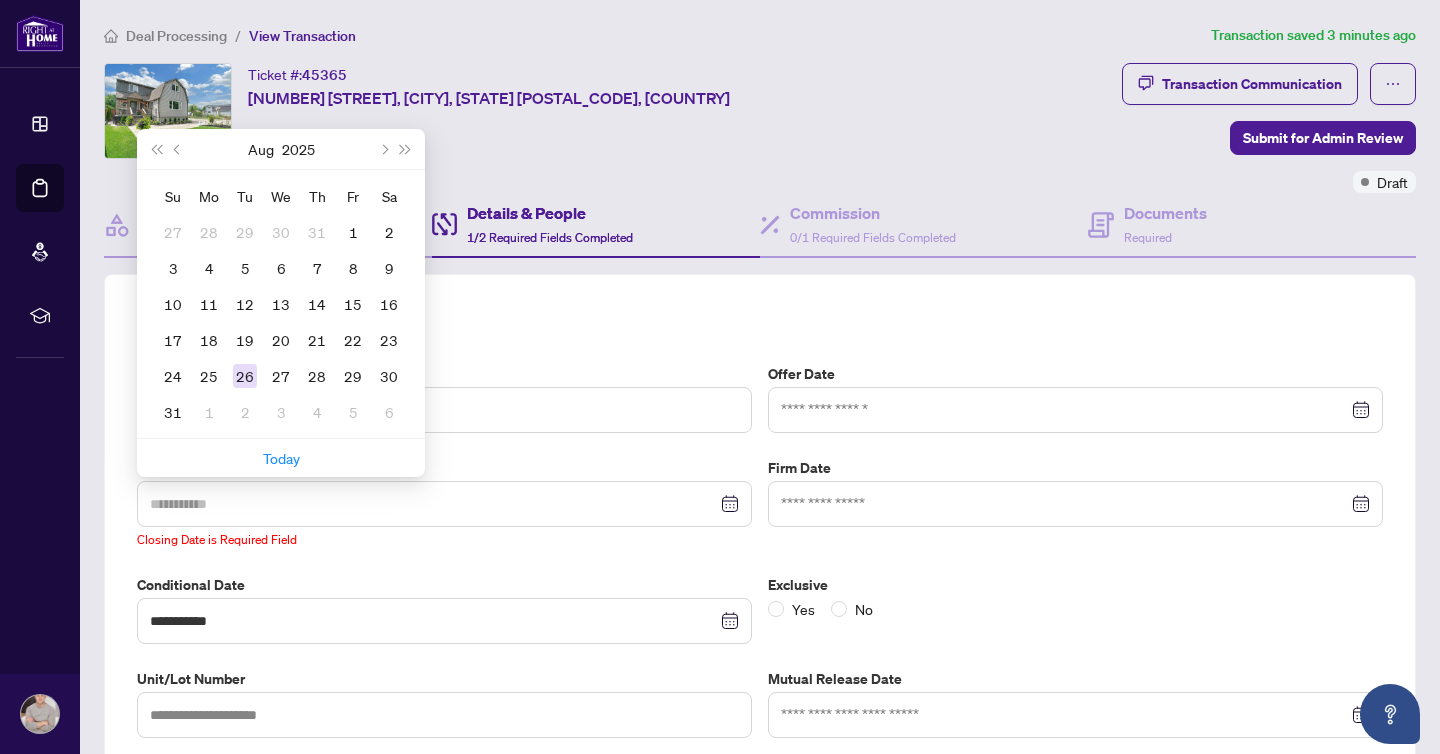 type on "**********" 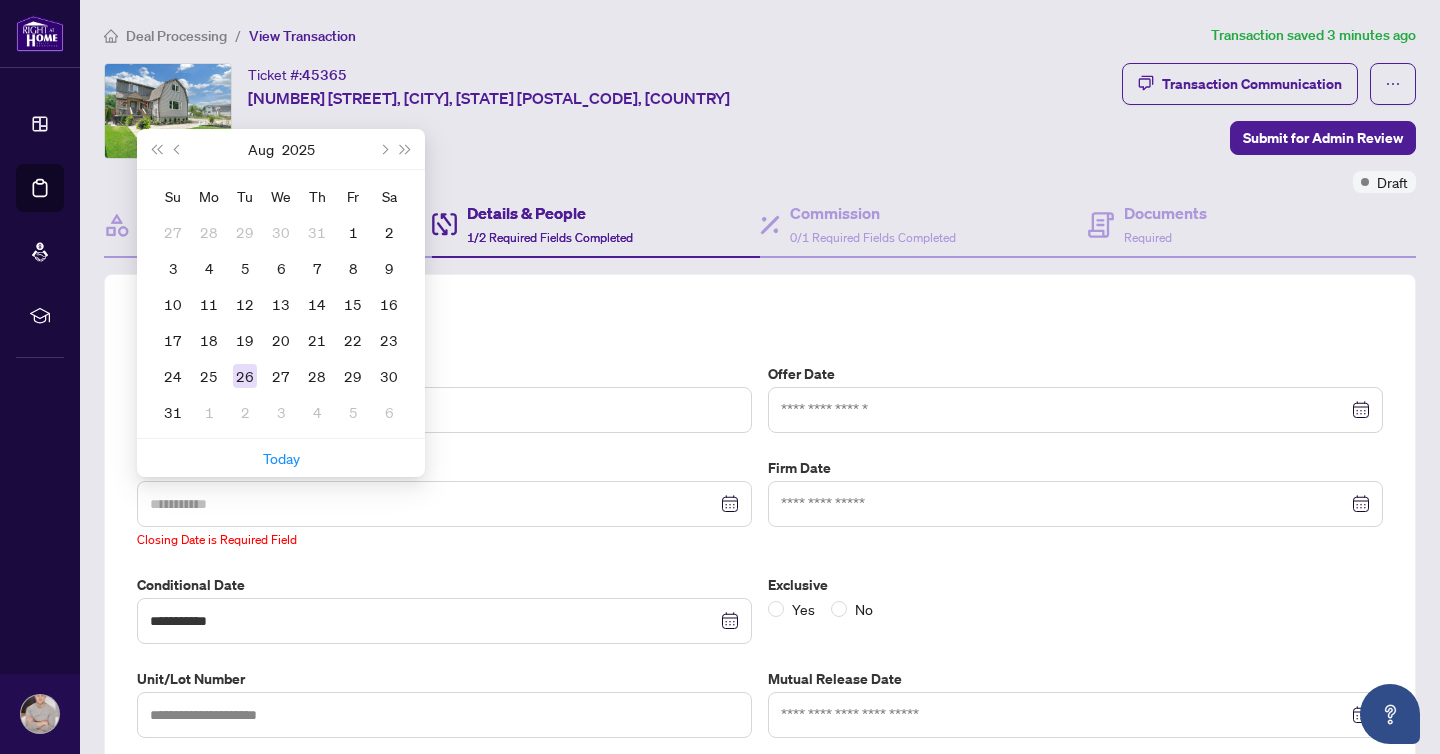 click on "26" at bounding box center (245, 376) 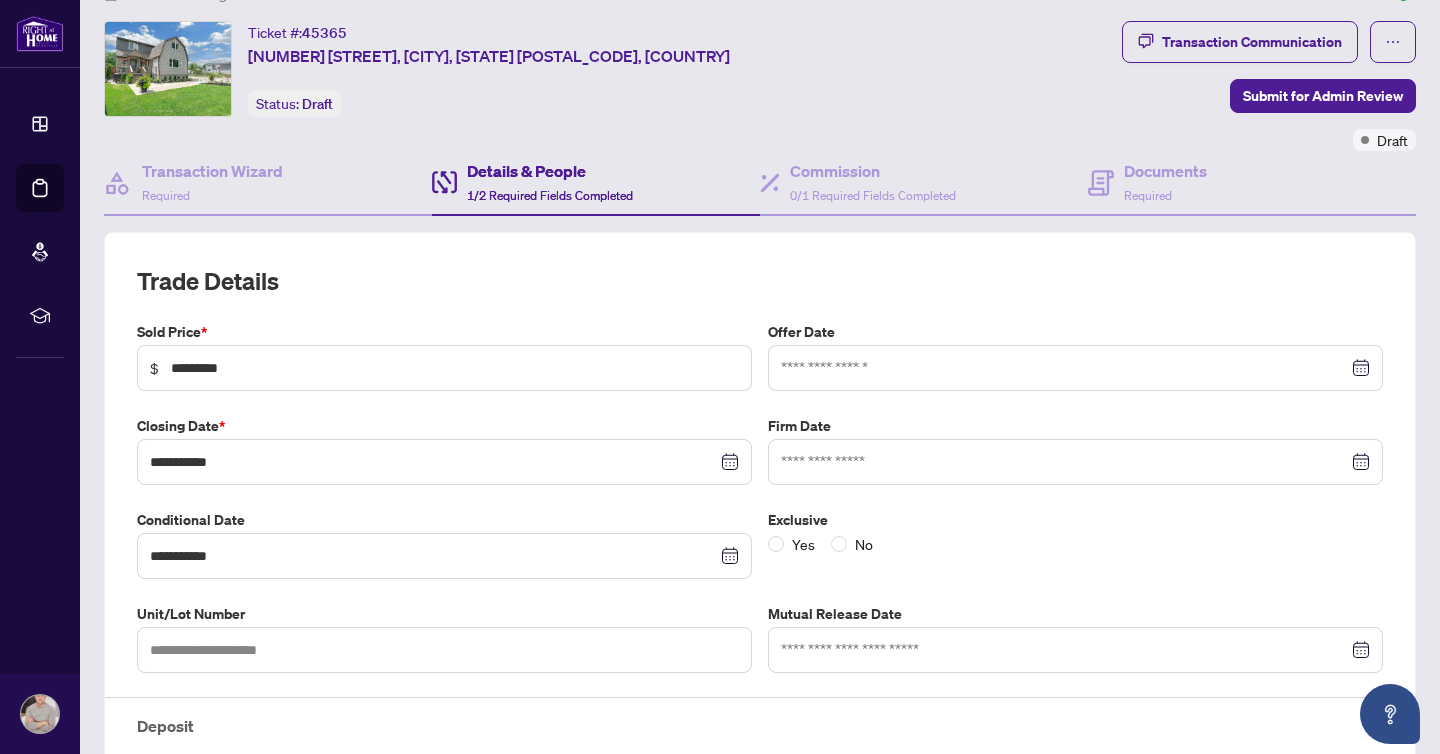 scroll, scrollTop: 64, scrollLeft: 0, axis: vertical 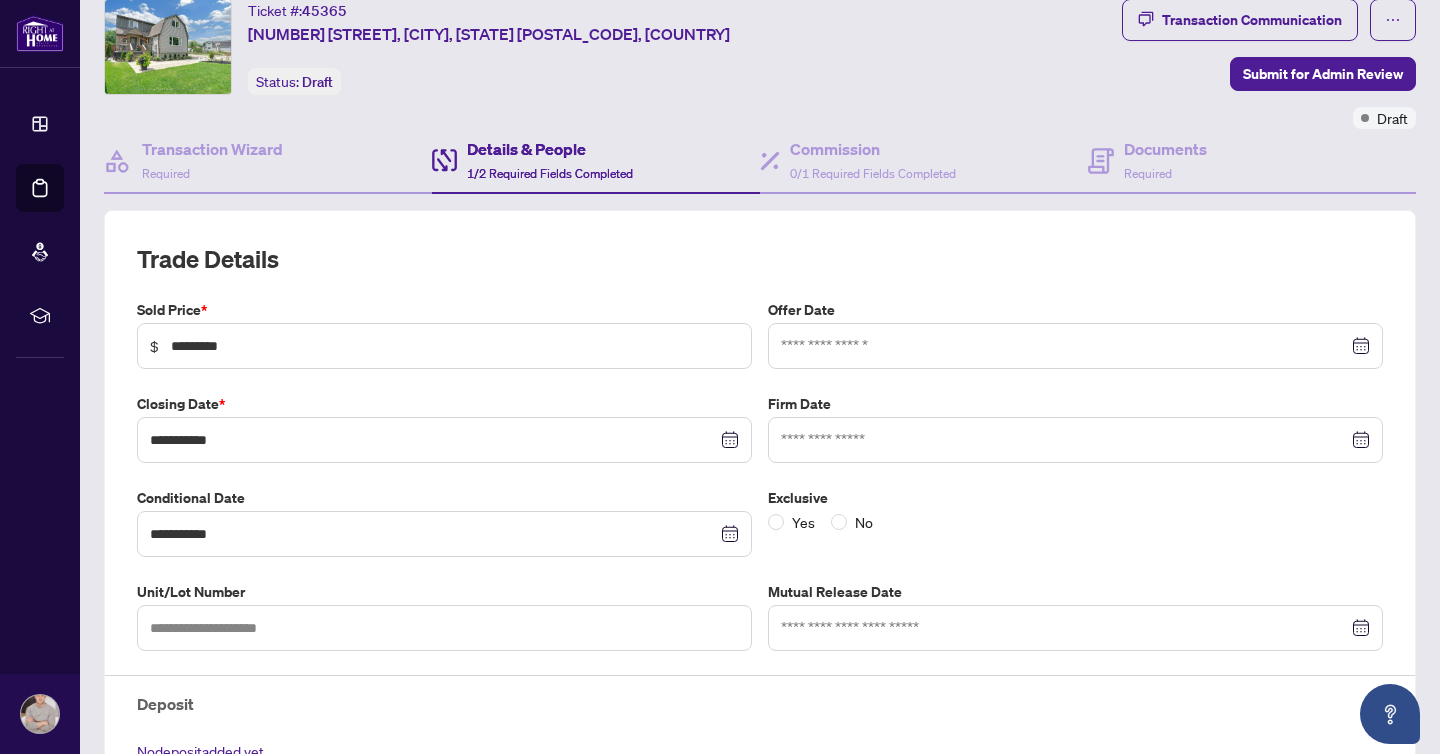 click at bounding box center [1075, 346] 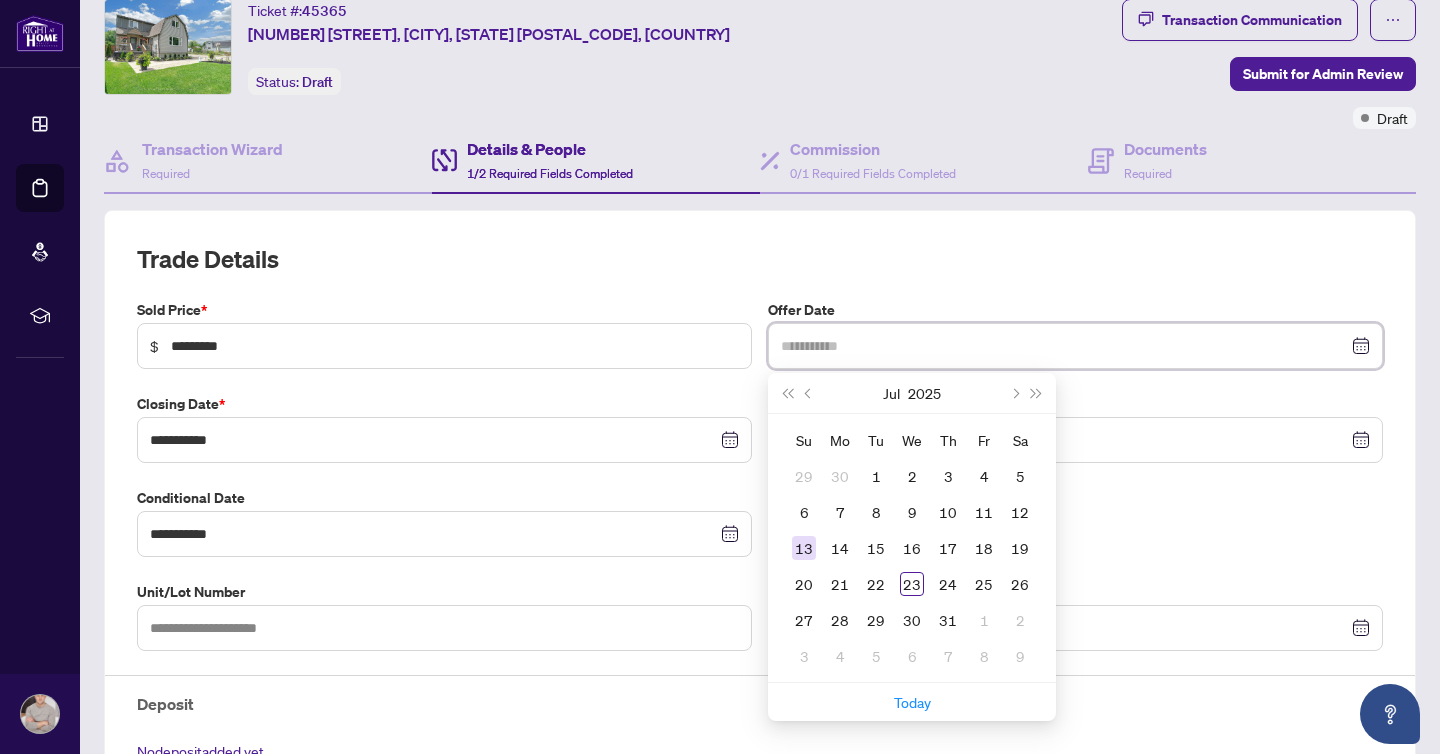type on "**********" 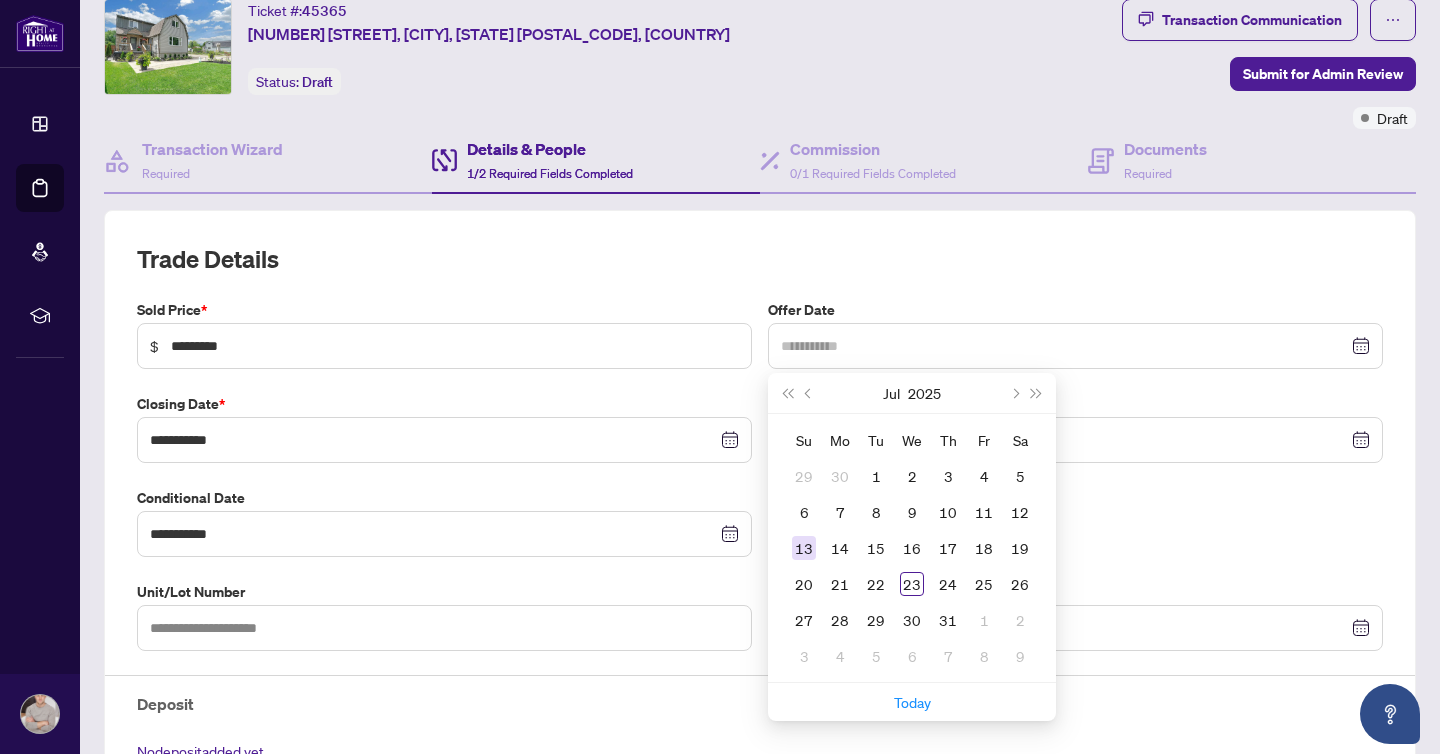 click on "13" at bounding box center (804, 548) 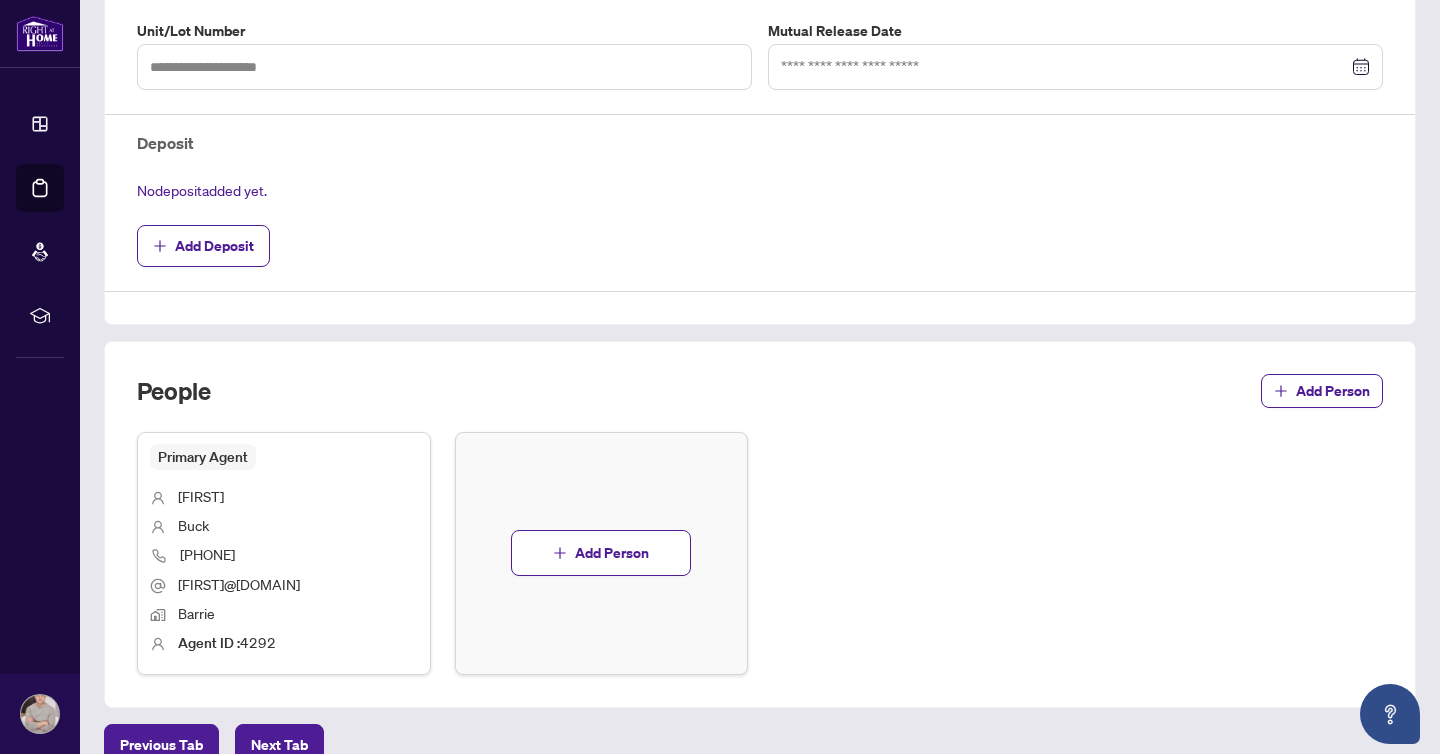 scroll, scrollTop: 636, scrollLeft: 0, axis: vertical 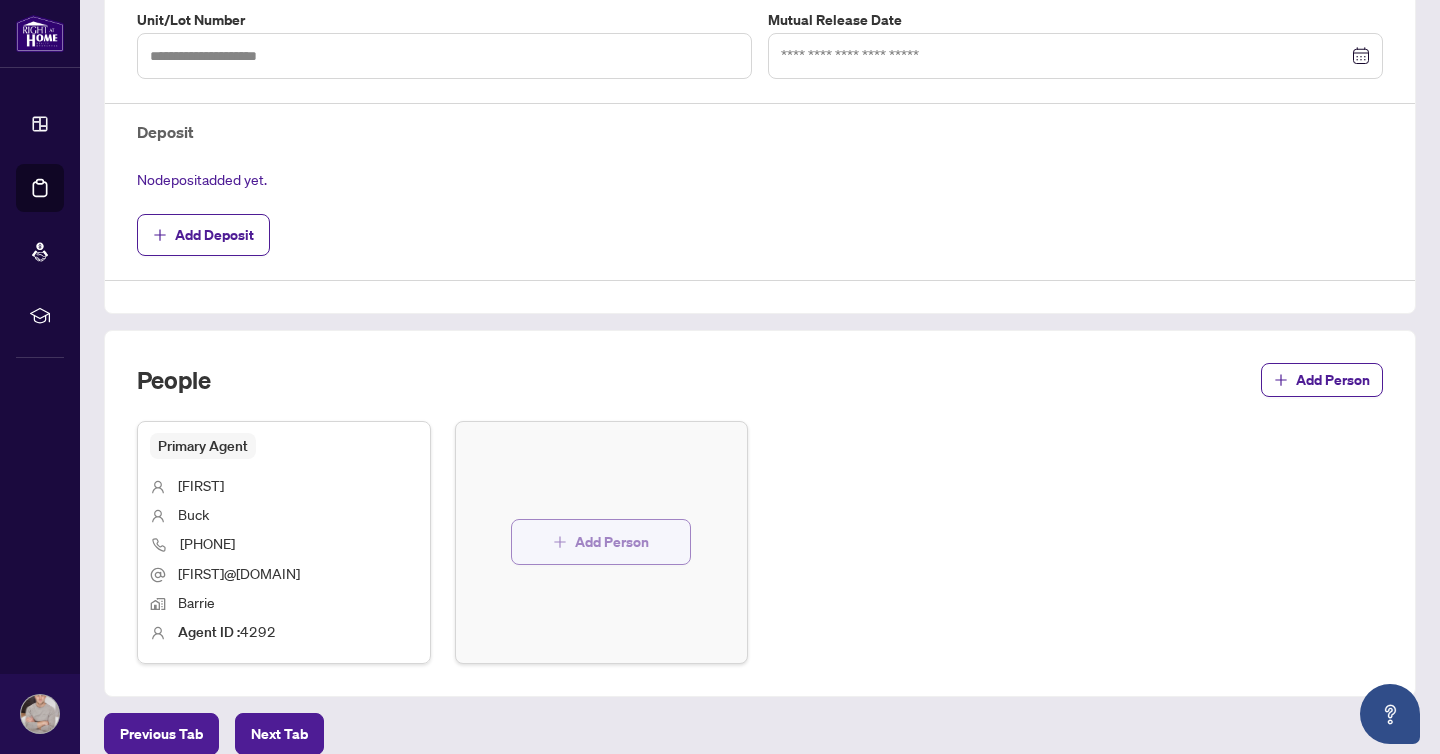 click on "Add Person" at bounding box center (612, 542) 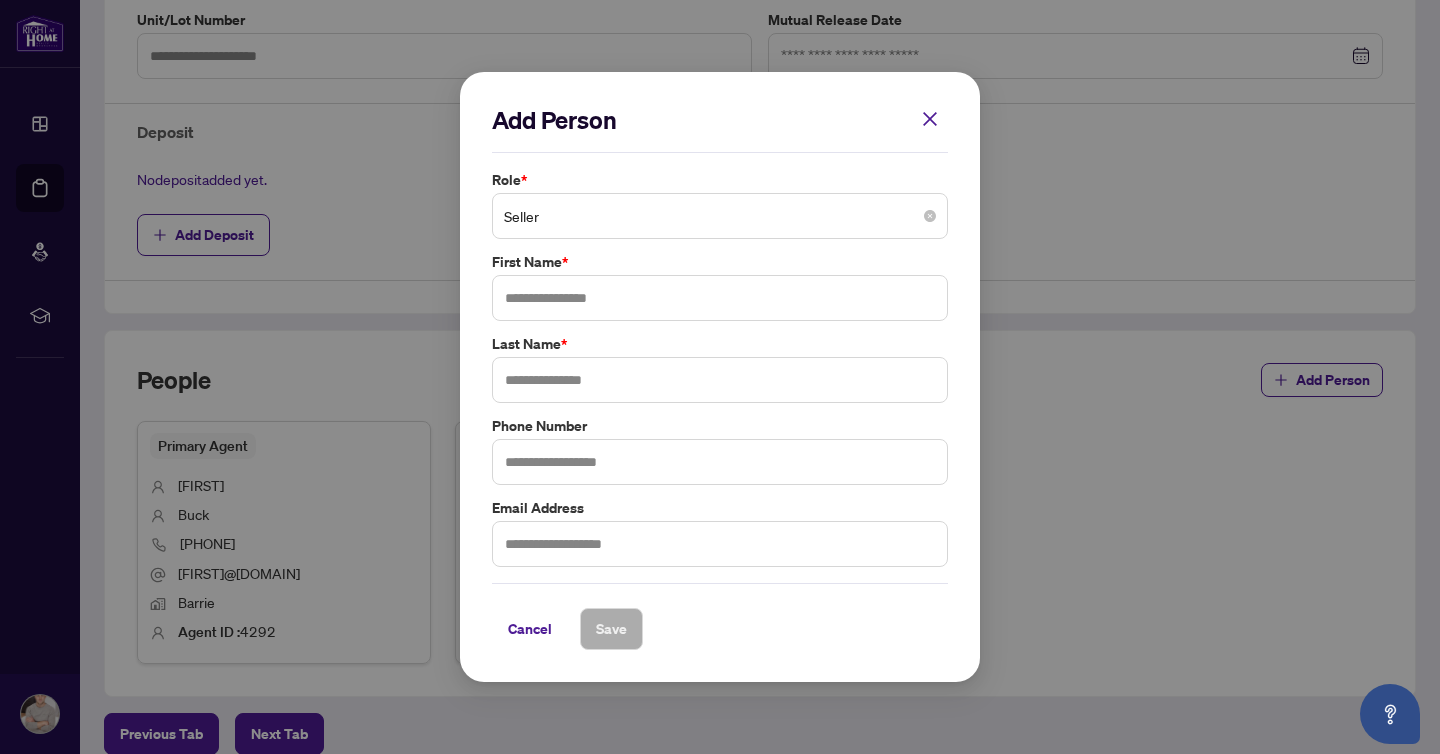 click on "Seller" at bounding box center (720, 216) 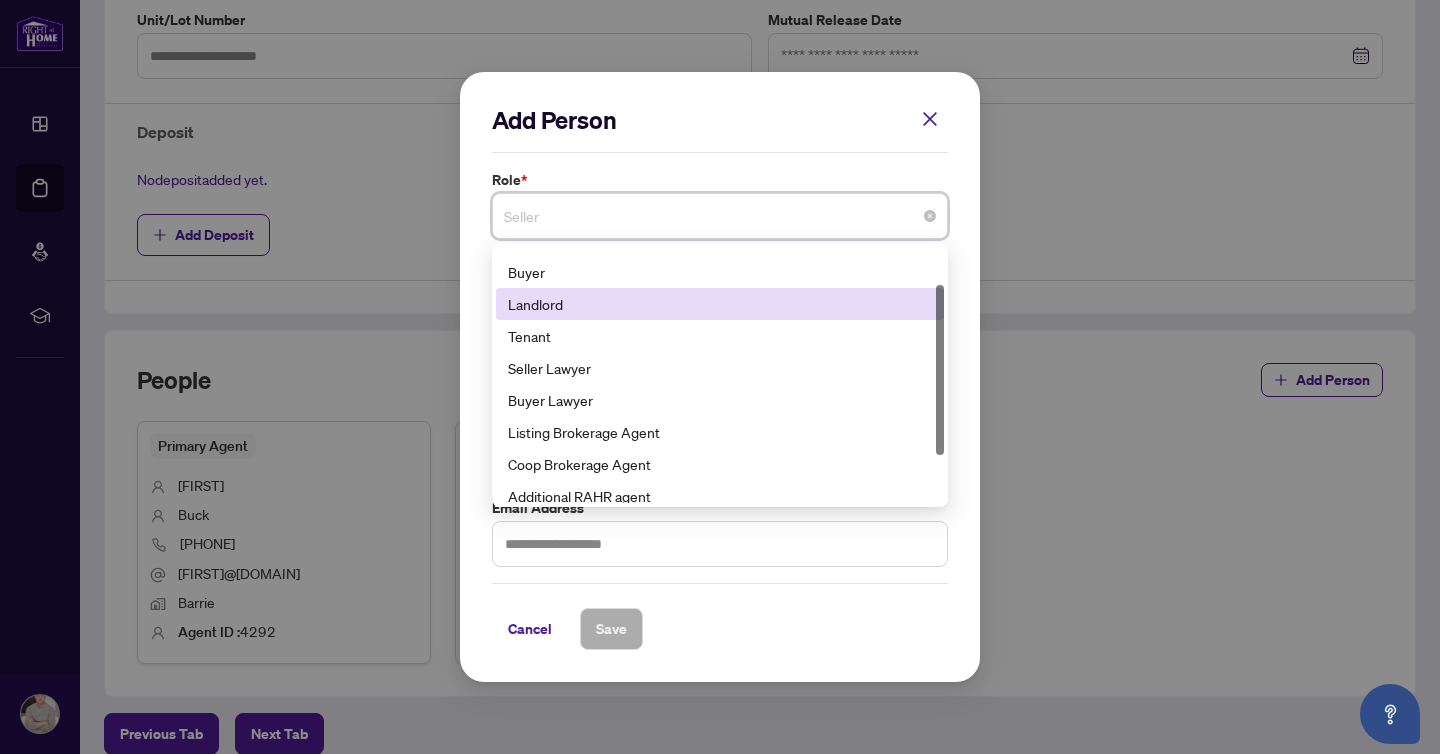 scroll, scrollTop: 57, scrollLeft: 0, axis: vertical 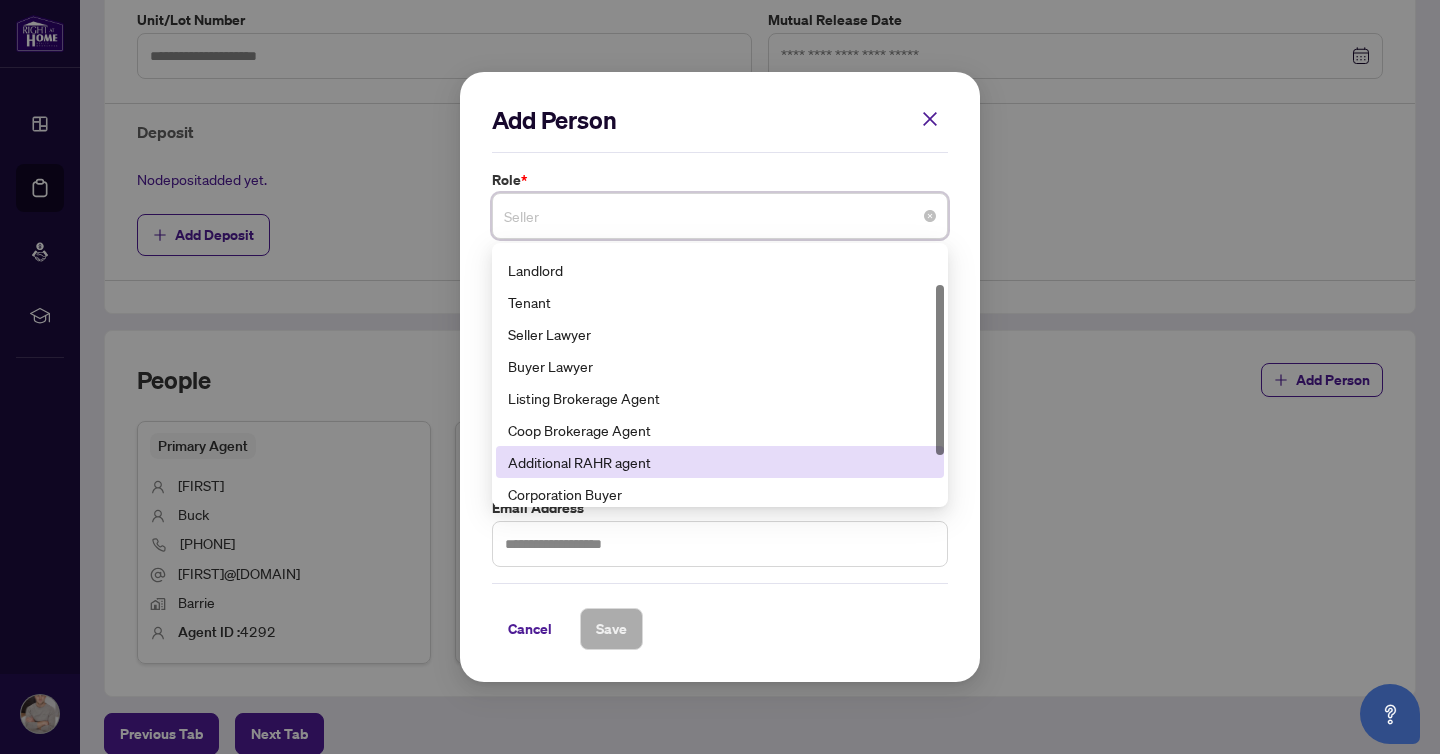 click on "Additional RAHR agent" at bounding box center (720, 462) 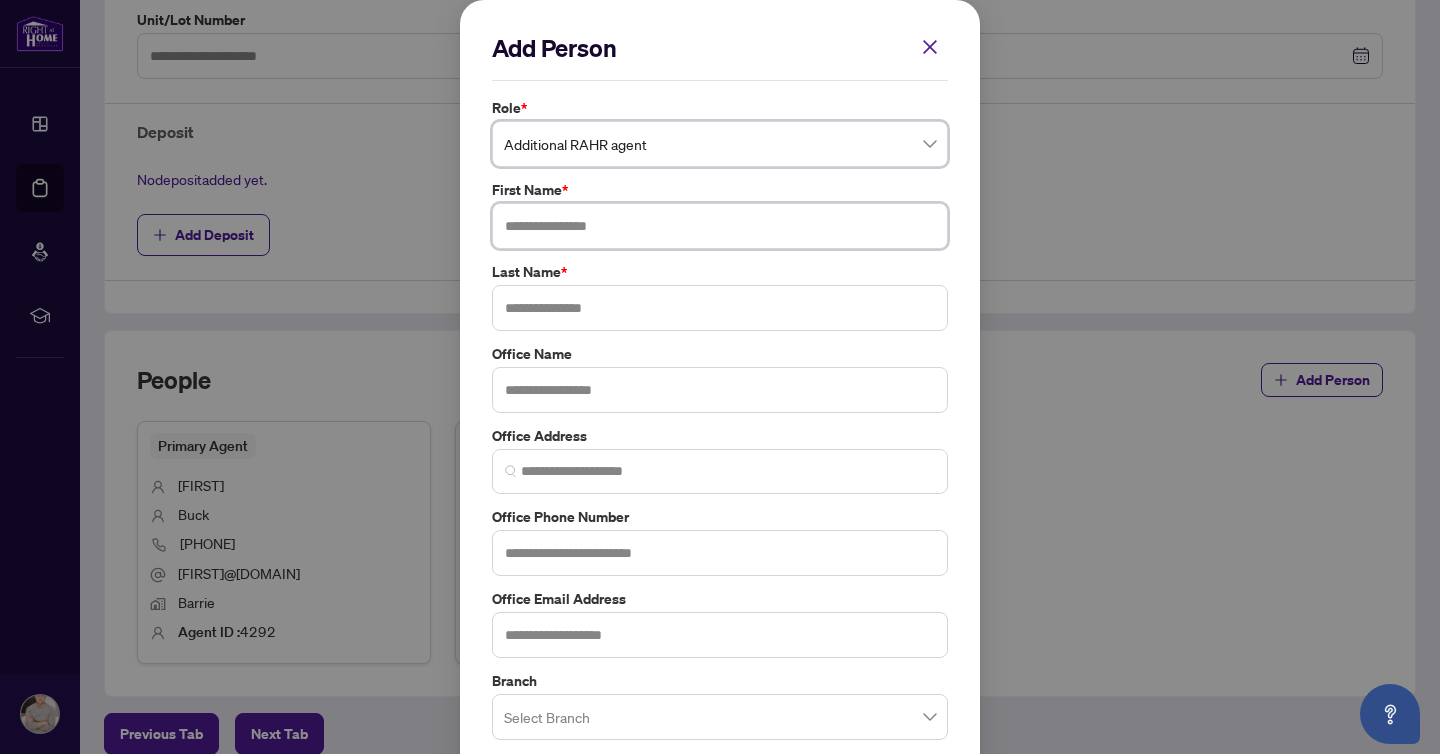 click at bounding box center [720, 226] 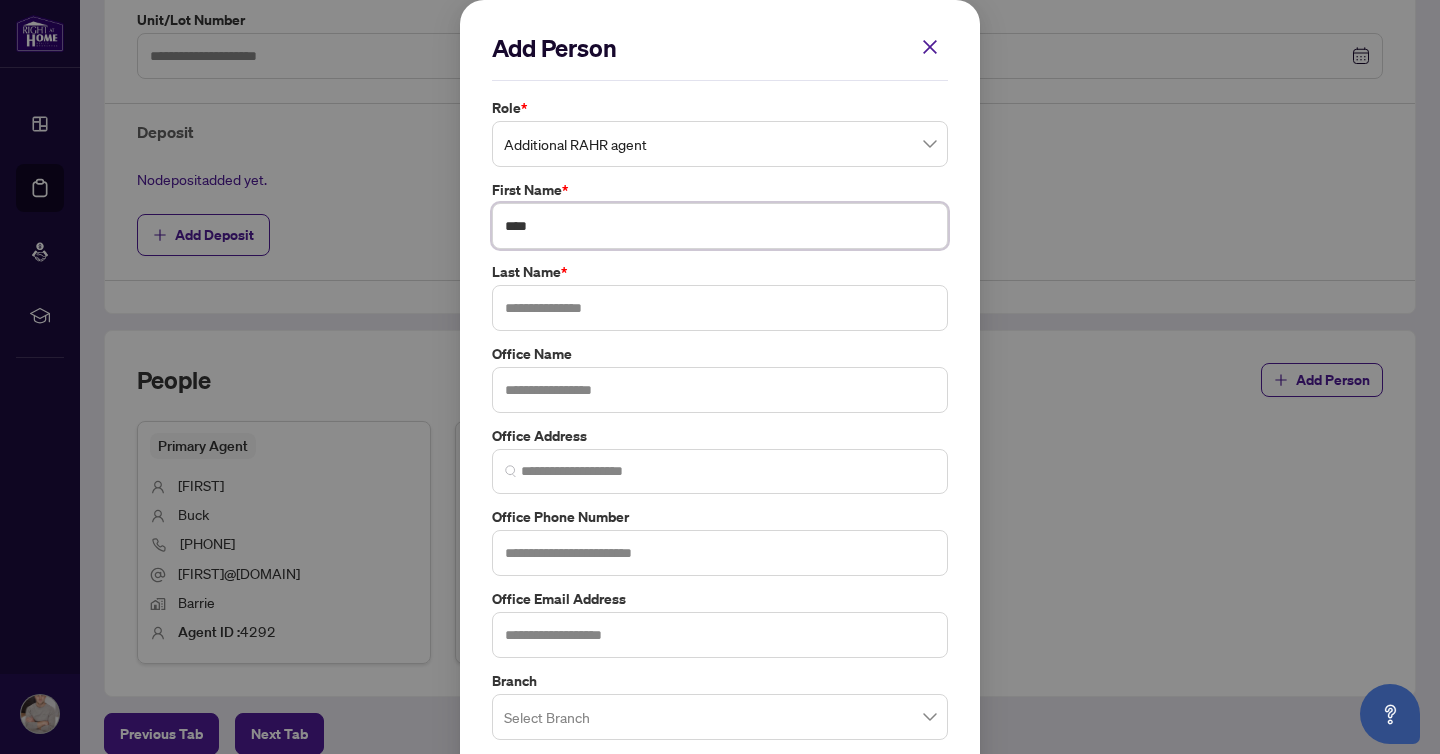 type on "****" 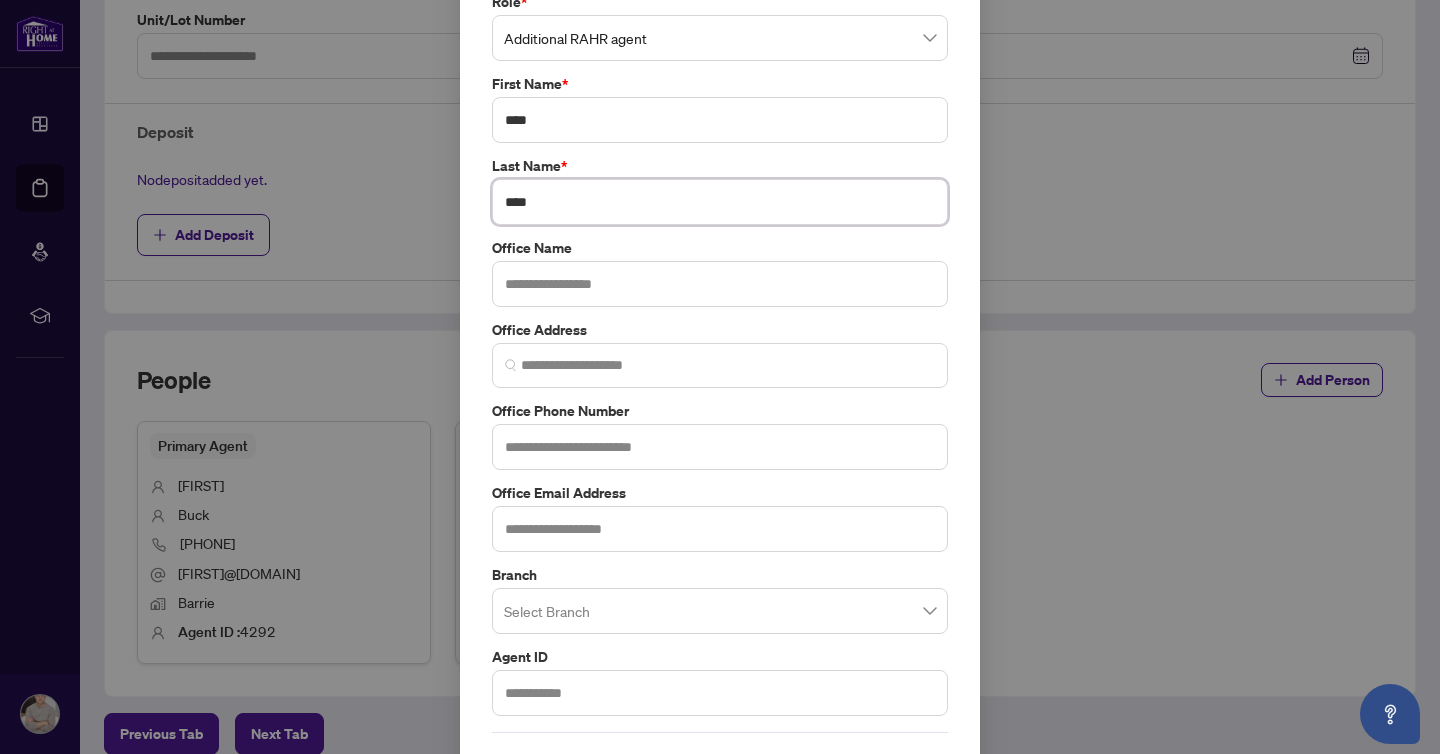 scroll, scrollTop: 183, scrollLeft: 0, axis: vertical 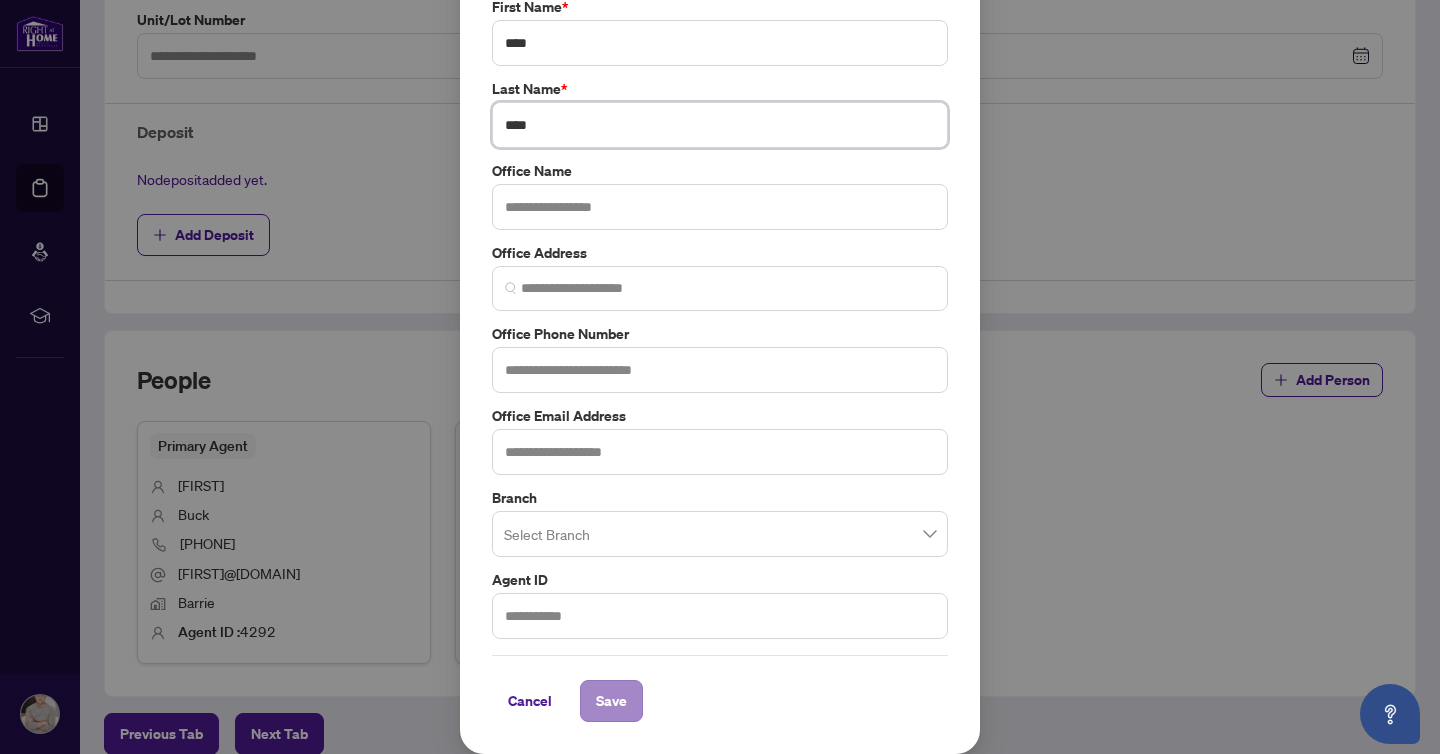 type on "****" 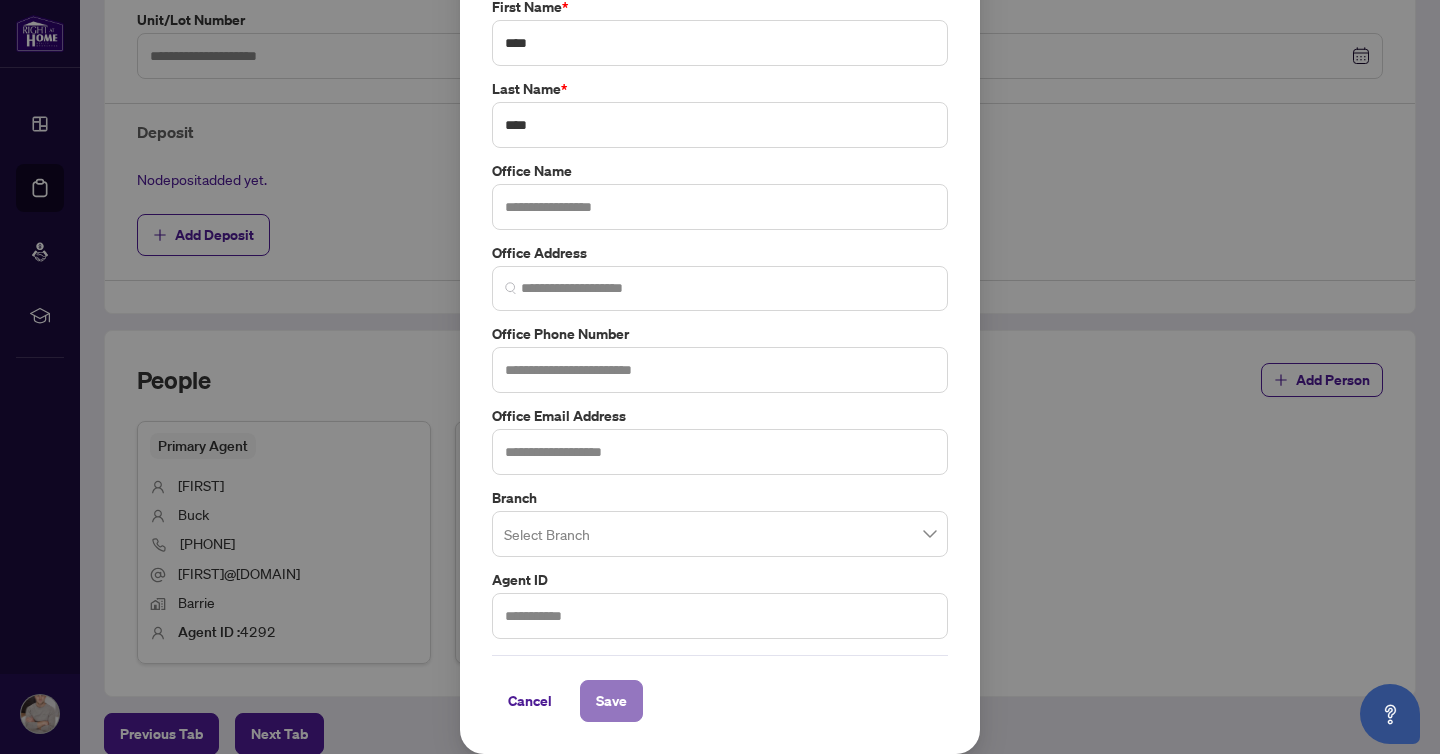 click on "Save" at bounding box center (611, 701) 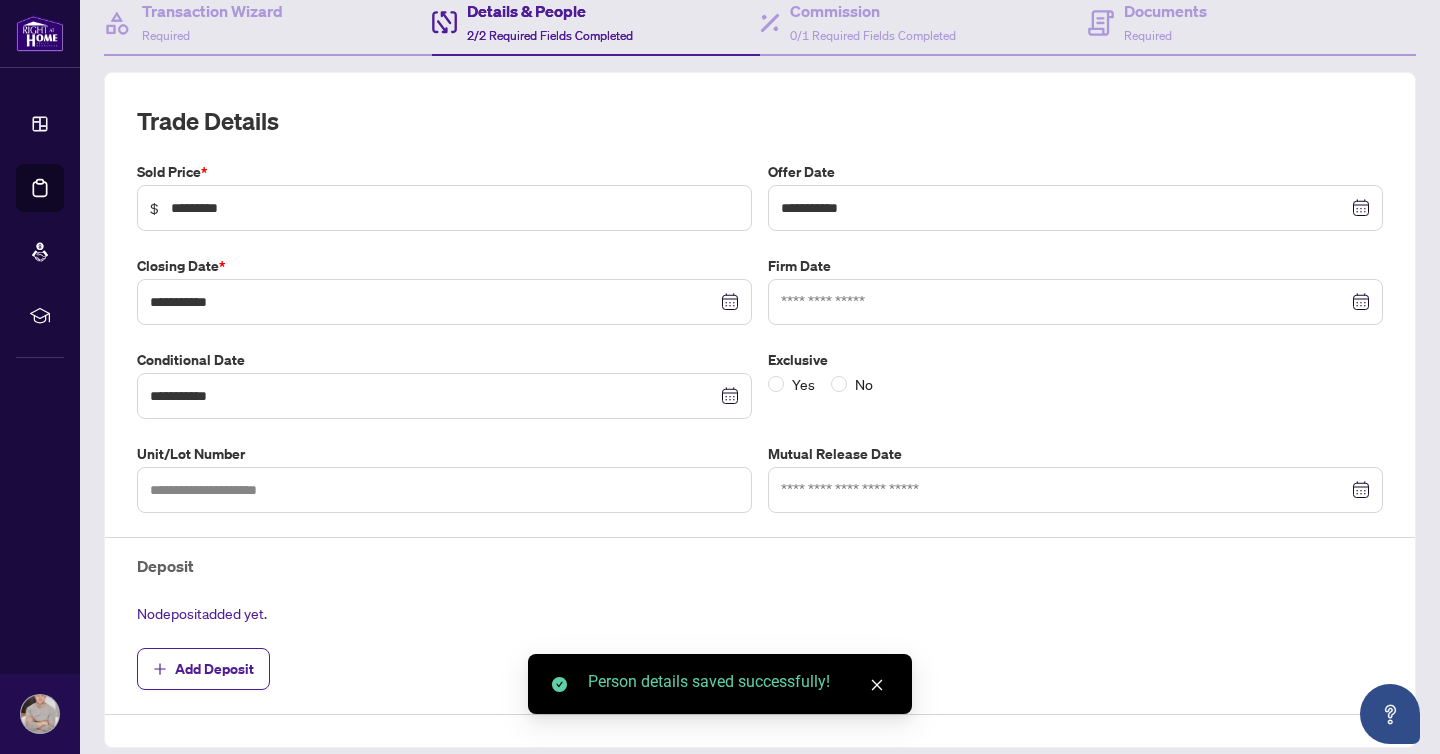 scroll, scrollTop: 0, scrollLeft: 0, axis: both 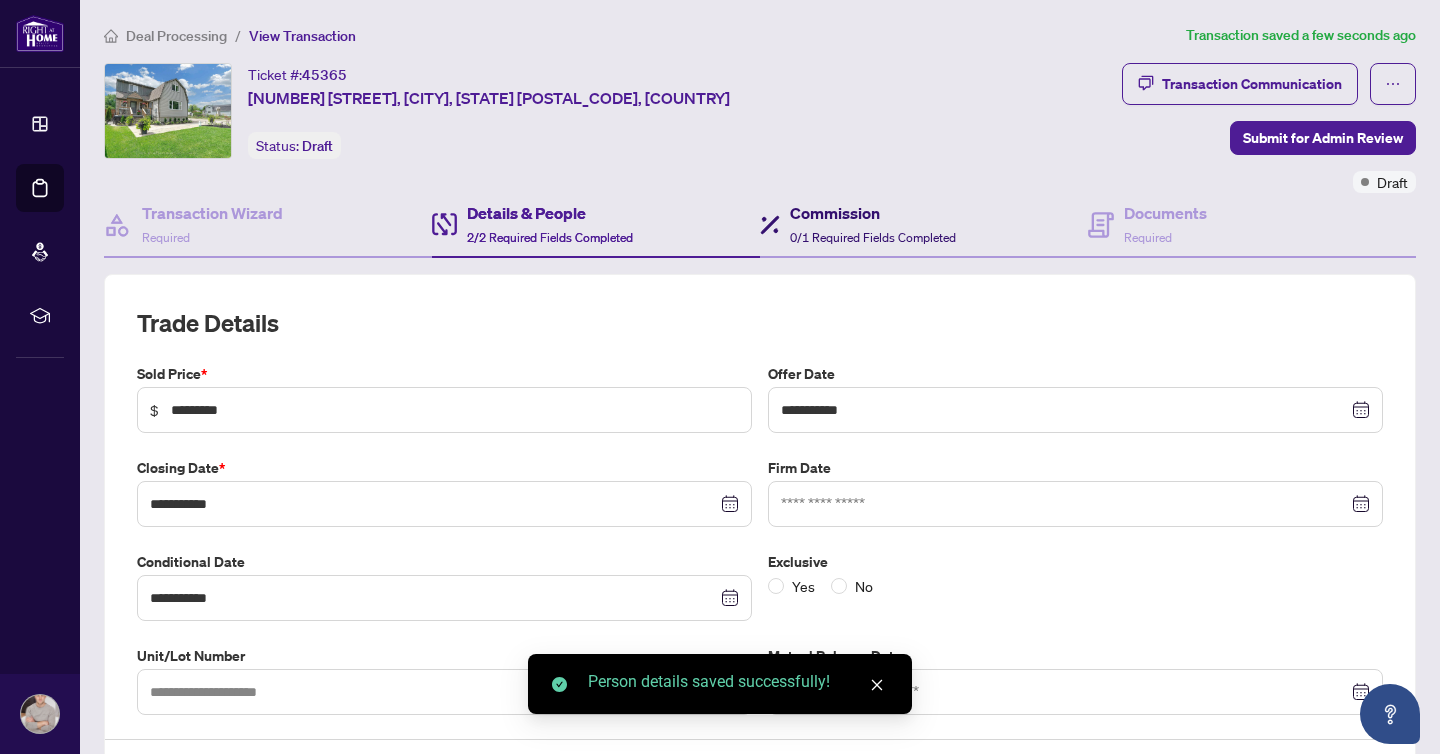 click on "Commission" at bounding box center [873, 213] 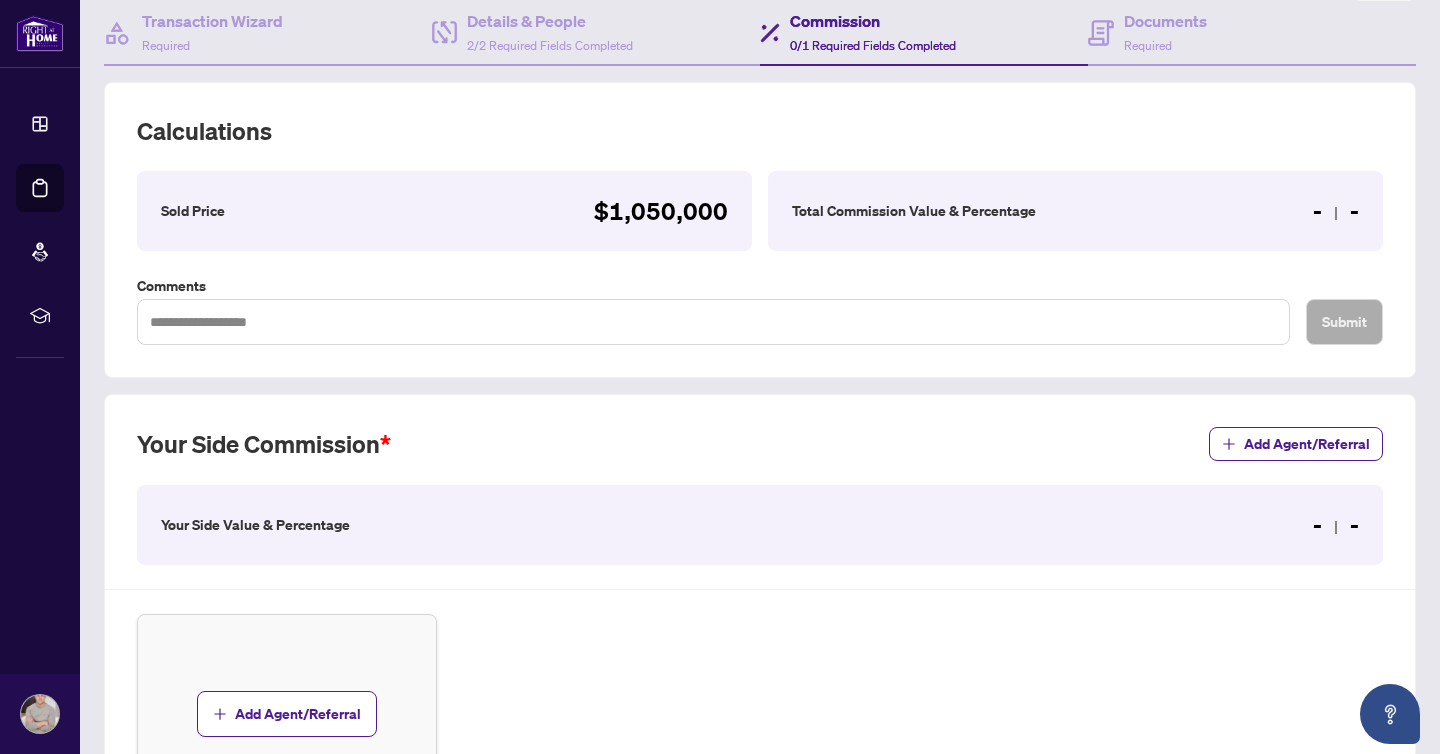 scroll, scrollTop: 210, scrollLeft: 0, axis: vertical 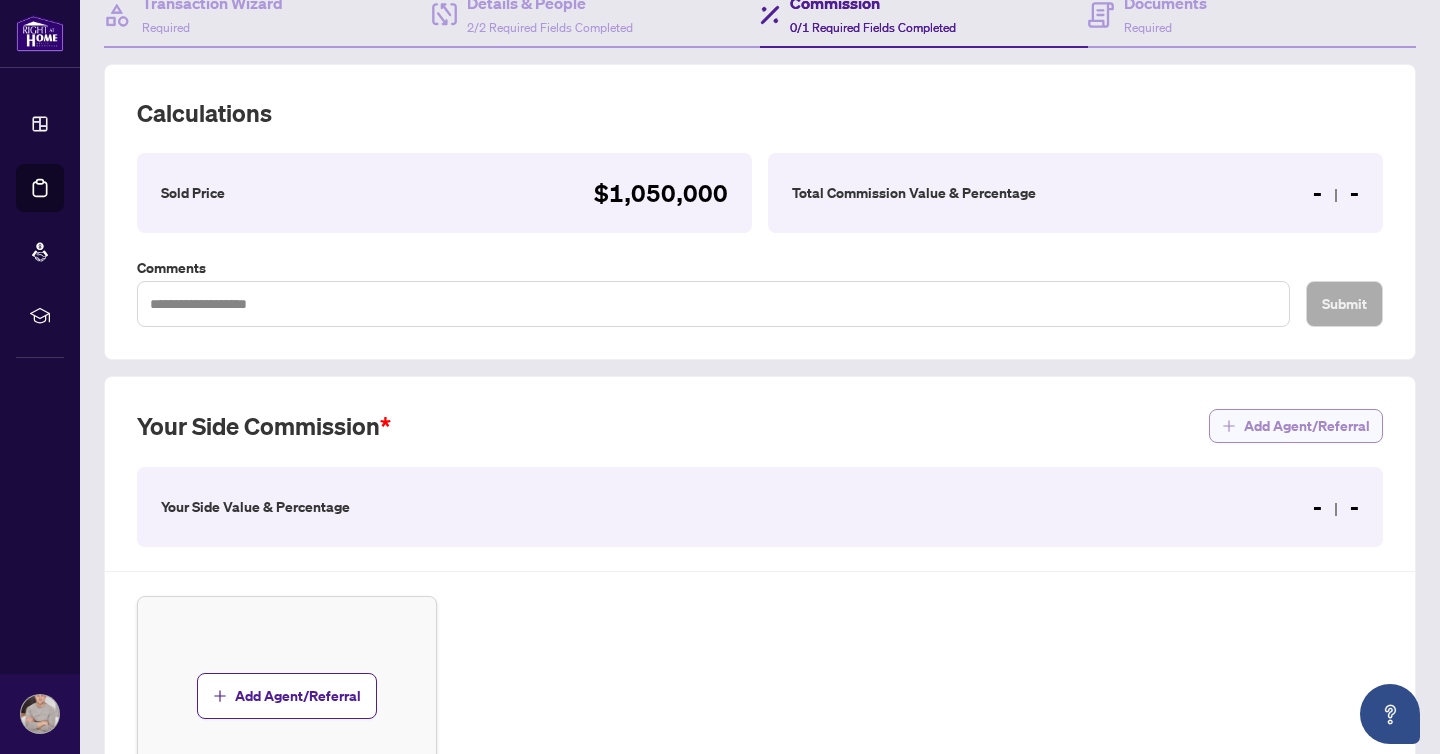 click on "Add Agent/Referral" at bounding box center (1296, 426) 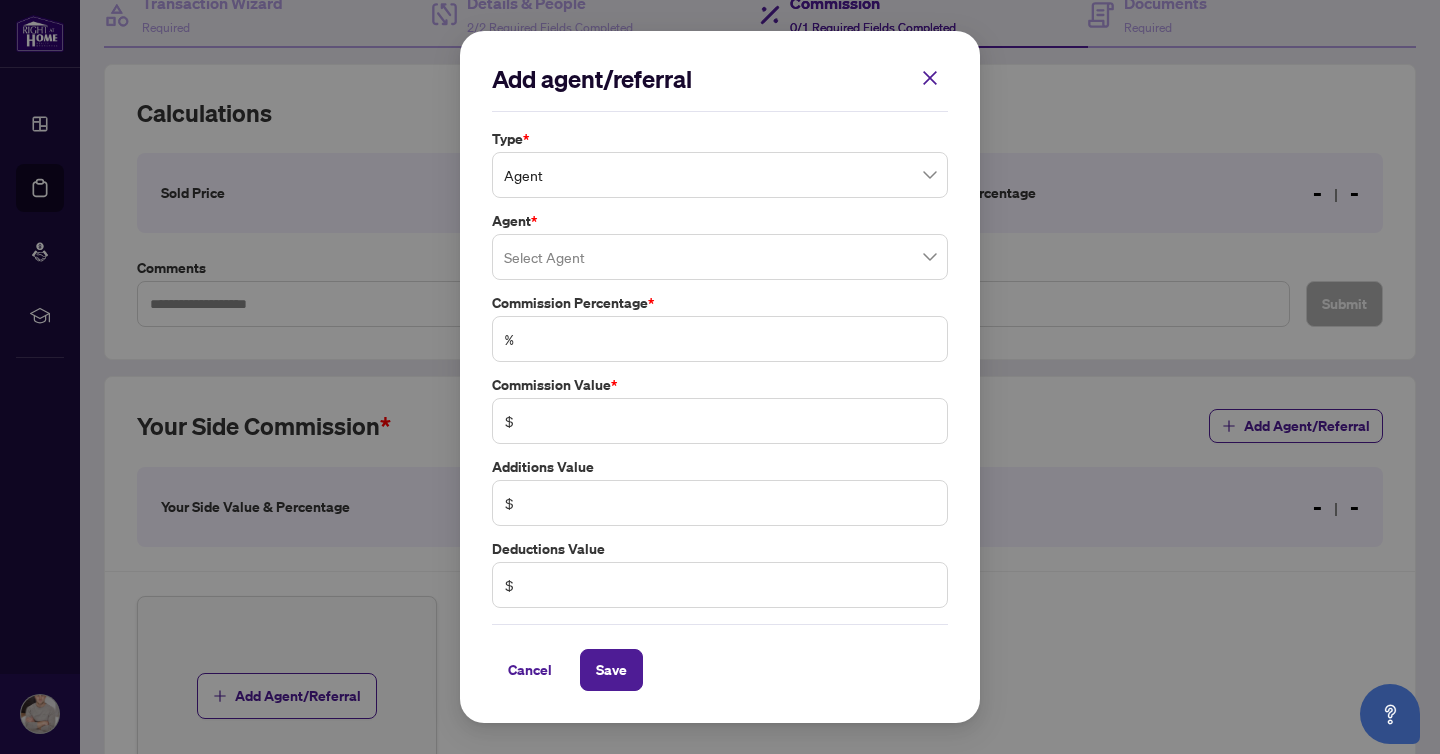 click on "Agent" at bounding box center [720, 175] 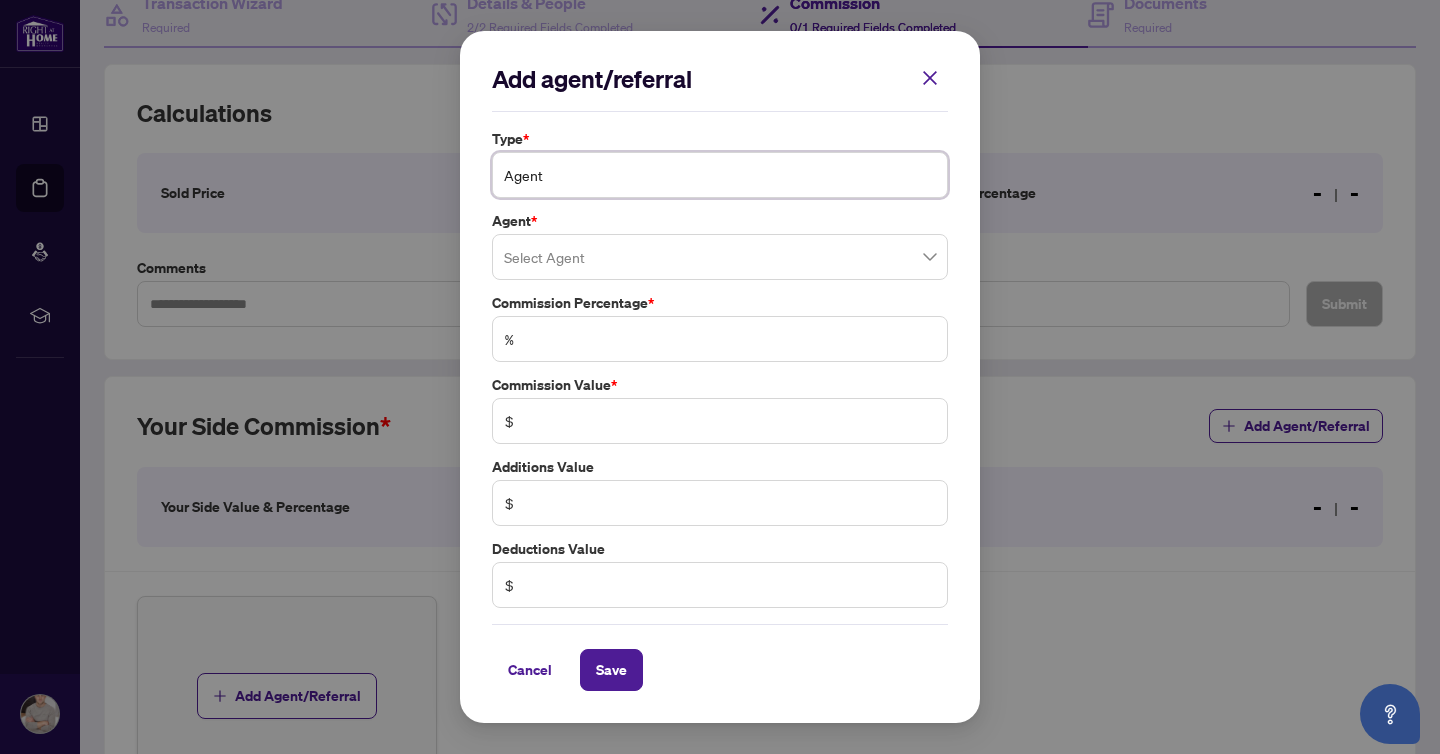 click on "Agent" at bounding box center [720, 175] 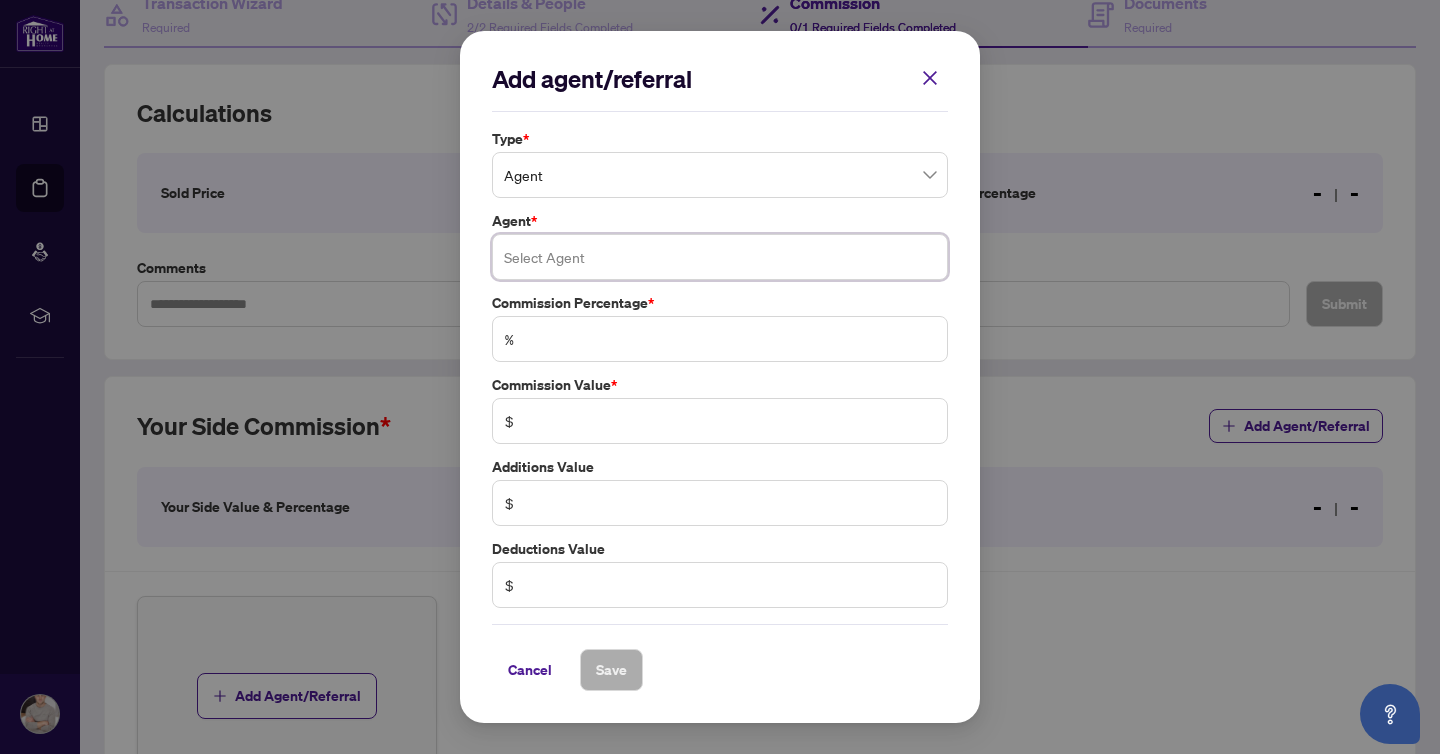 click at bounding box center (720, 257) 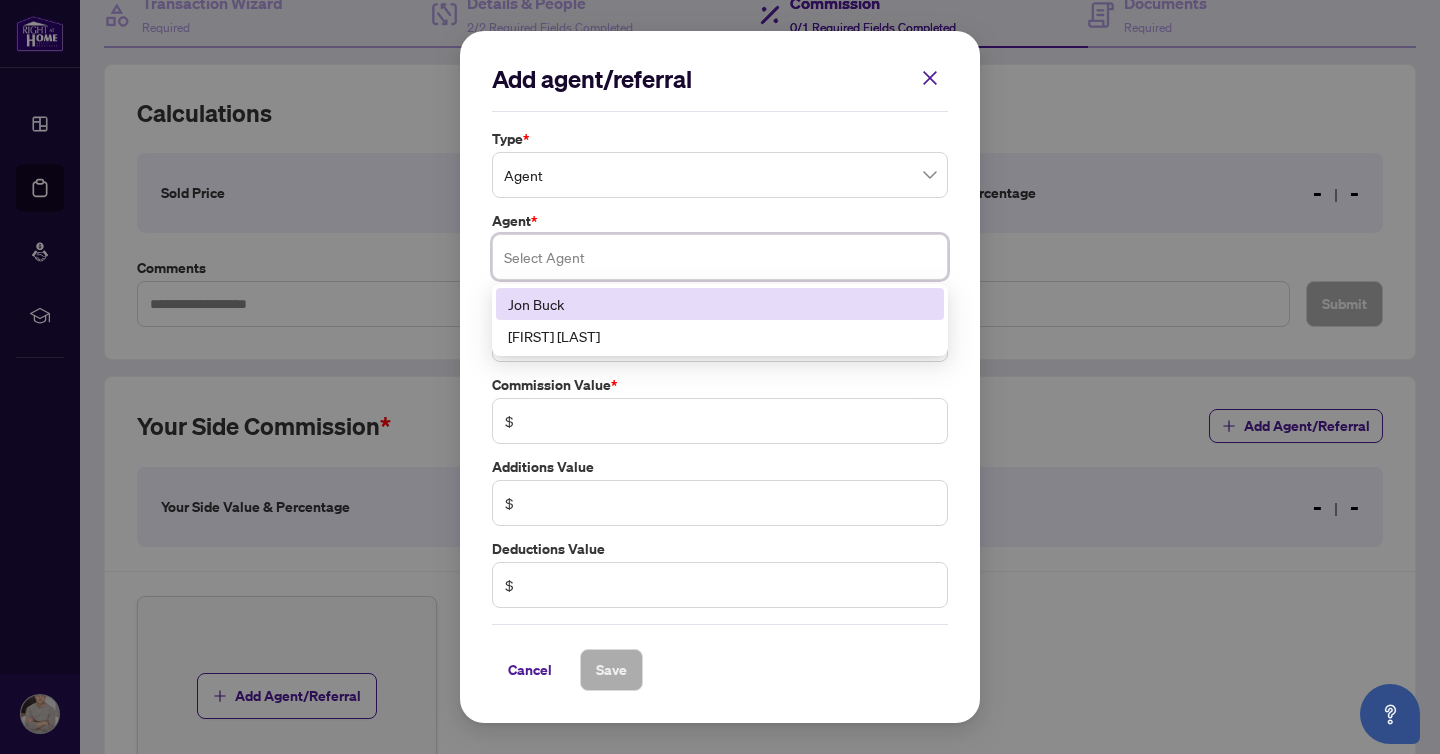 click on "Jon Buck" at bounding box center (720, 304) 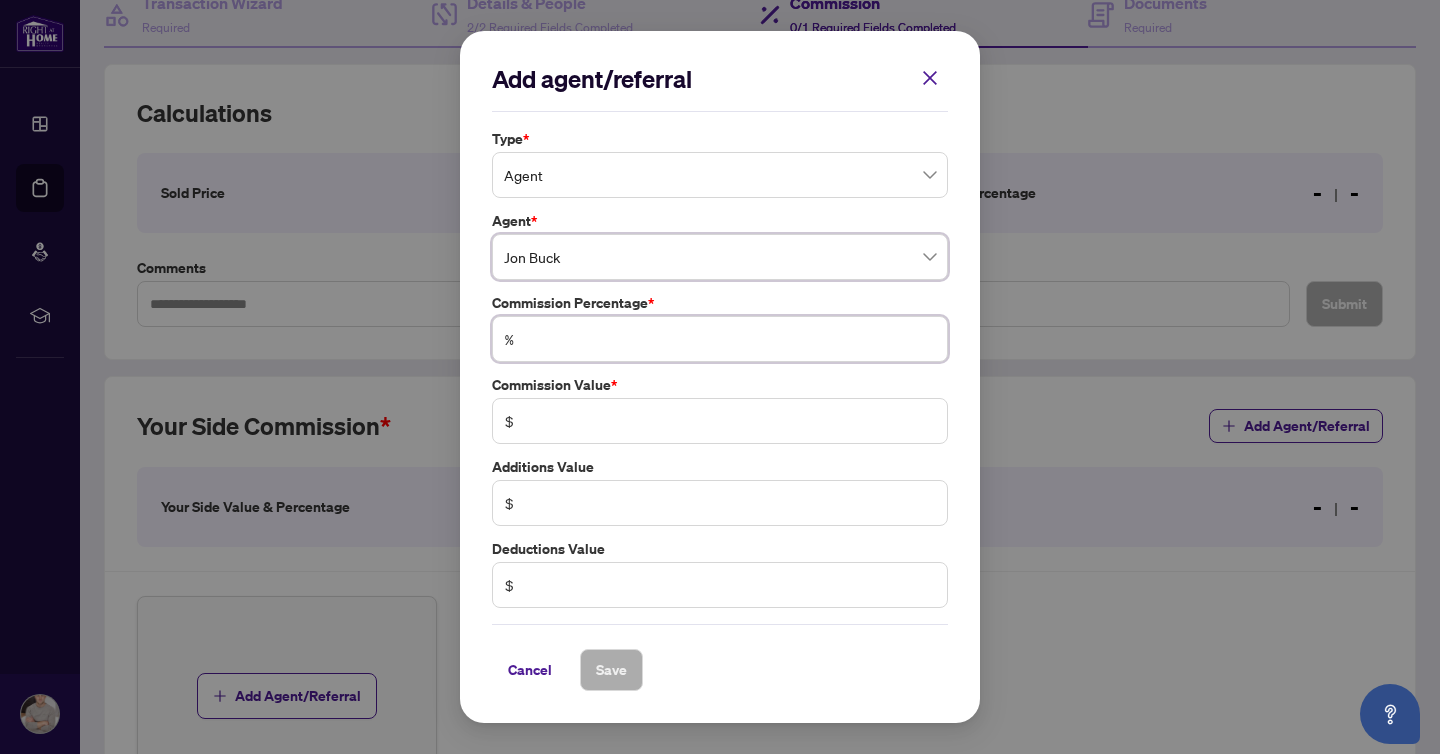 click at bounding box center (730, 339) 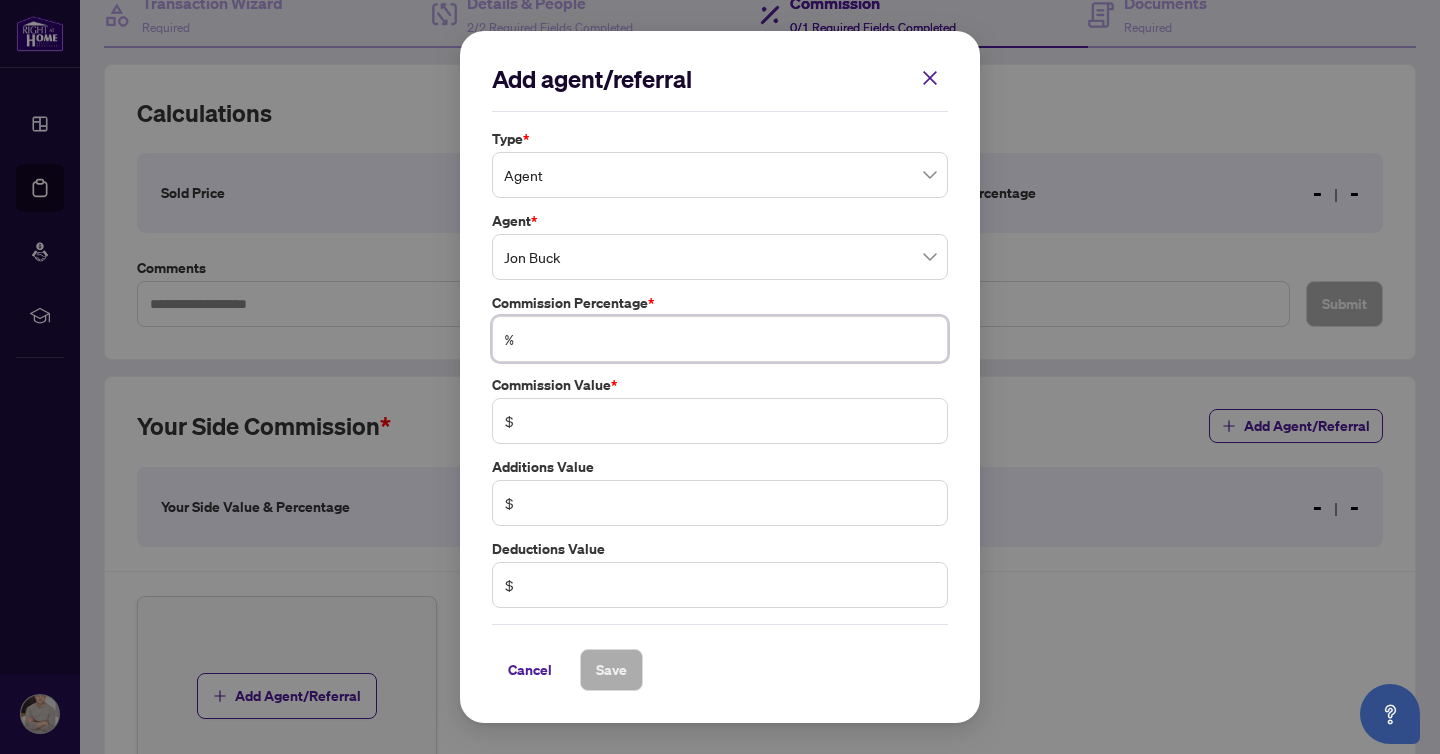 type on "*" 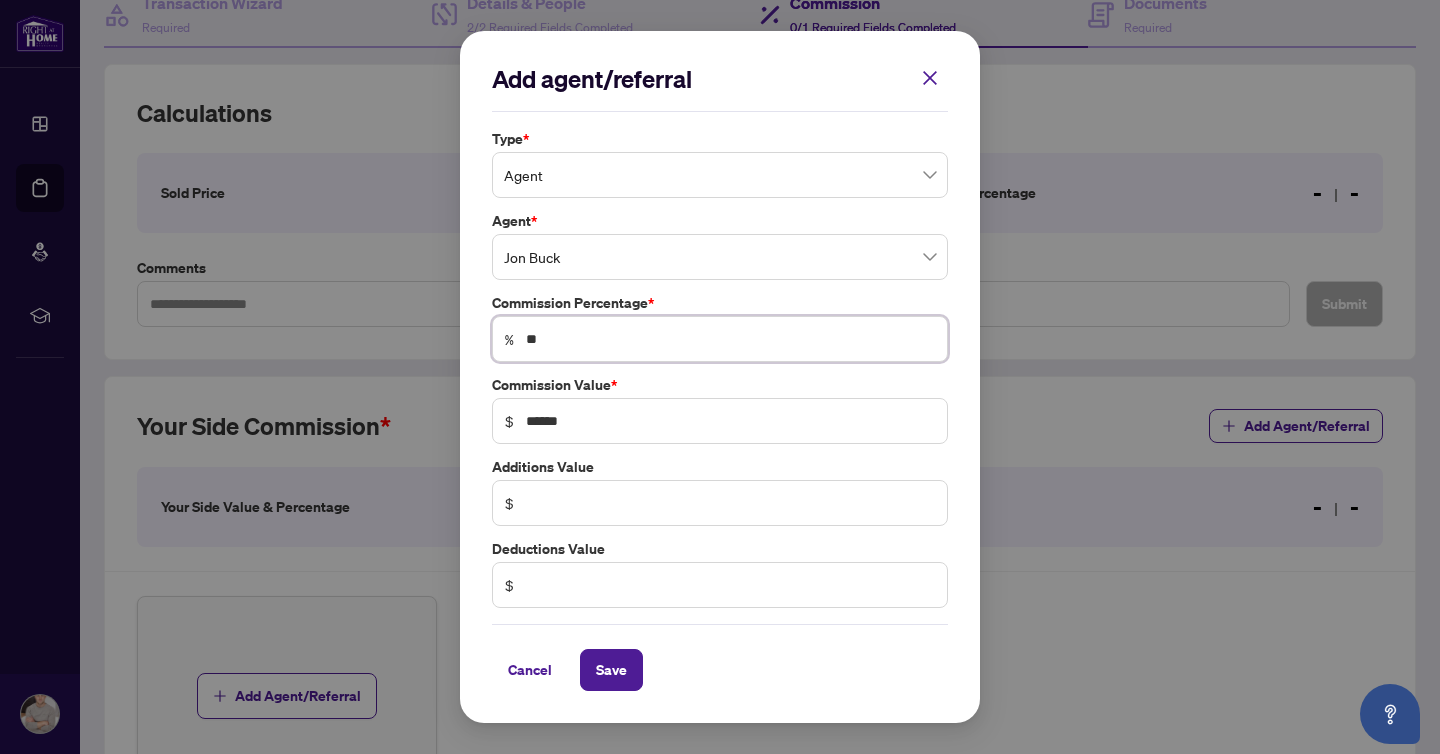 type on "***" 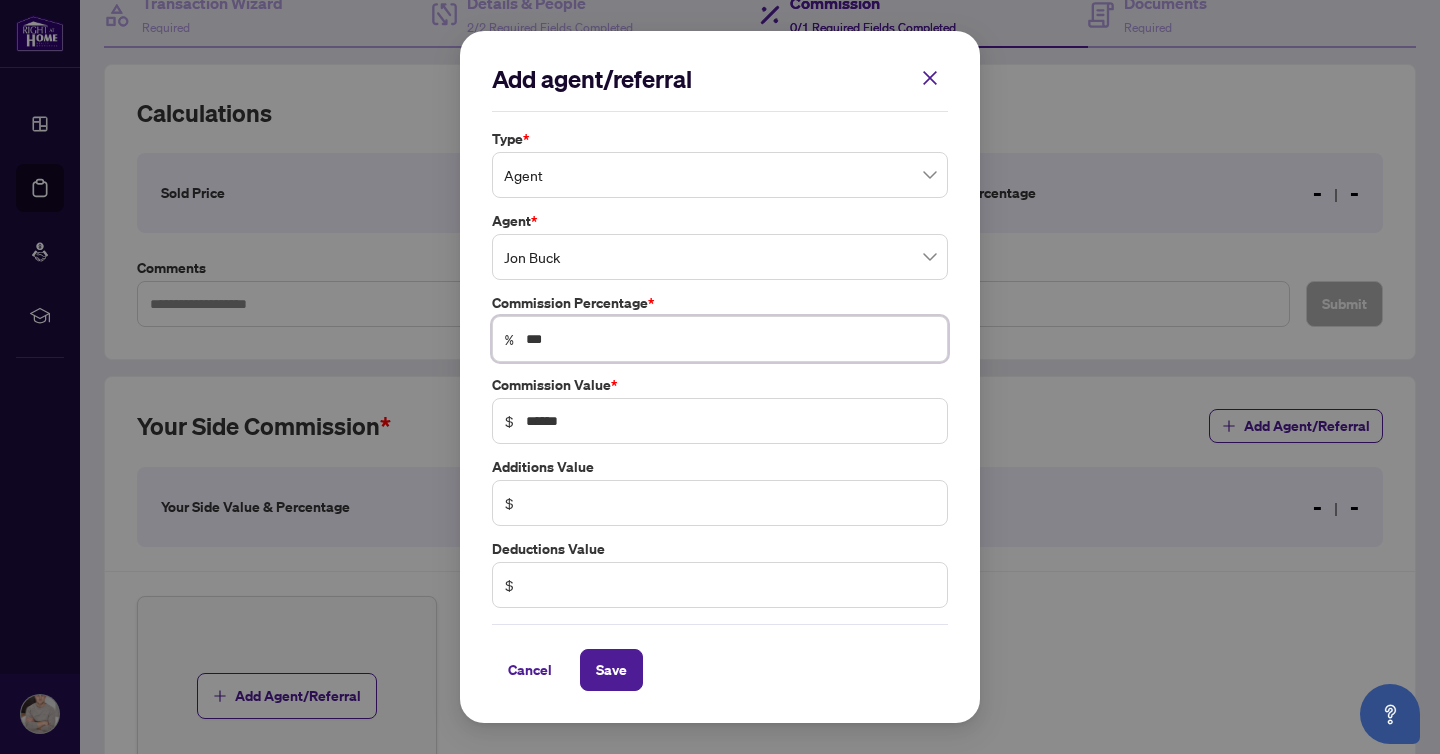 type on "****" 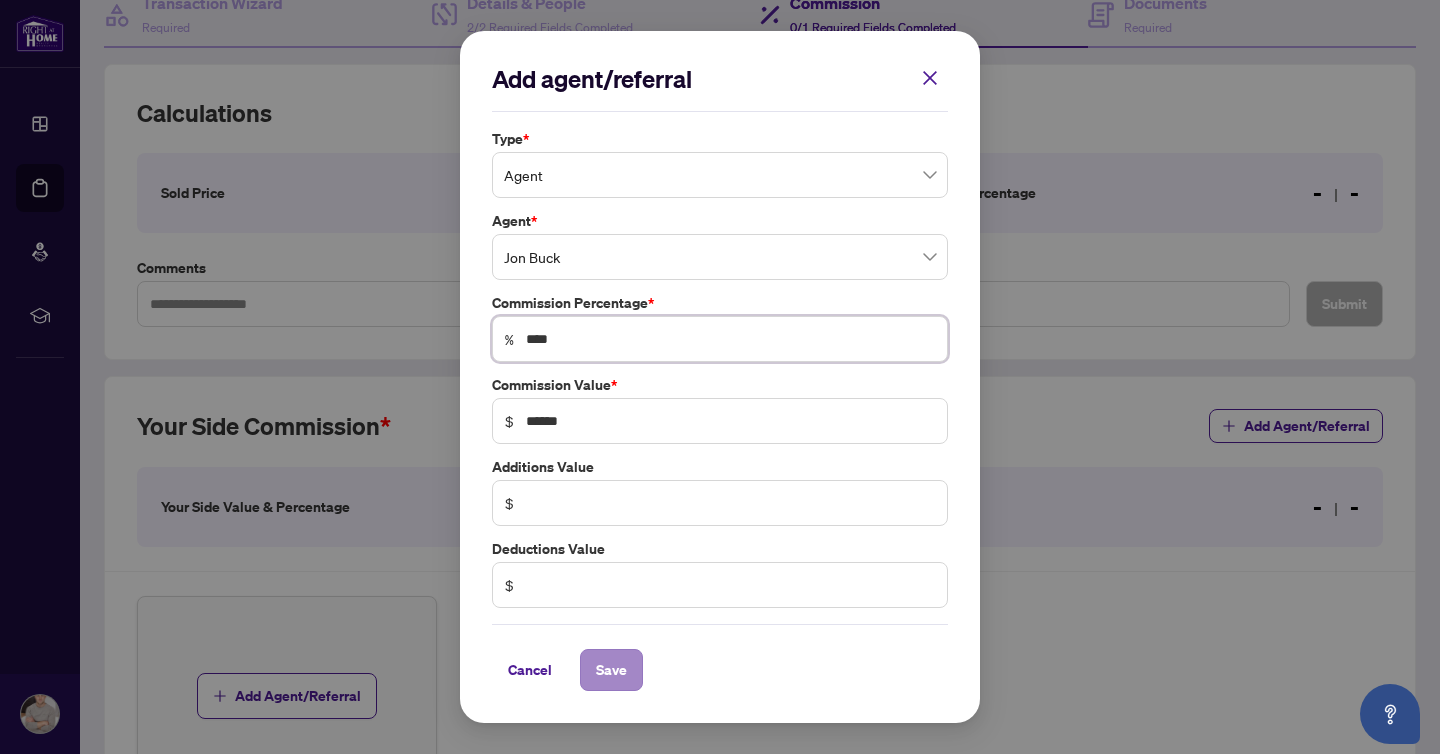 type on "****" 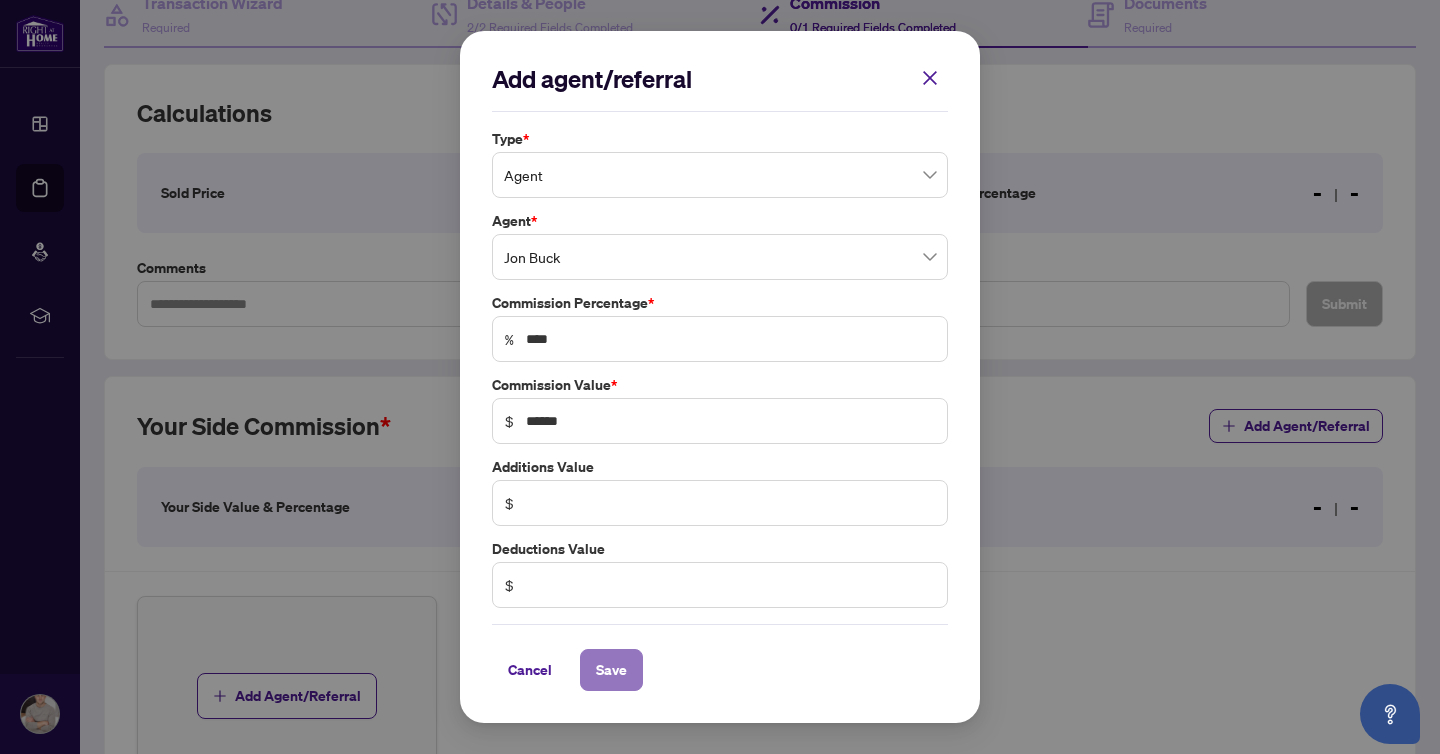 click on "Save" at bounding box center [611, 670] 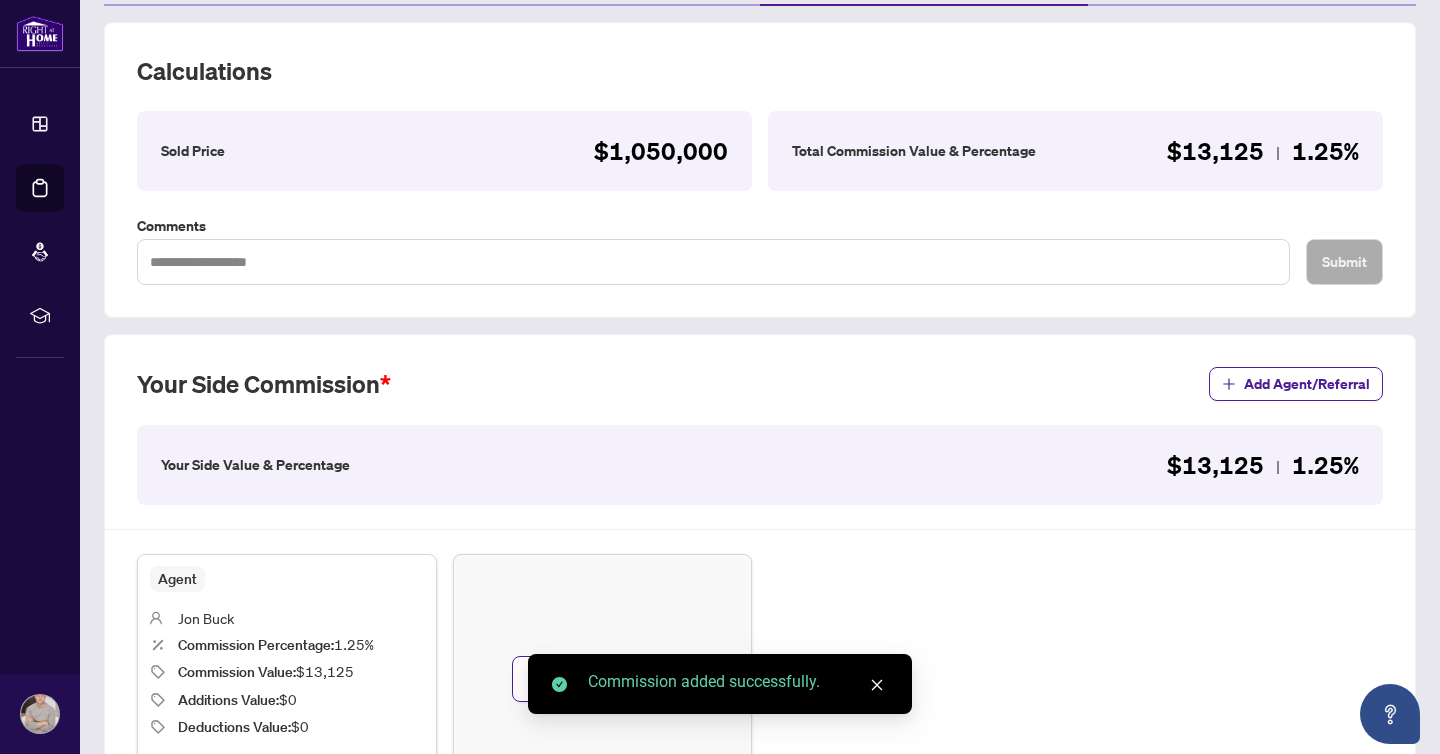 scroll, scrollTop: 313, scrollLeft: 0, axis: vertical 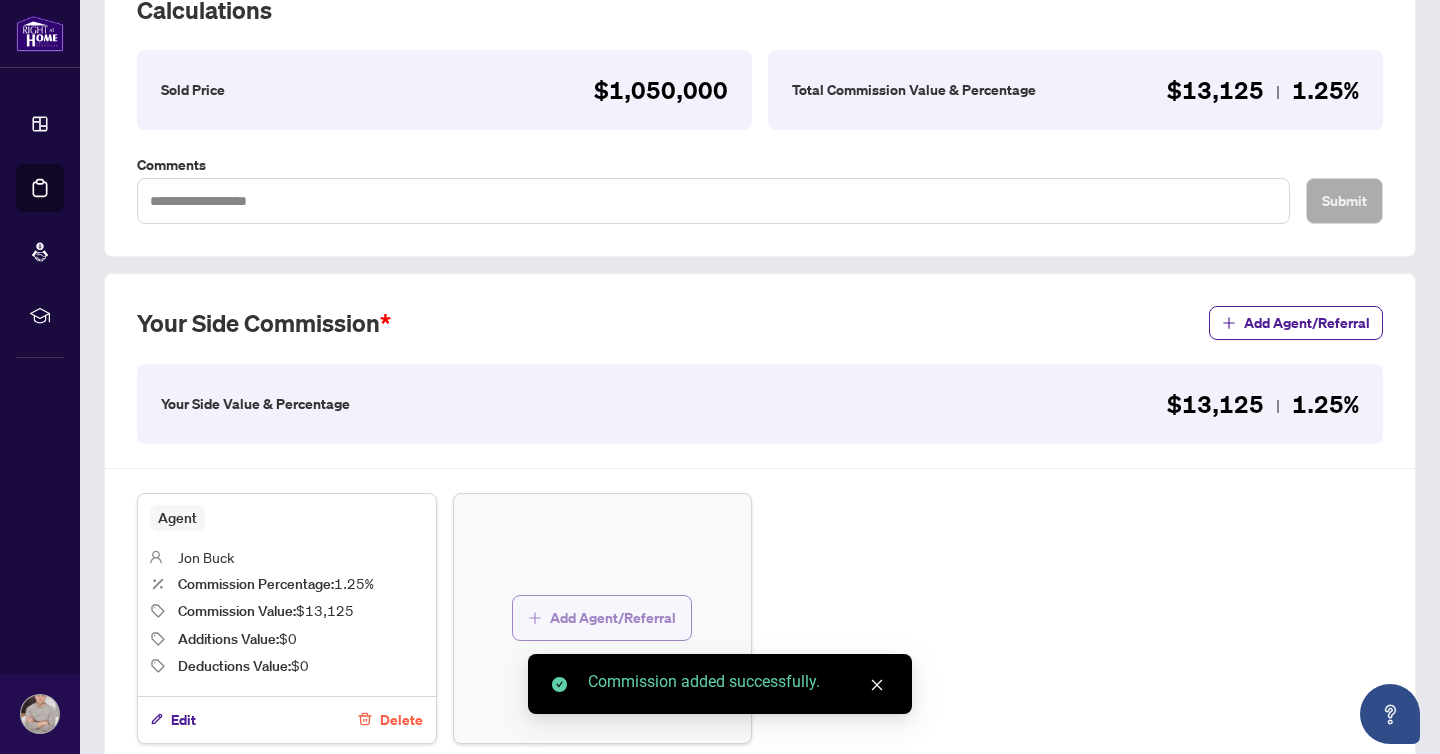 click on "Add Agent/Referral" at bounding box center (602, 618) 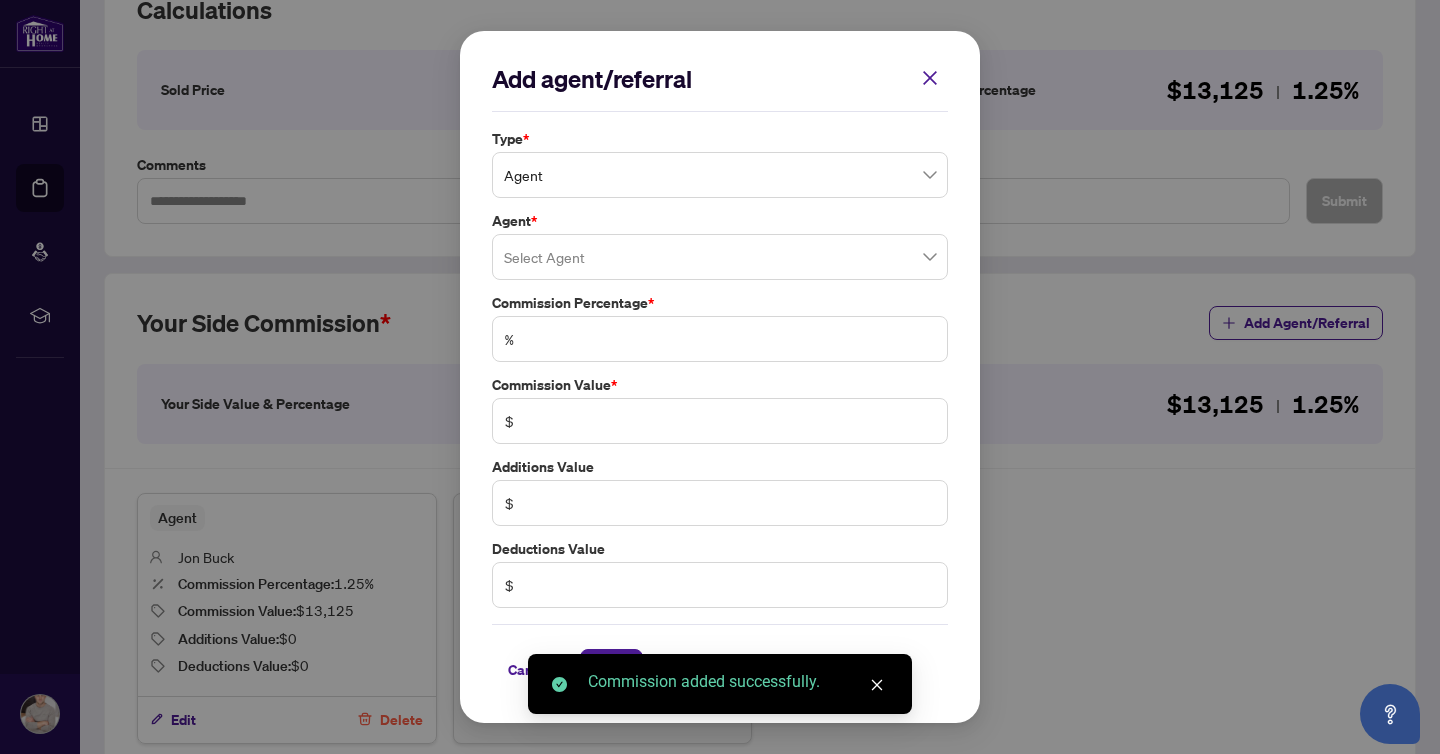 click at bounding box center (720, 257) 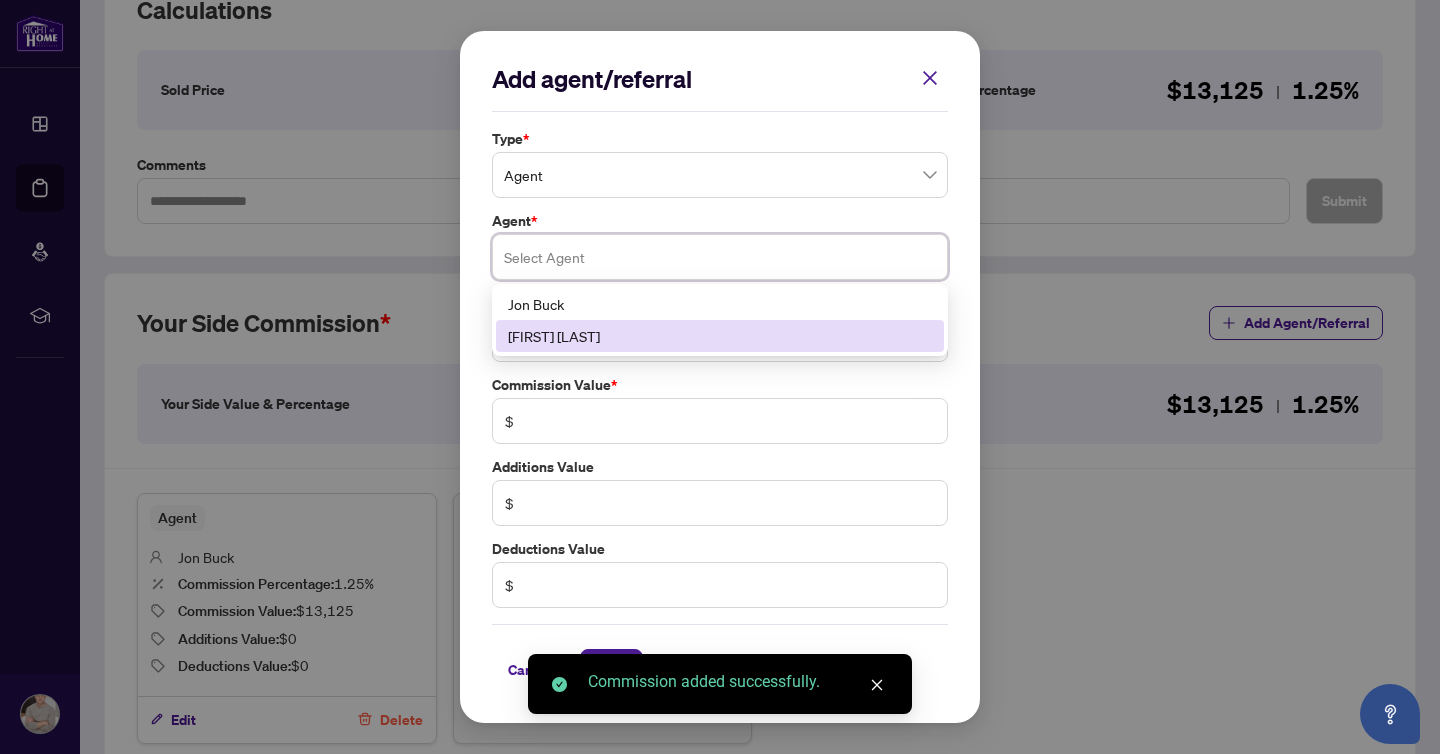 click on "[FIRST] [LAST]" at bounding box center [720, 336] 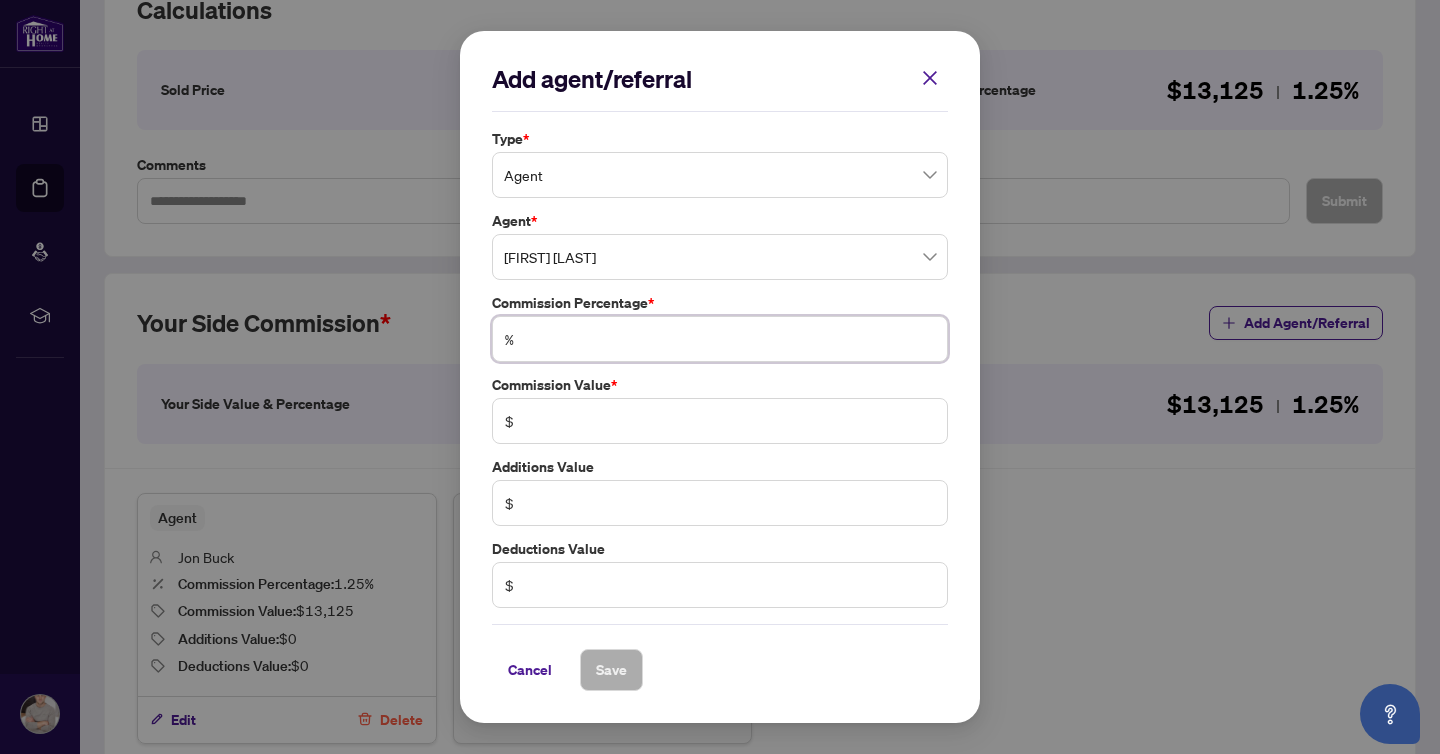 click at bounding box center (730, 339) 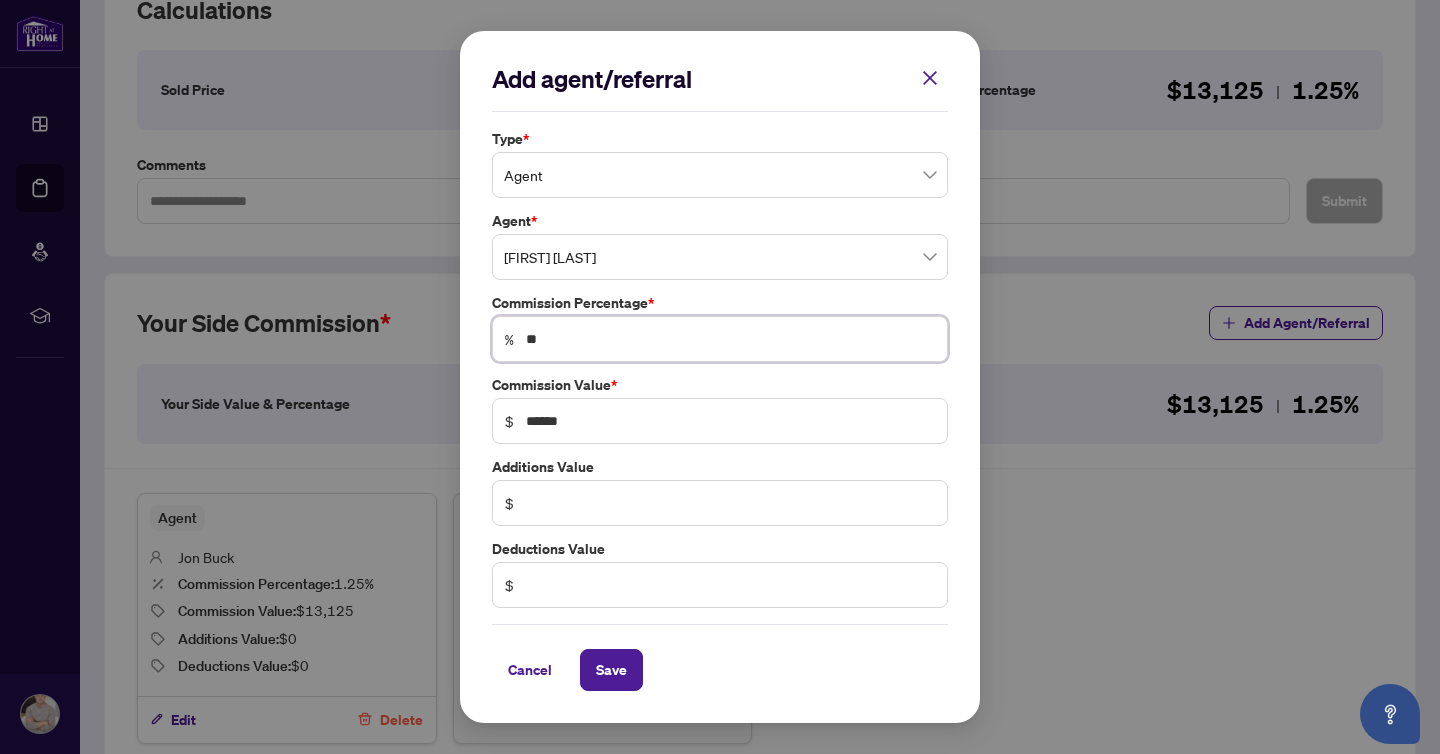 type on "***" 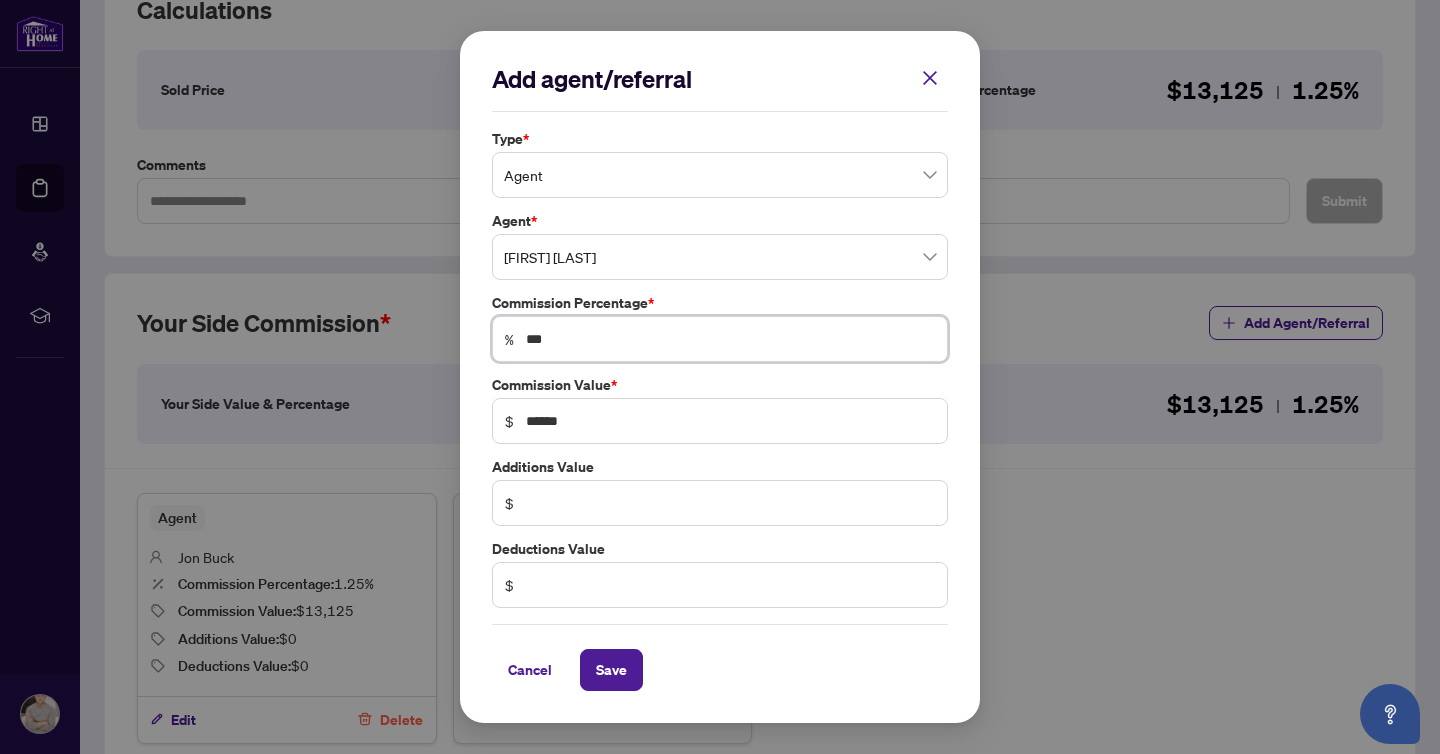 type on "****" 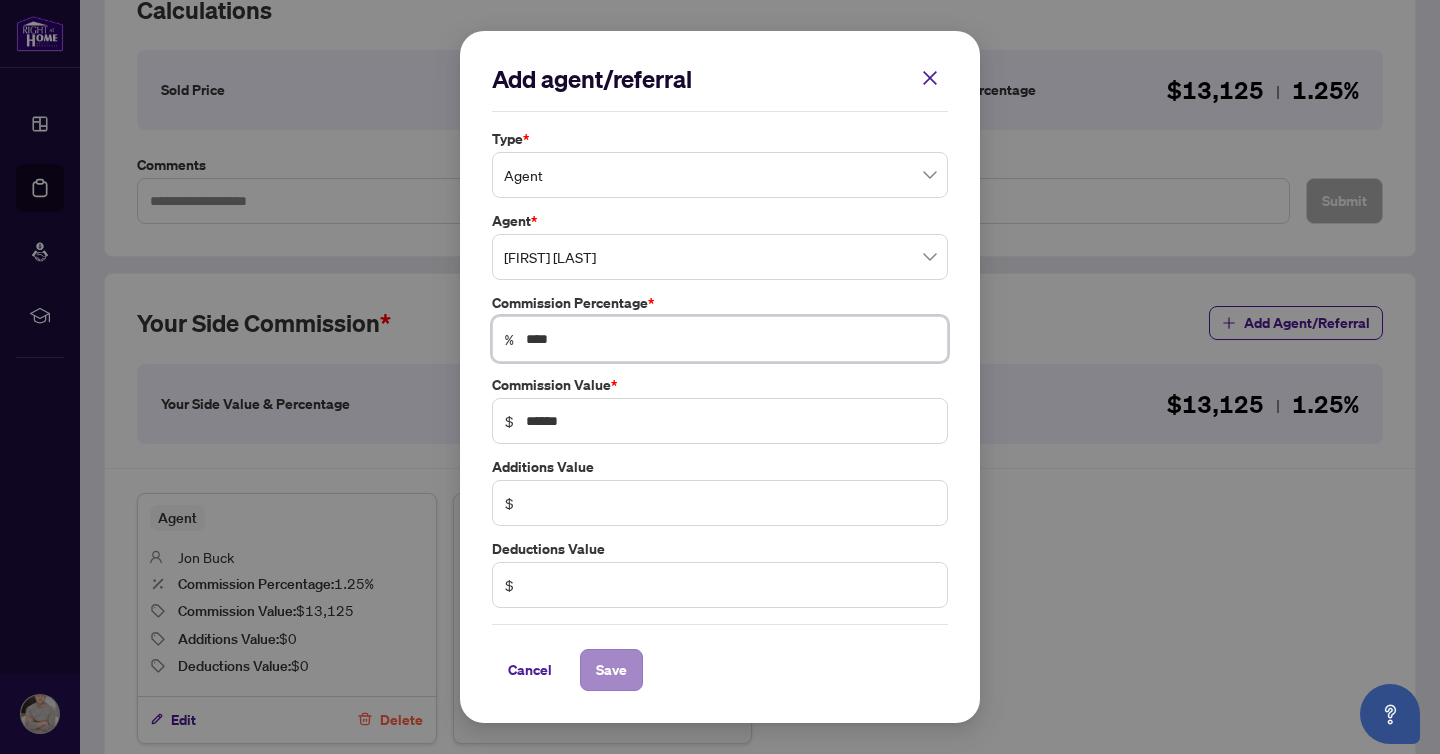 type on "****" 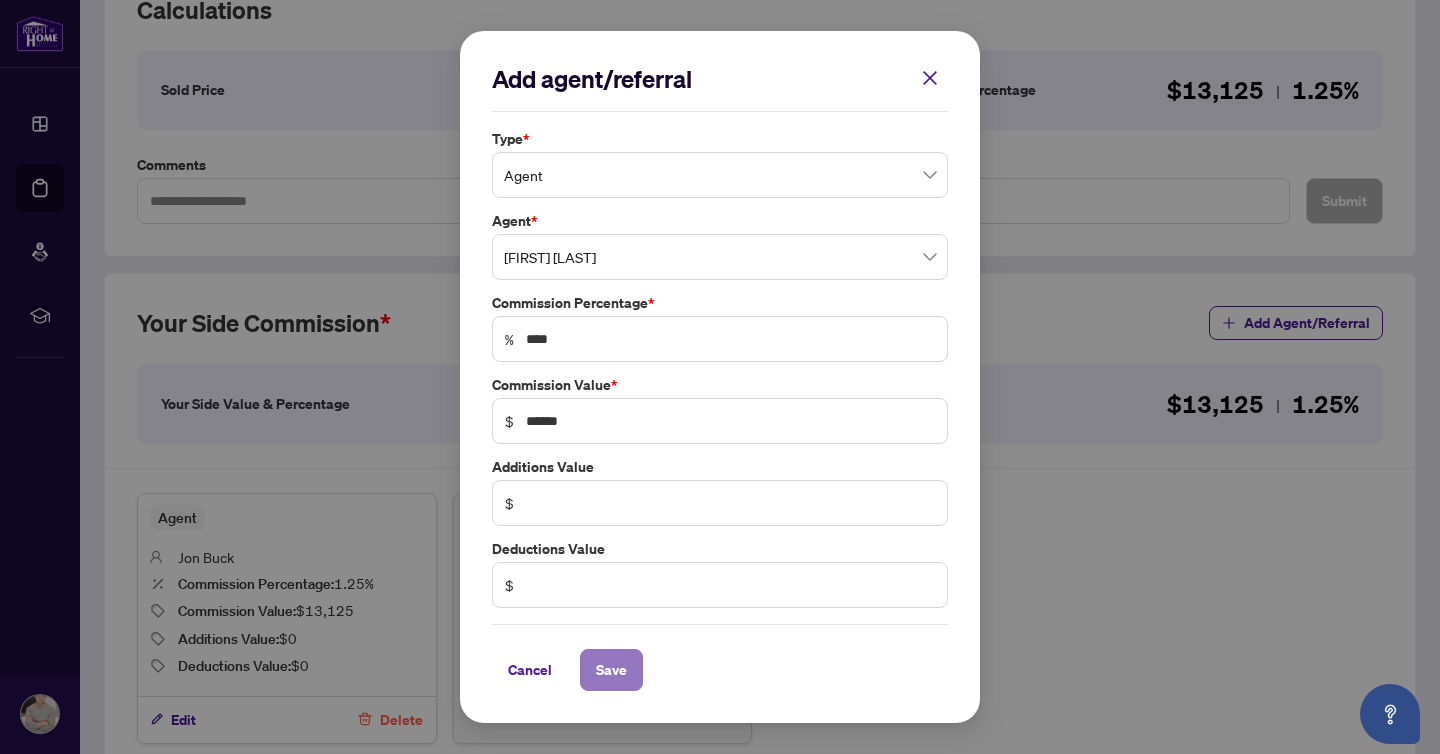 click on "Save" at bounding box center [611, 670] 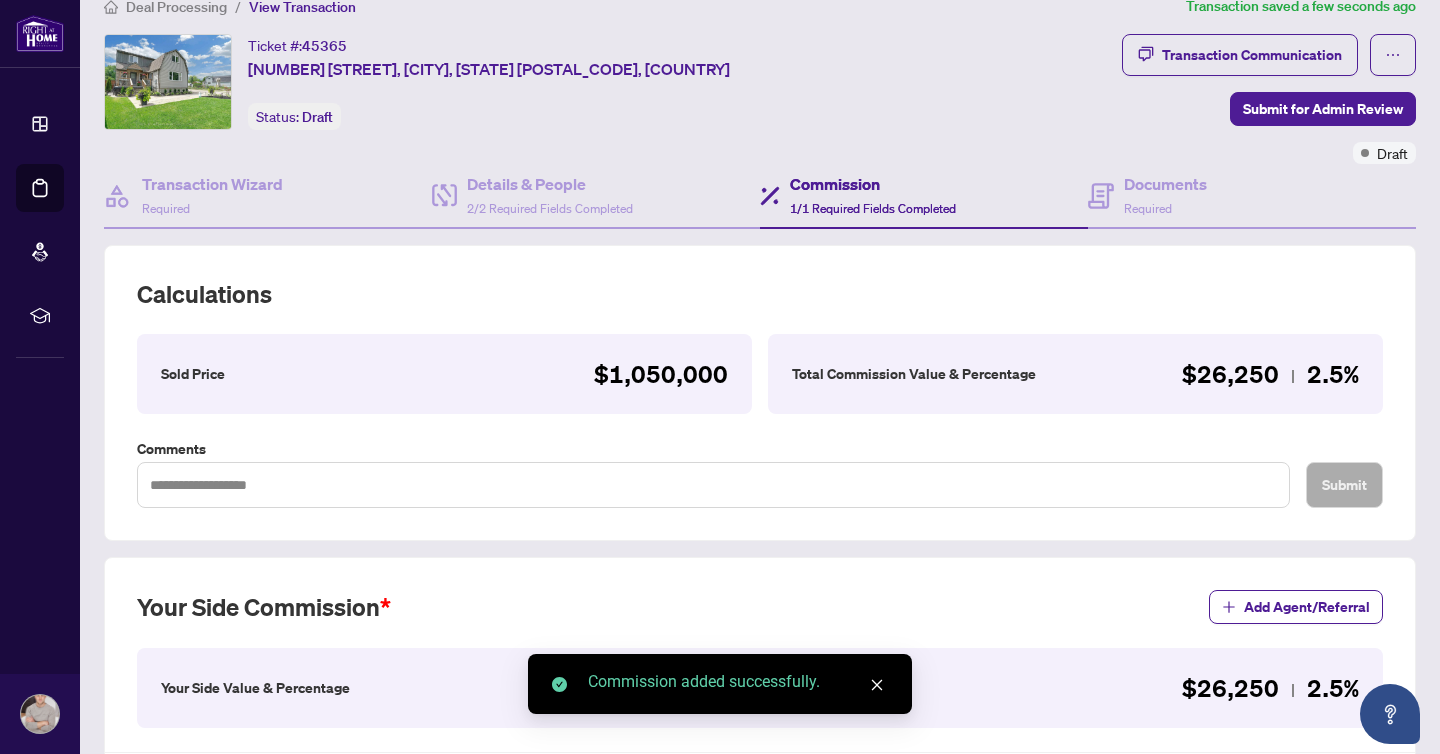 scroll, scrollTop: 0, scrollLeft: 0, axis: both 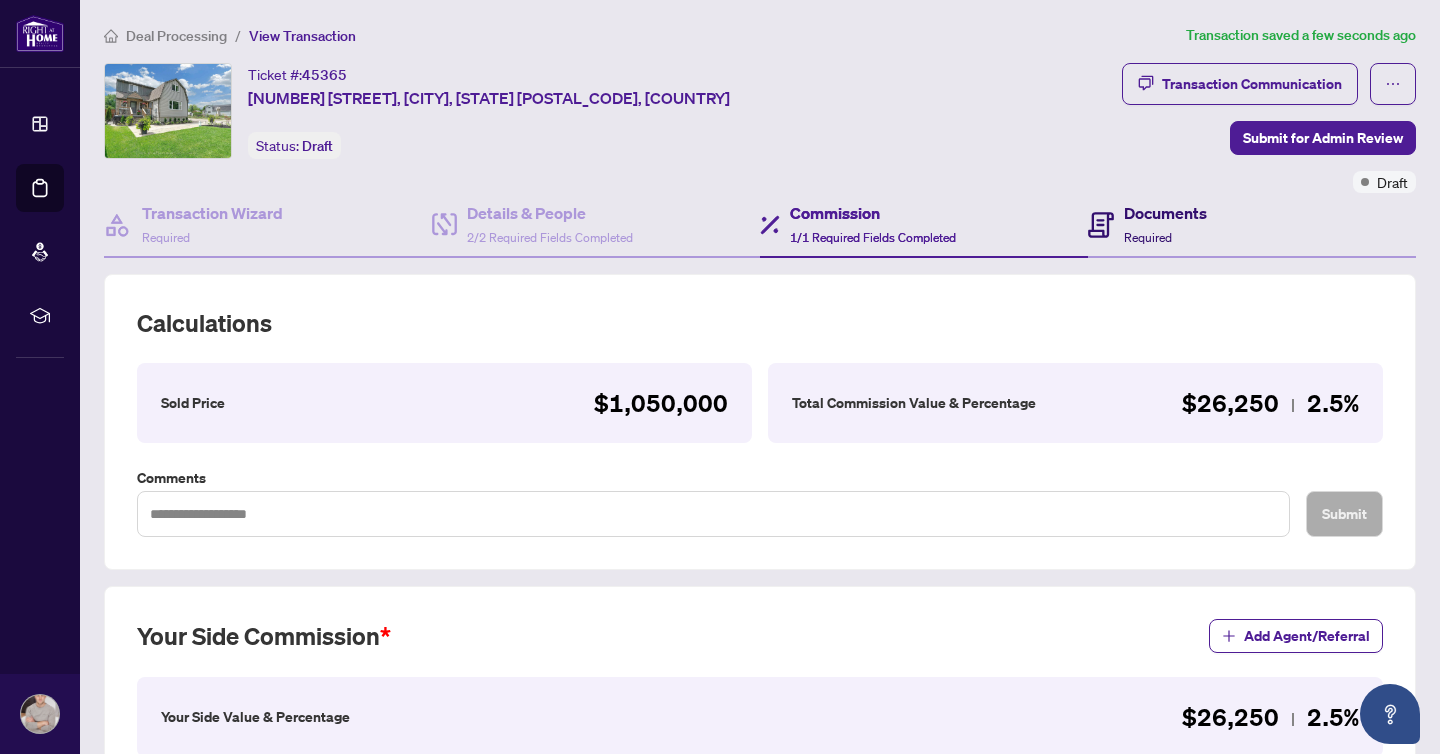 click on "Documents Required" at bounding box center [1165, 224] 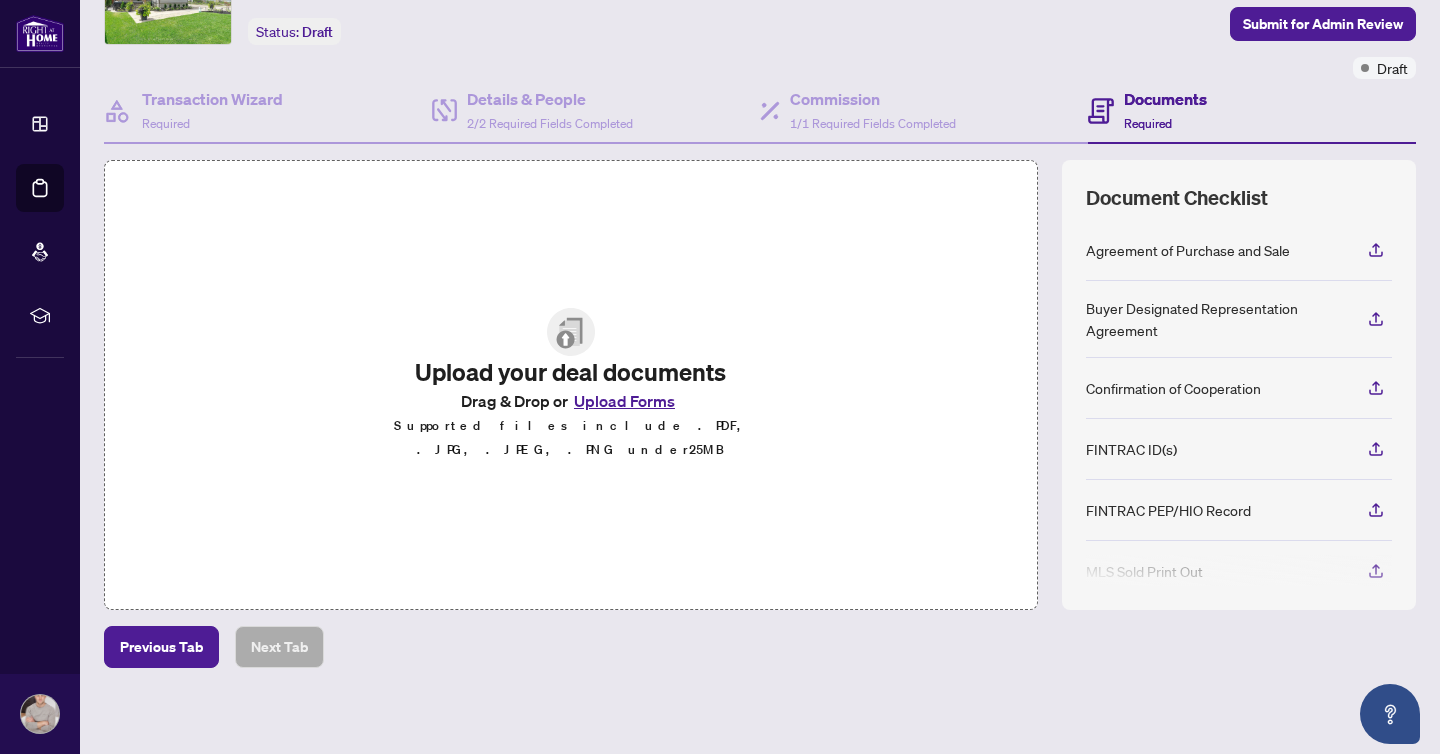 scroll, scrollTop: 119, scrollLeft: 0, axis: vertical 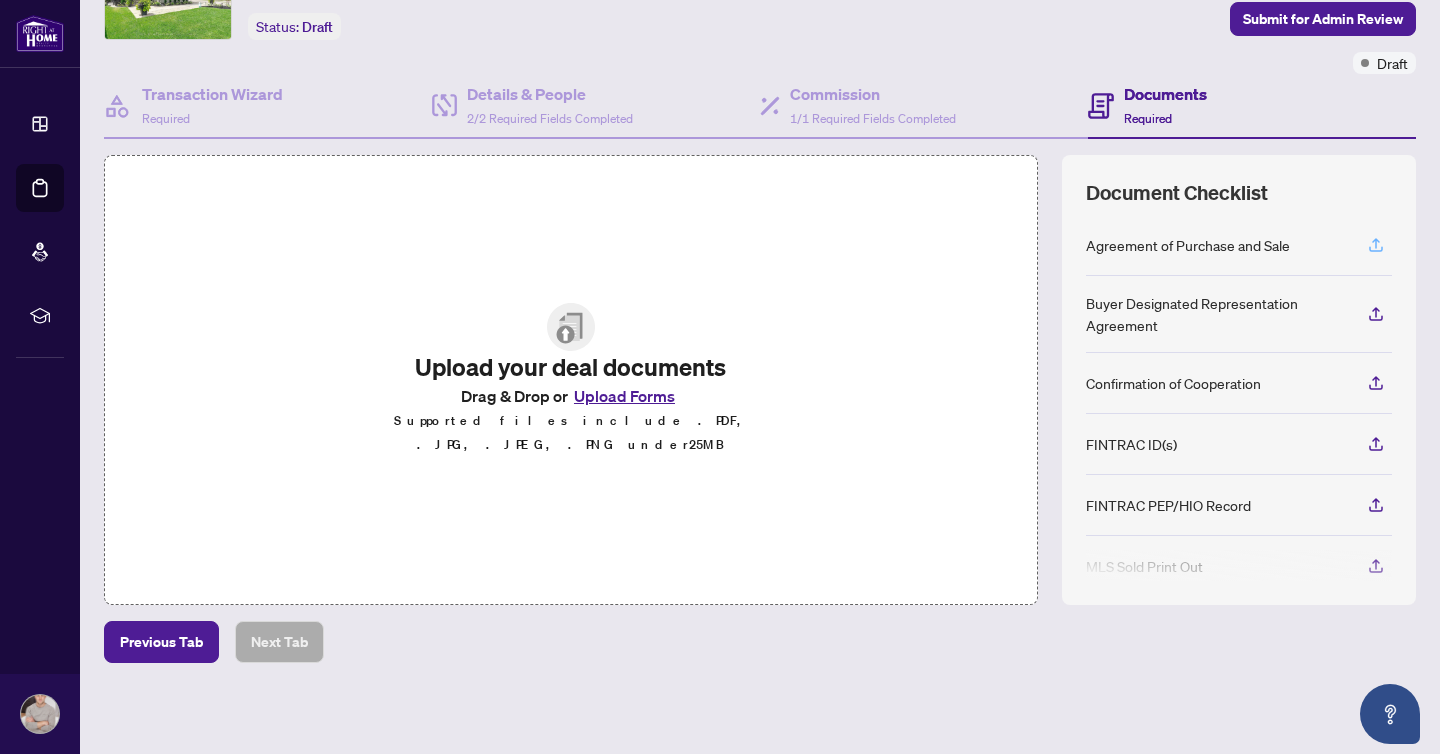 click 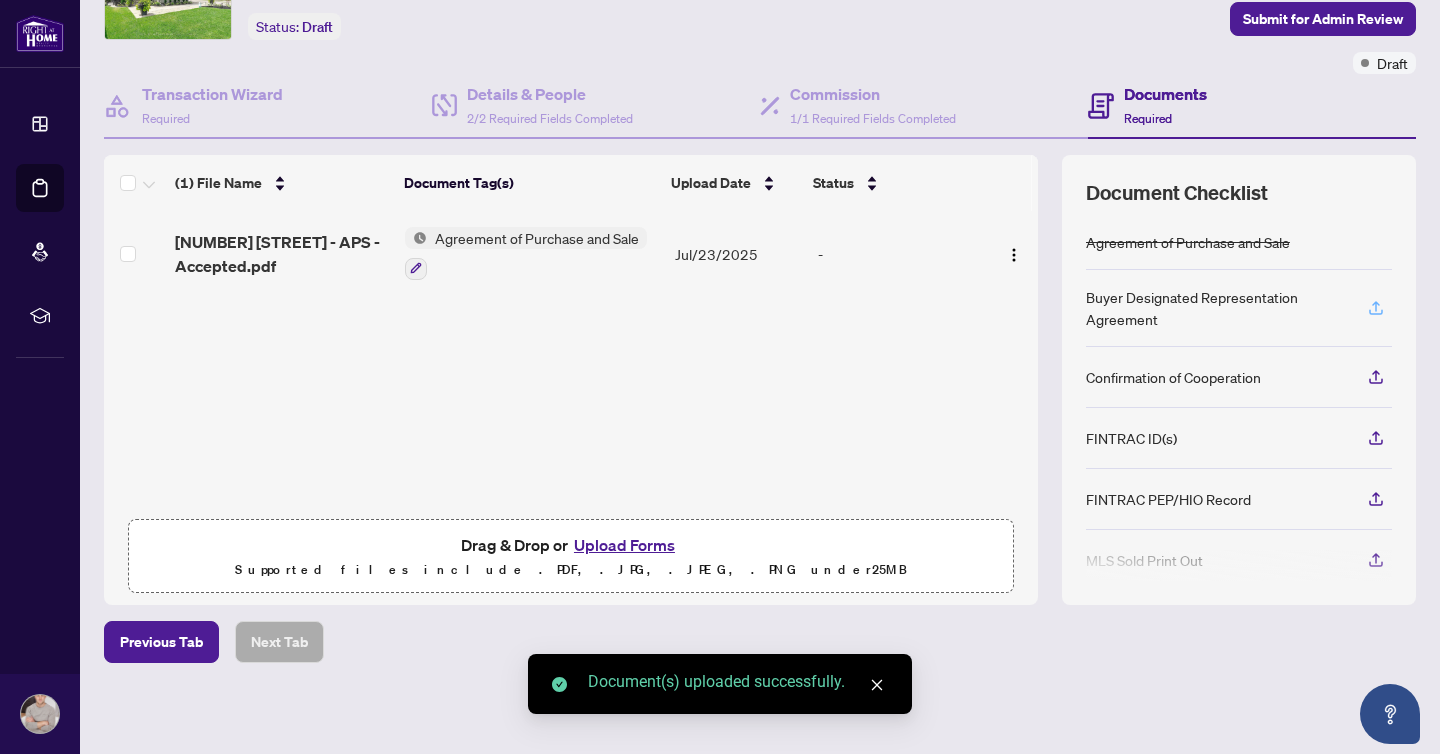 click 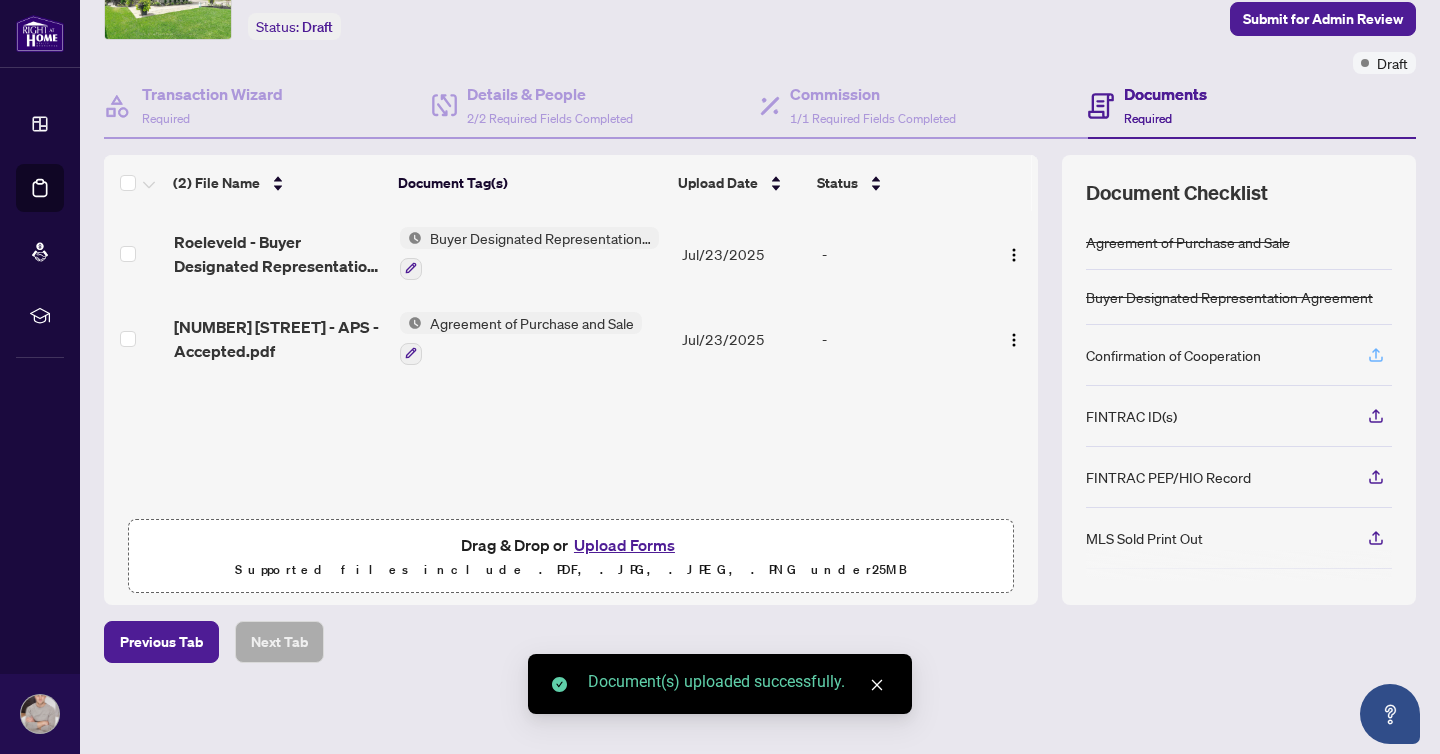 click 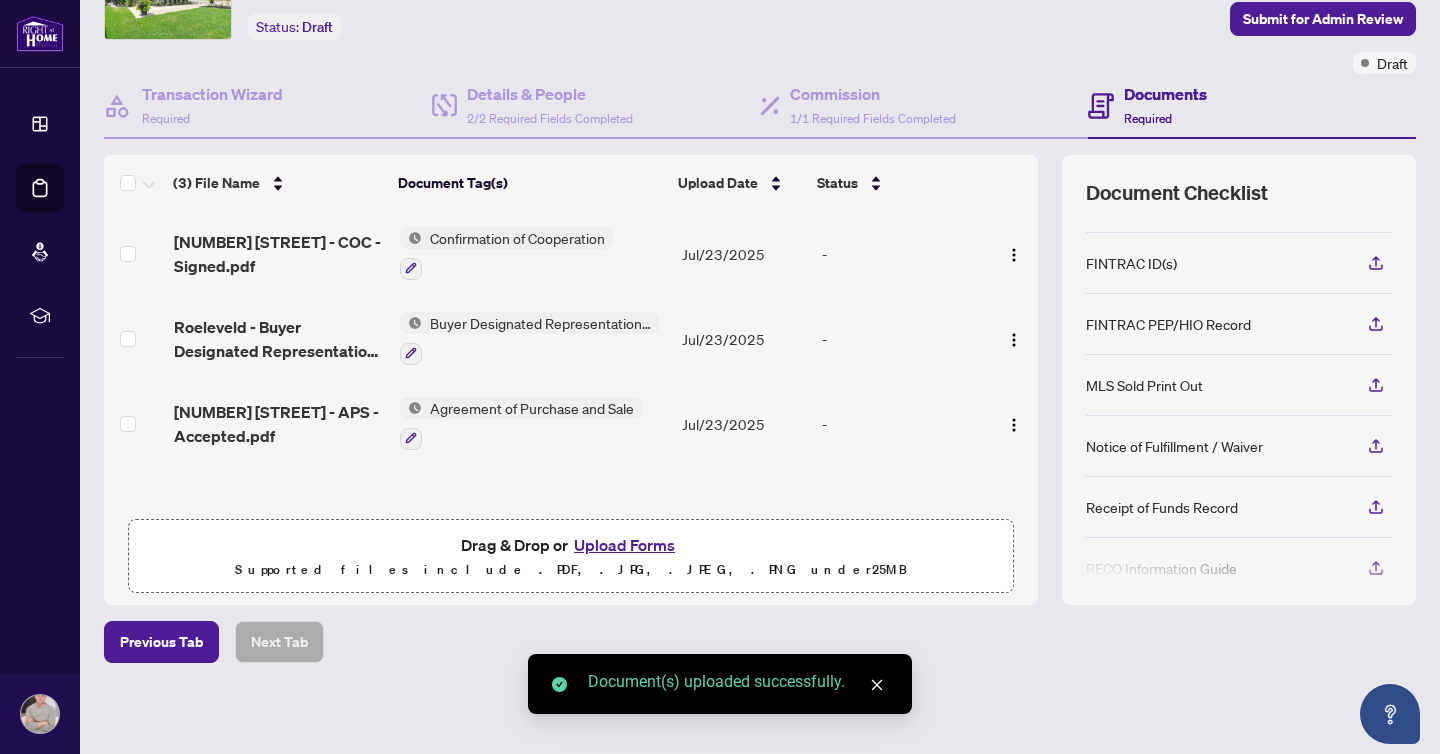 scroll, scrollTop: 172, scrollLeft: 0, axis: vertical 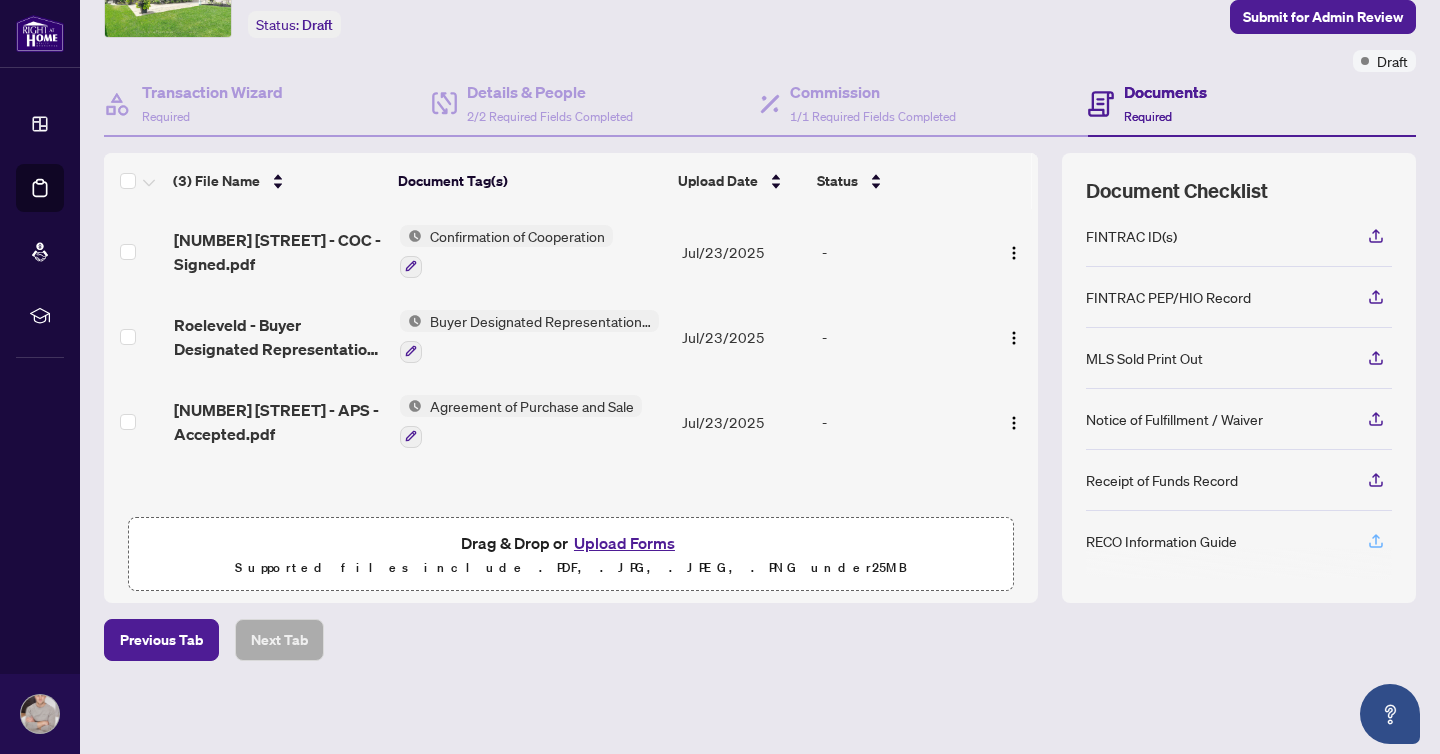 click 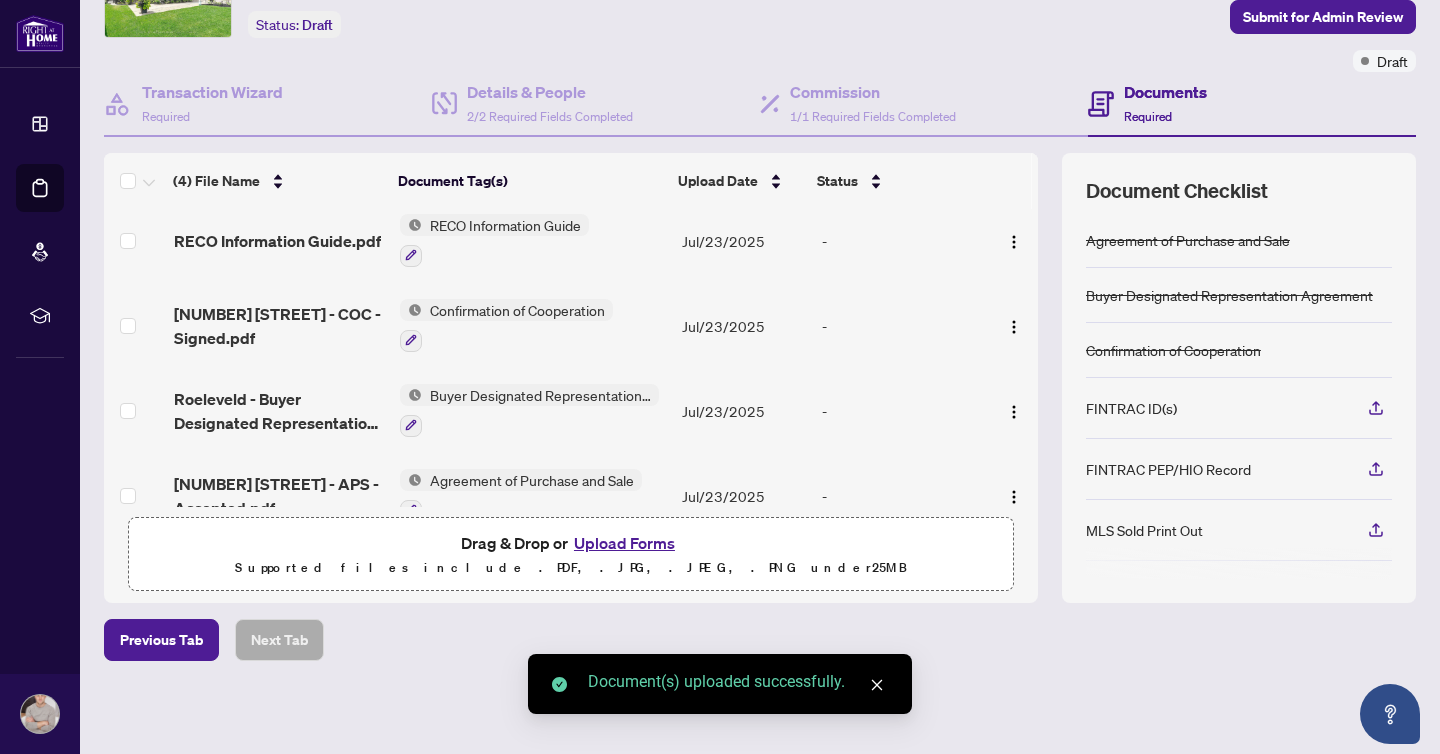 scroll, scrollTop: 0, scrollLeft: 0, axis: both 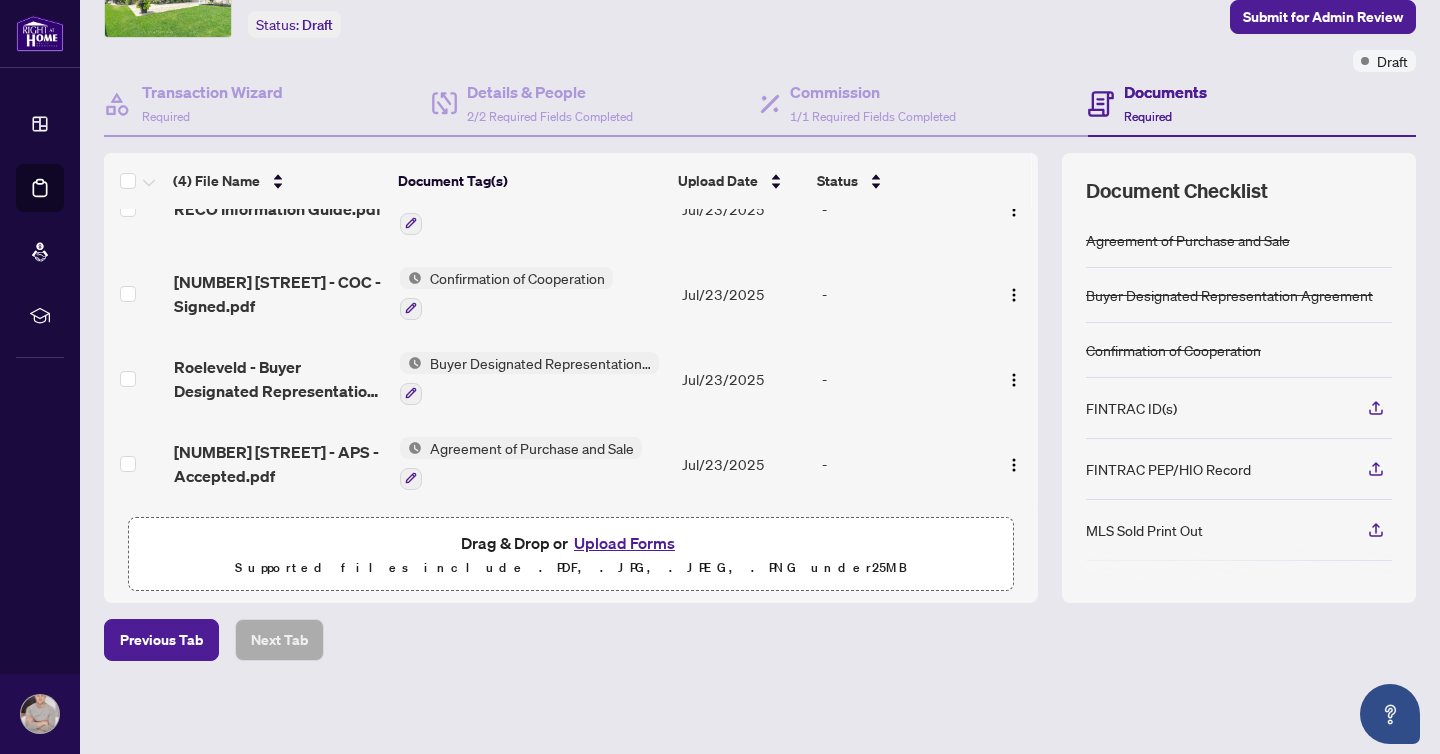 click on "Upload Forms" at bounding box center [624, 543] 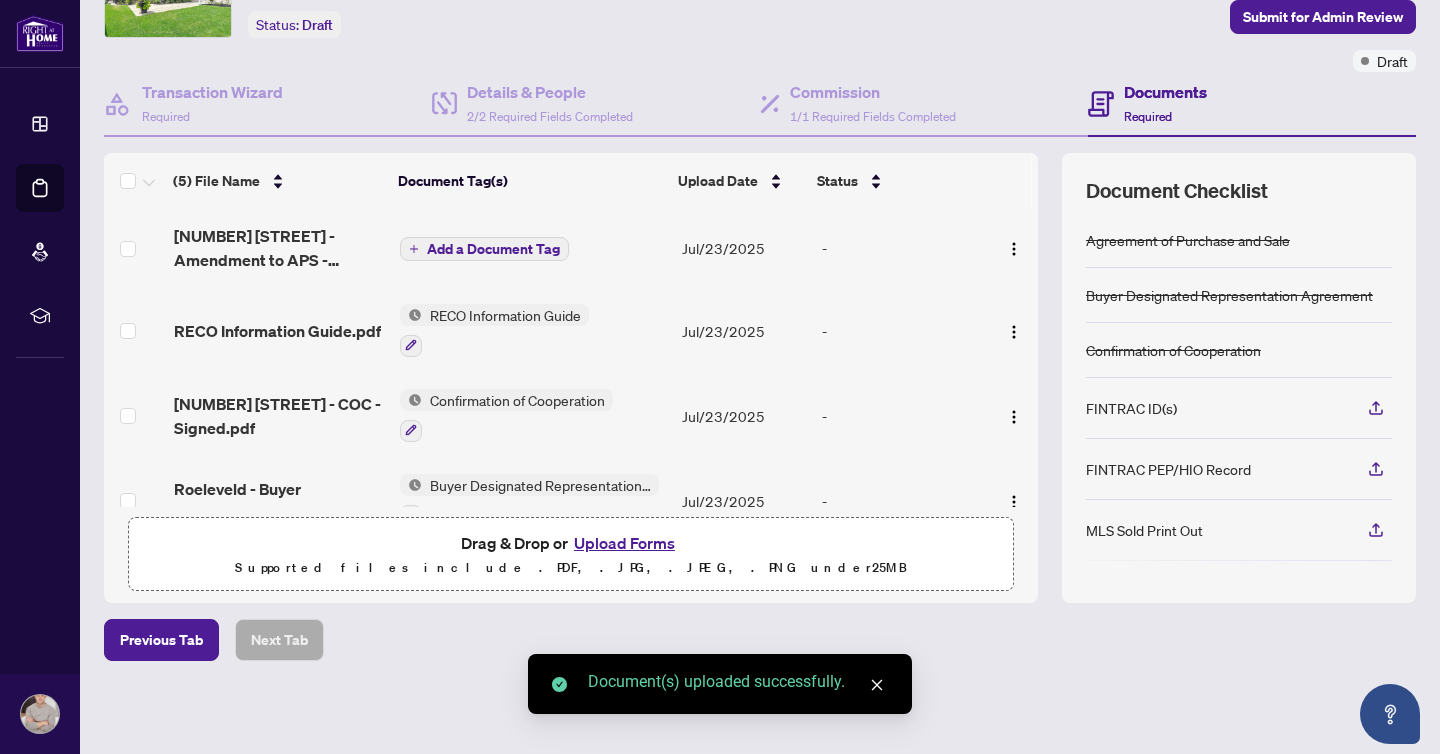 scroll, scrollTop: 0, scrollLeft: 0, axis: both 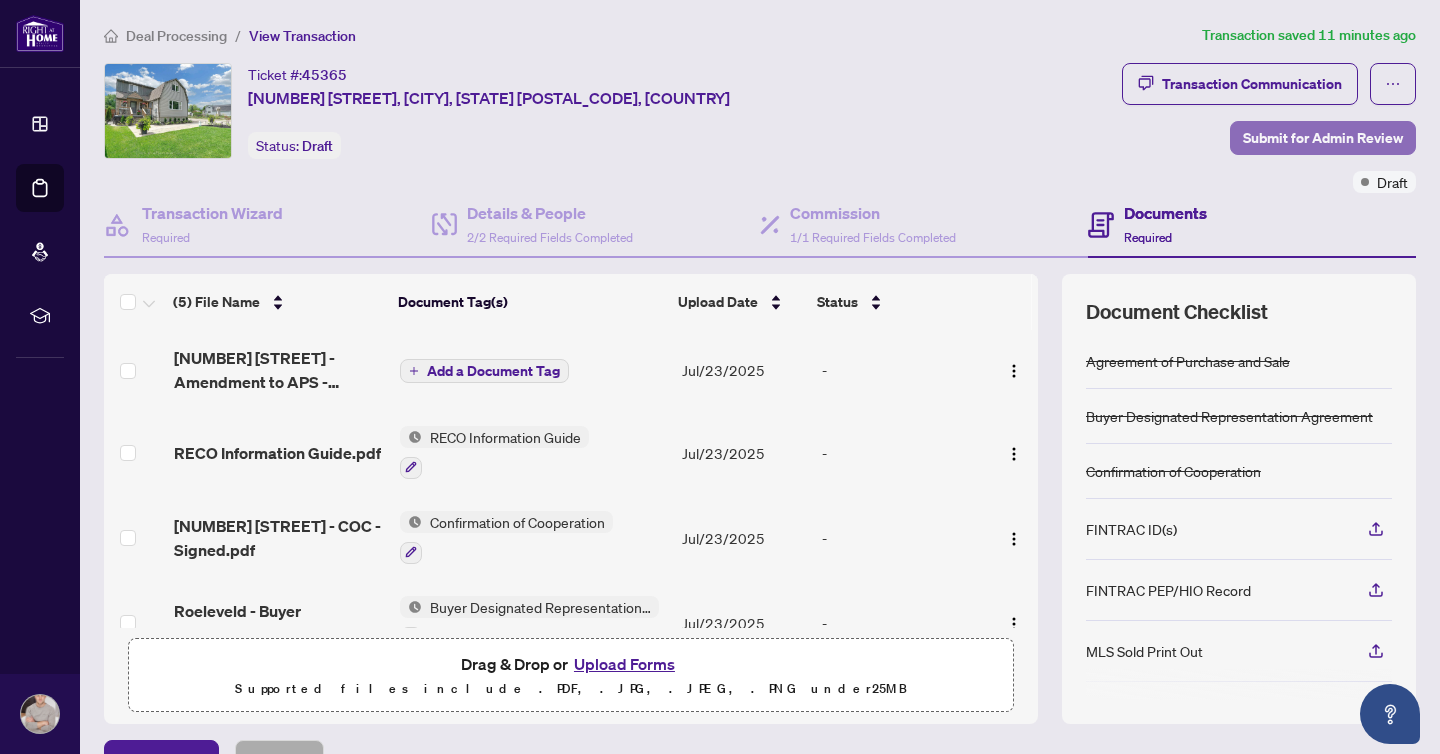 click on "Submit for Admin Review" at bounding box center (1323, 138) 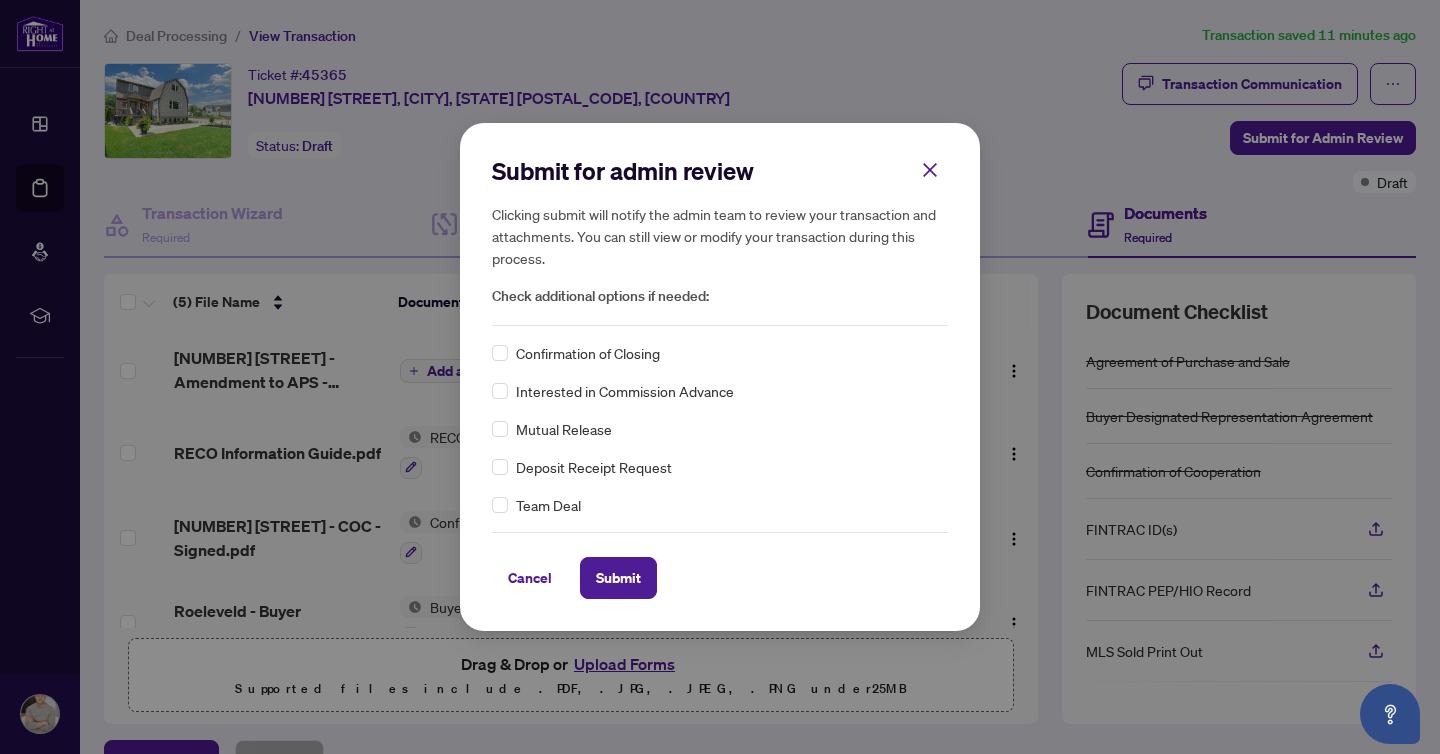 click on "Team Deal" at bounding box center (548, 505) 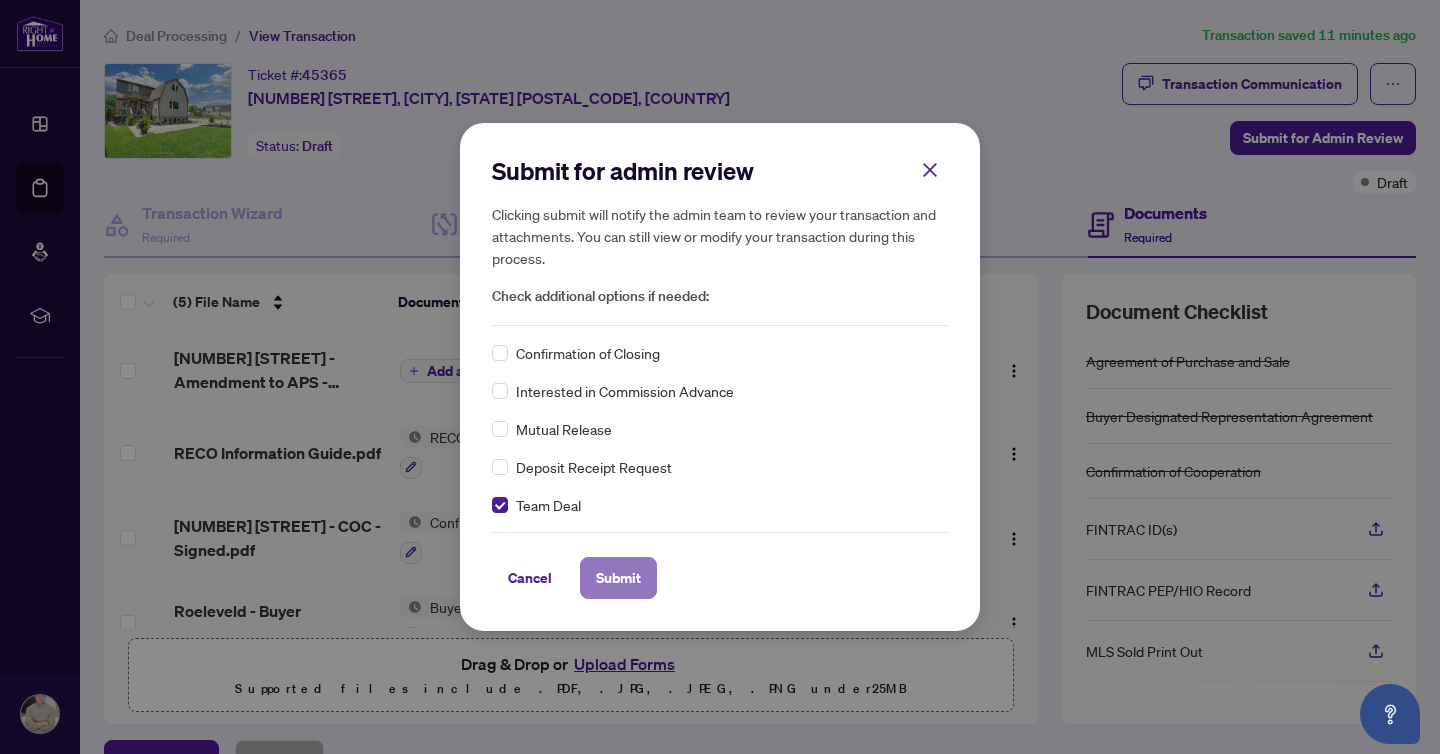 click on "Submit" at bounding box center [618, 578] 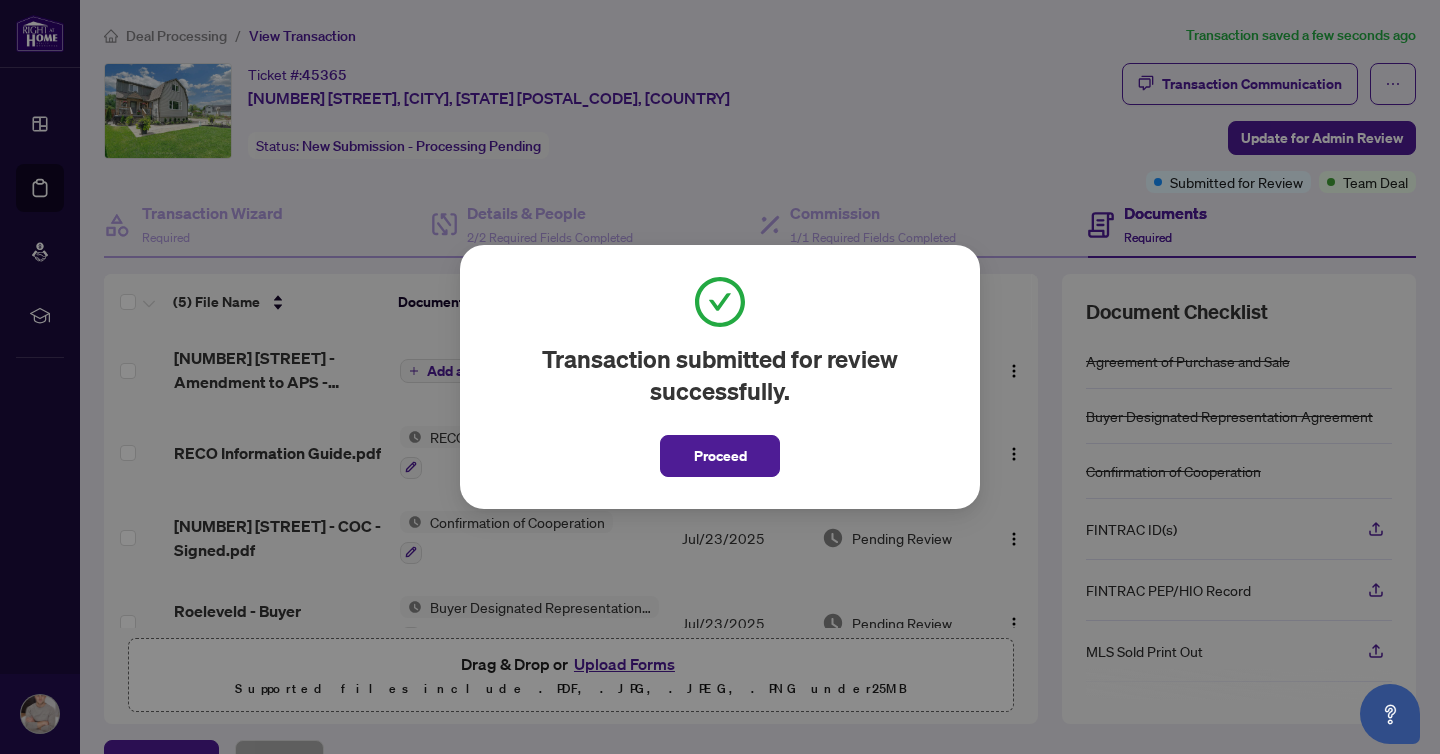 click on "Proceed" at bounding box center (720, 456) 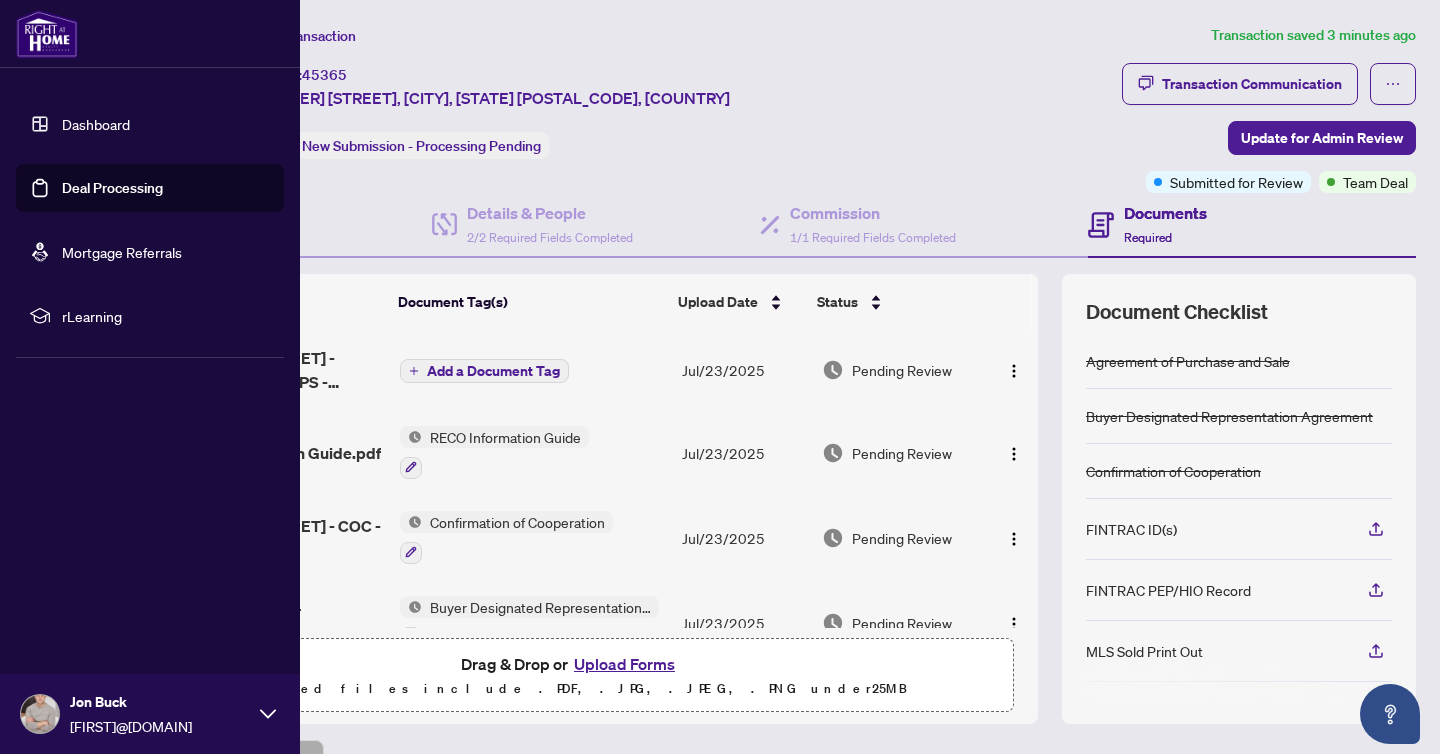 click at bounding box center (47, 34) 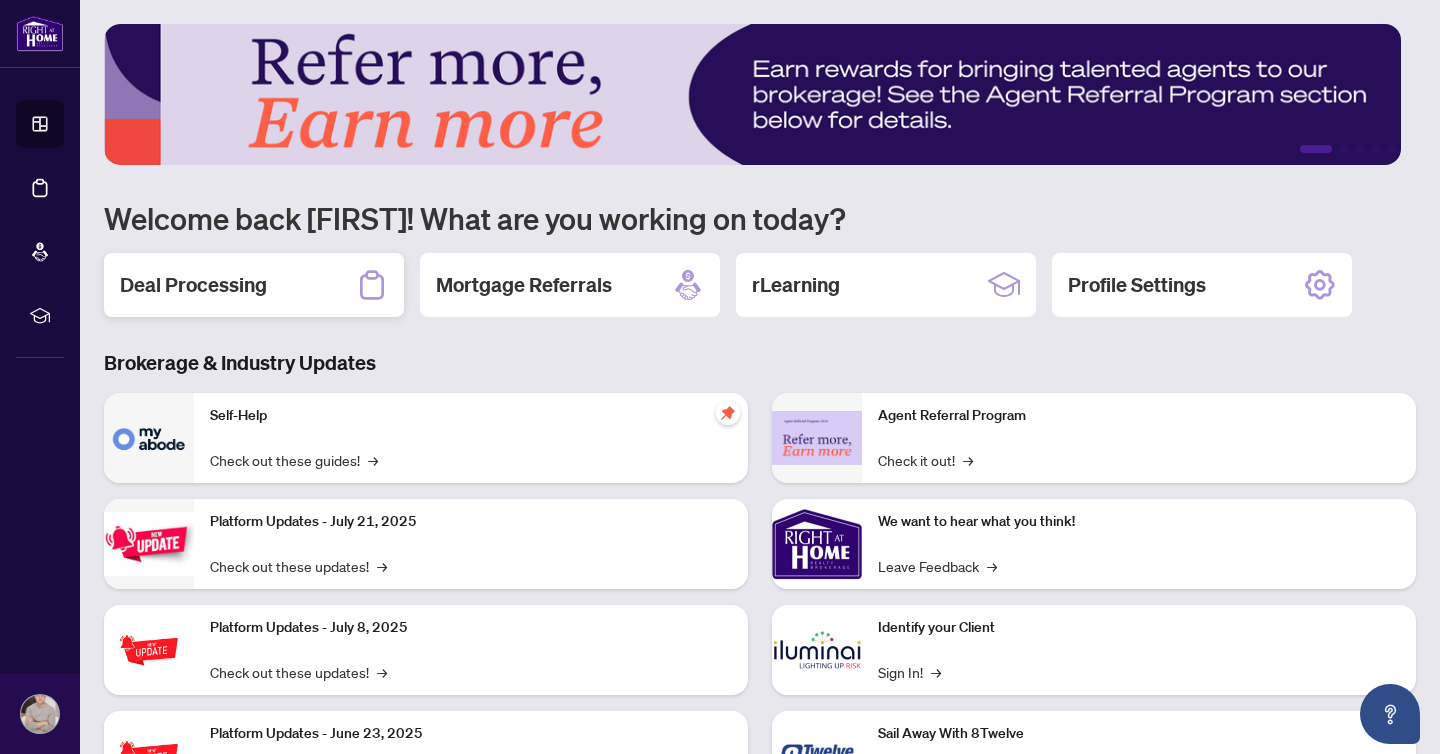 click on "Deal Processing" at bounding box center [193, 285] 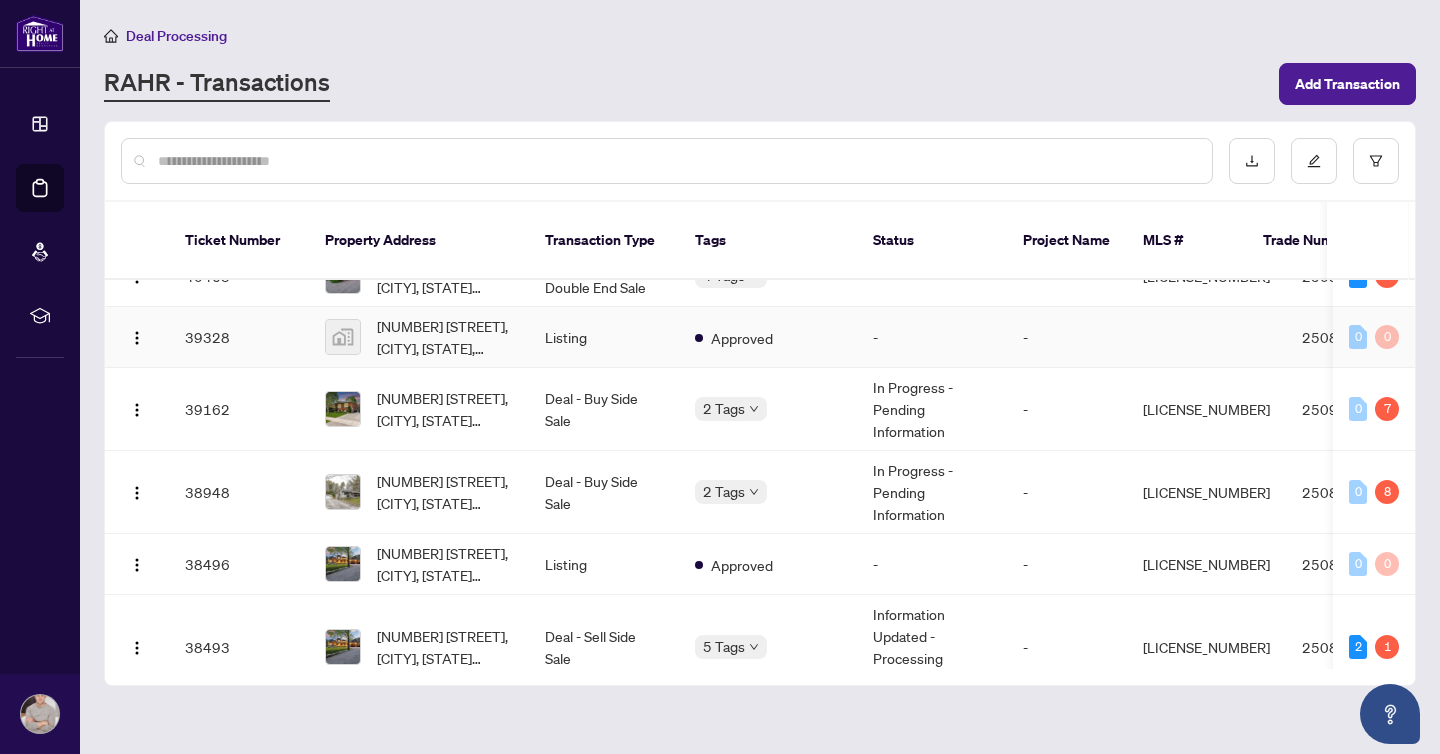 scroll, scrollTop: 907, scrollLeft: 0, axis: vertical 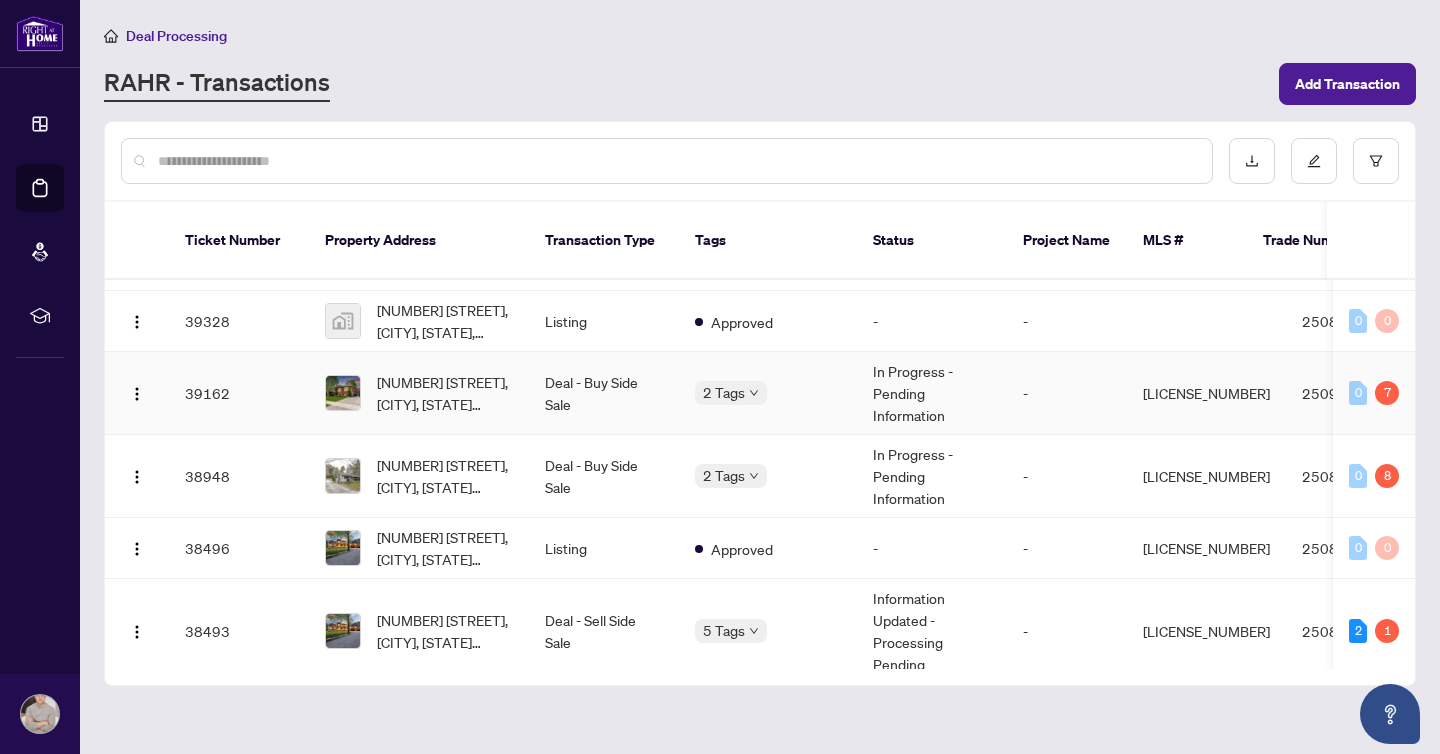 click on "[NUMBER] [STREET], [CITY], [PROVINCE] [POSTAL_CODE], [COUNTRY]" at bounding box center (445, 393) 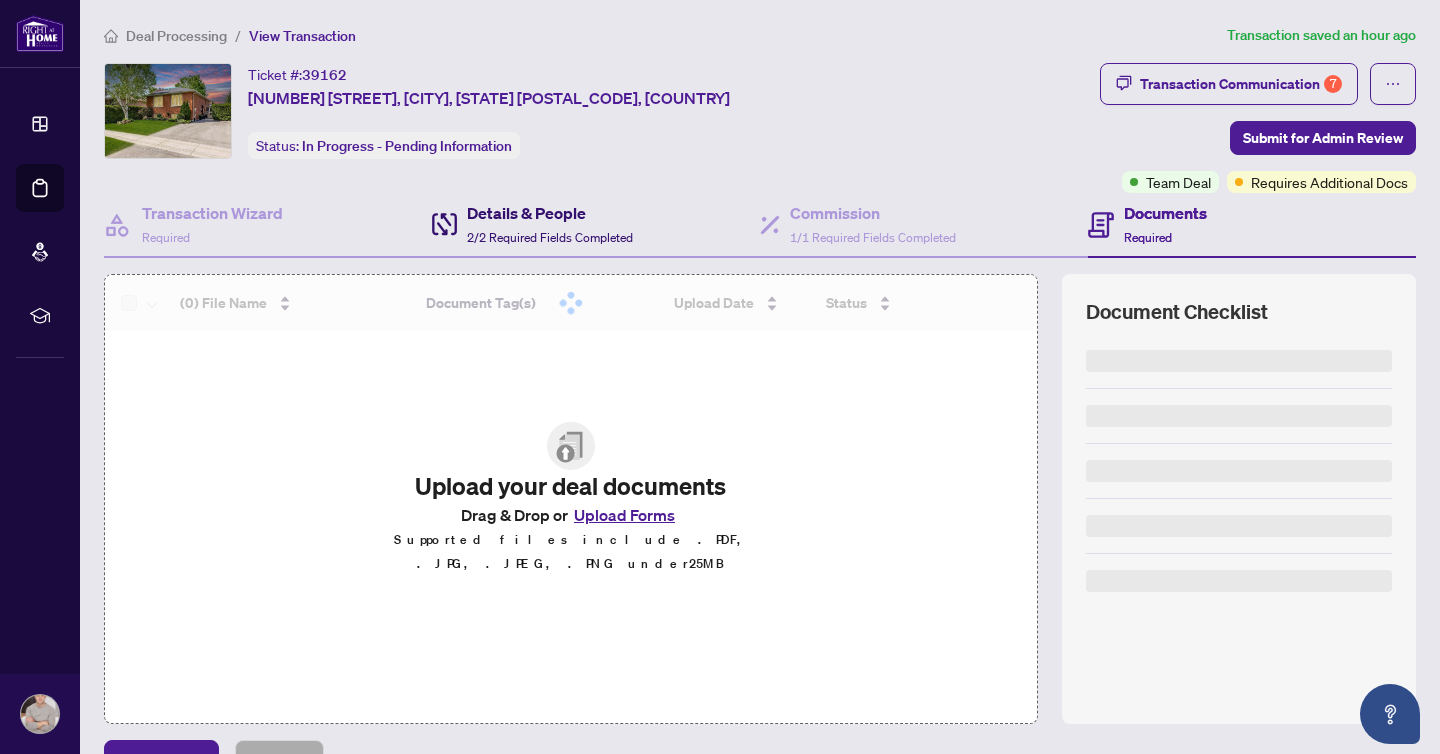 click on "Details & People" at bounding box center (550, 213) 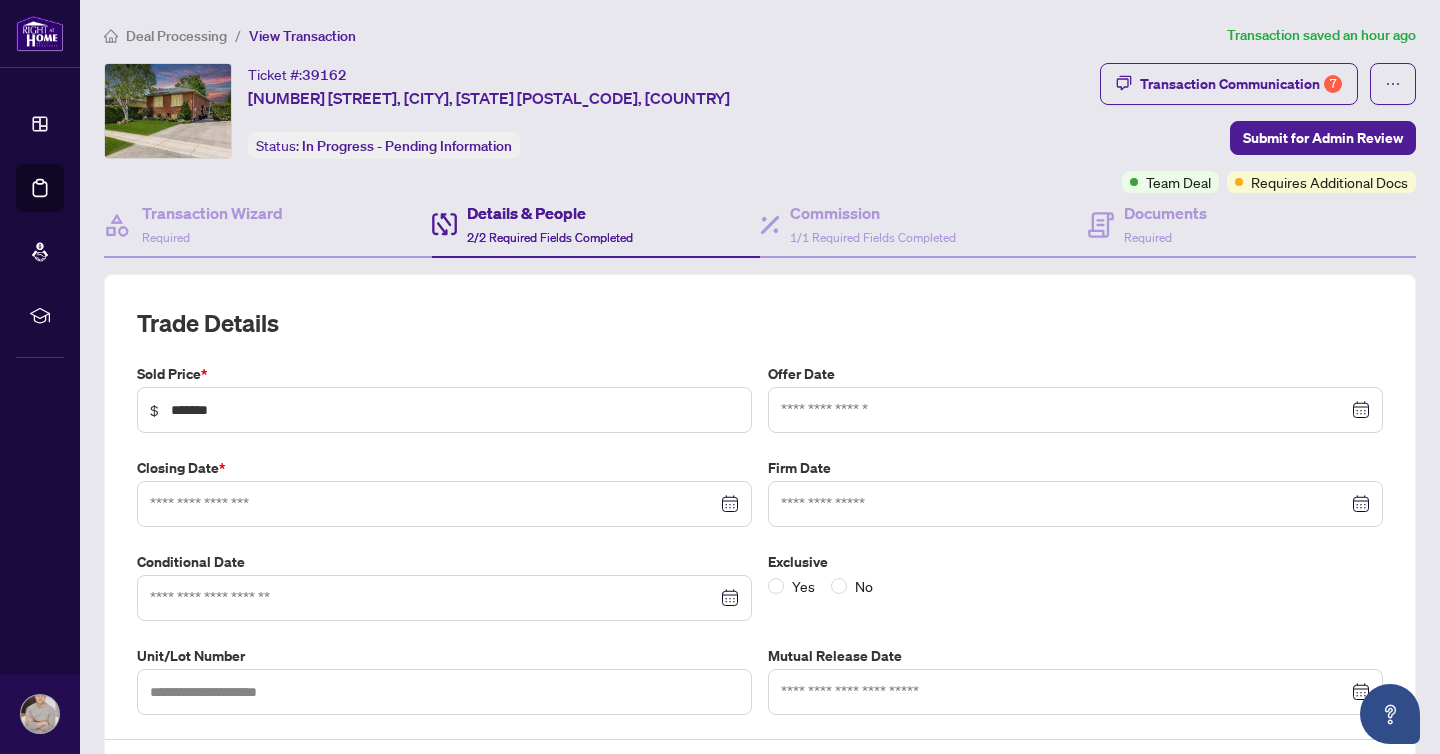 type on "**********" 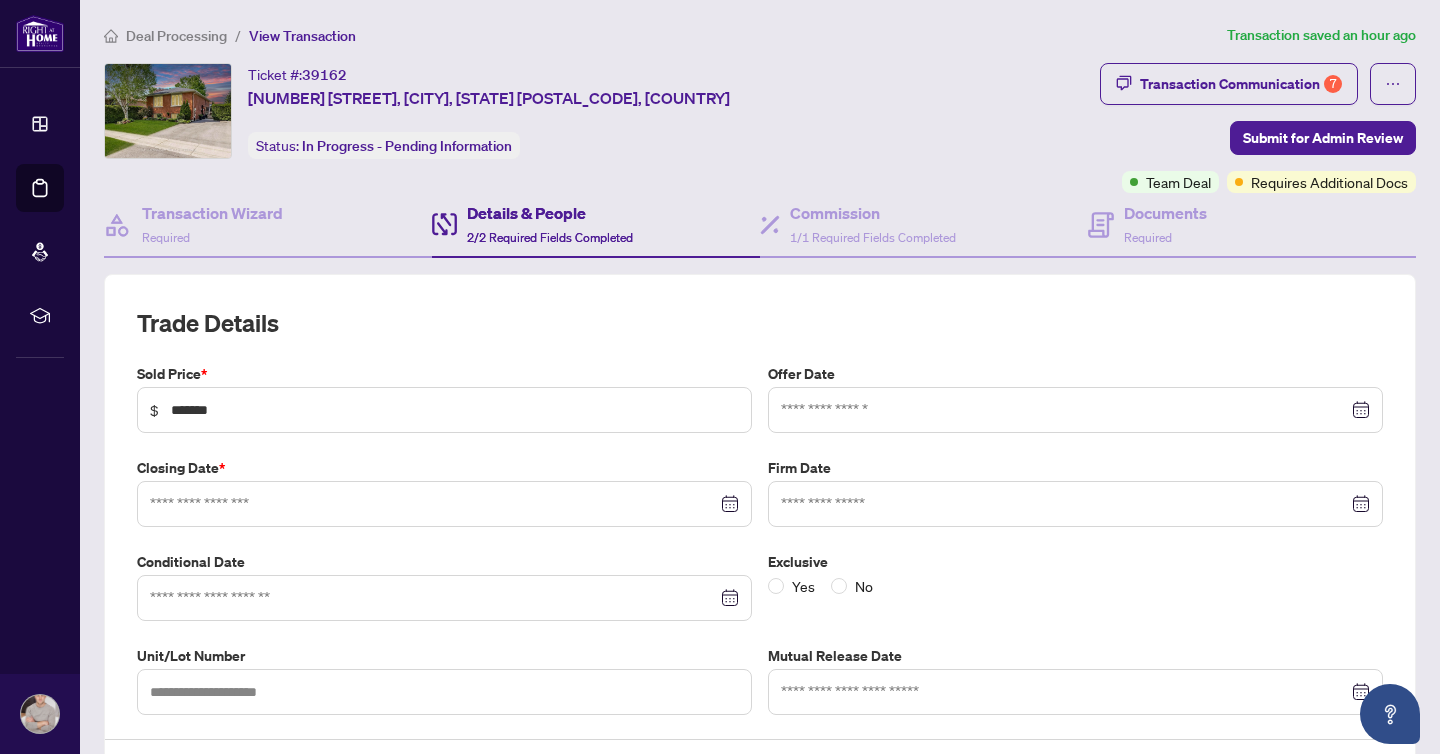 type on "**********" 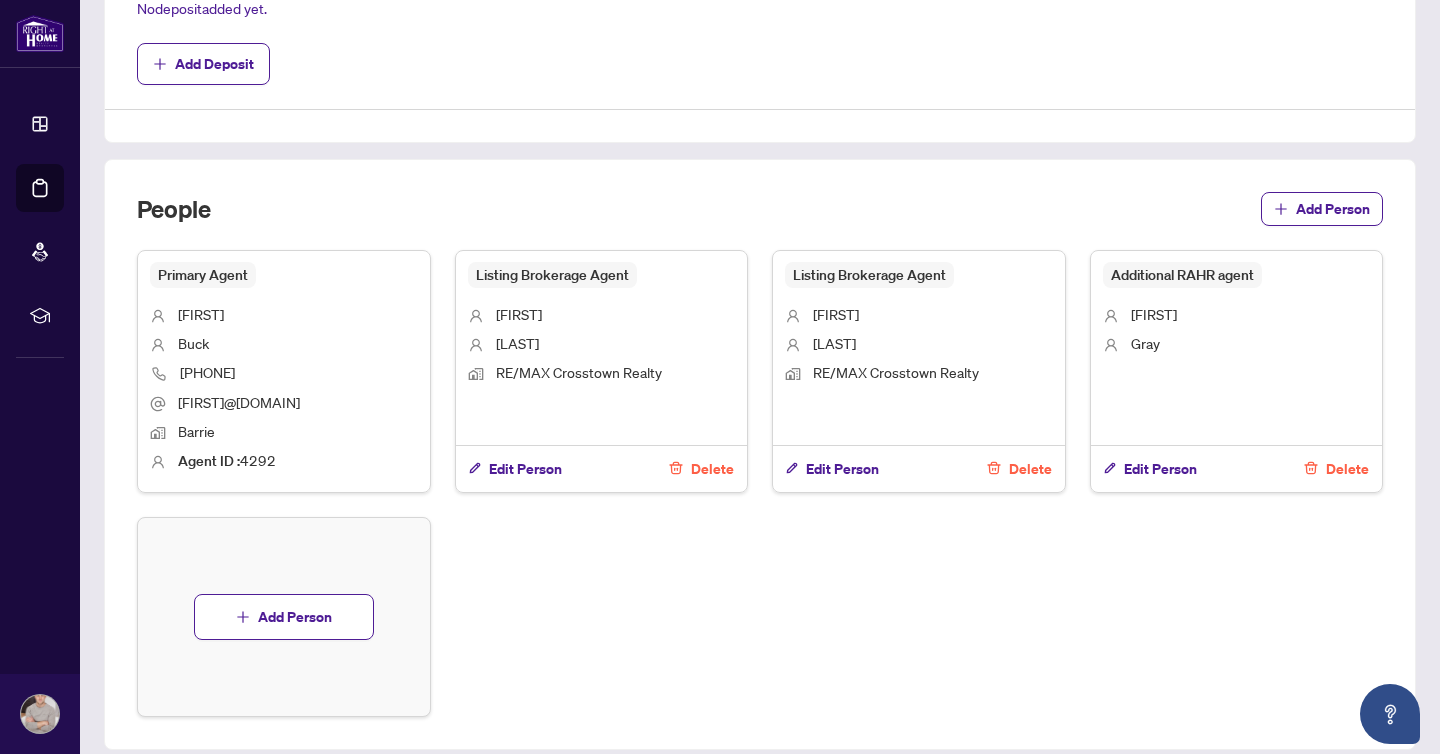 scroll, scrollTop: 946, scrollLeft: 0, axis: vertical 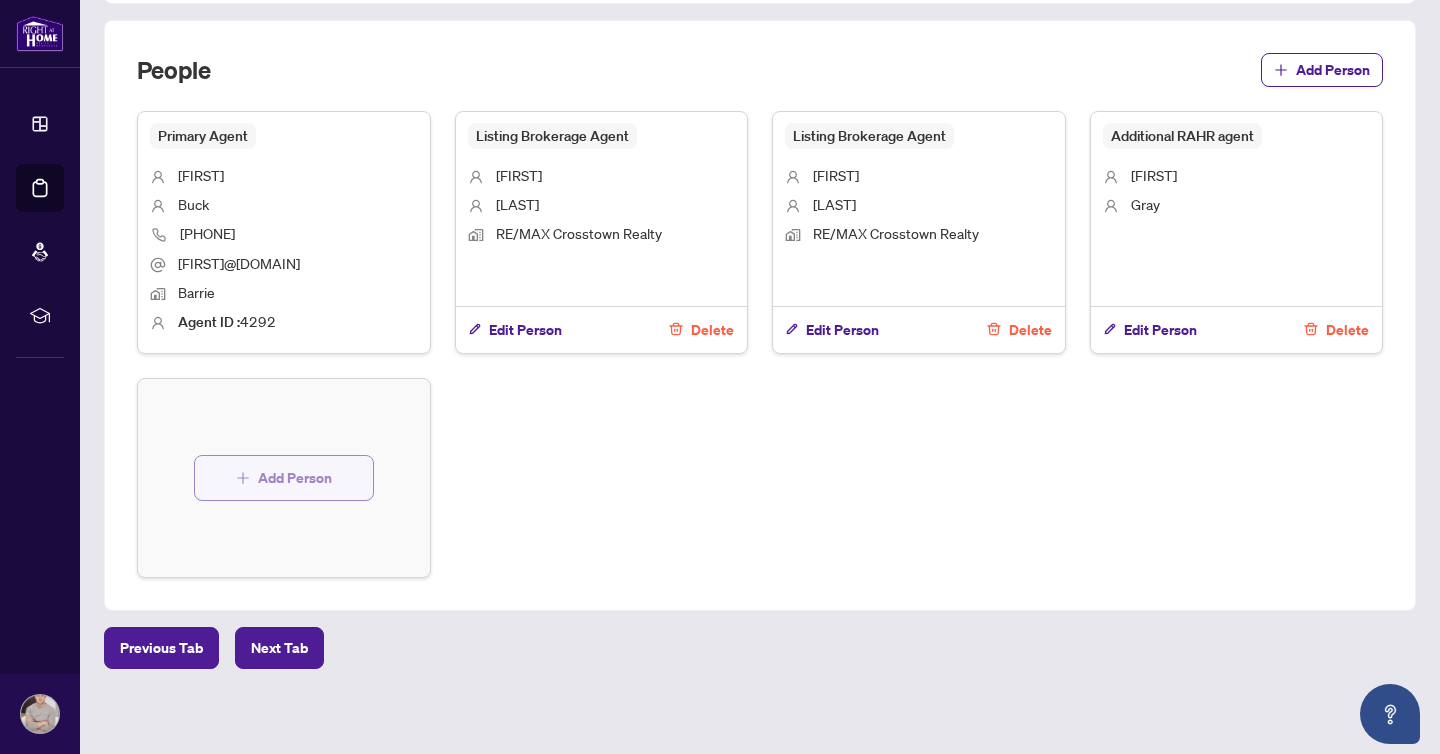 click on "Add Person" at bounding box center [295, 478] 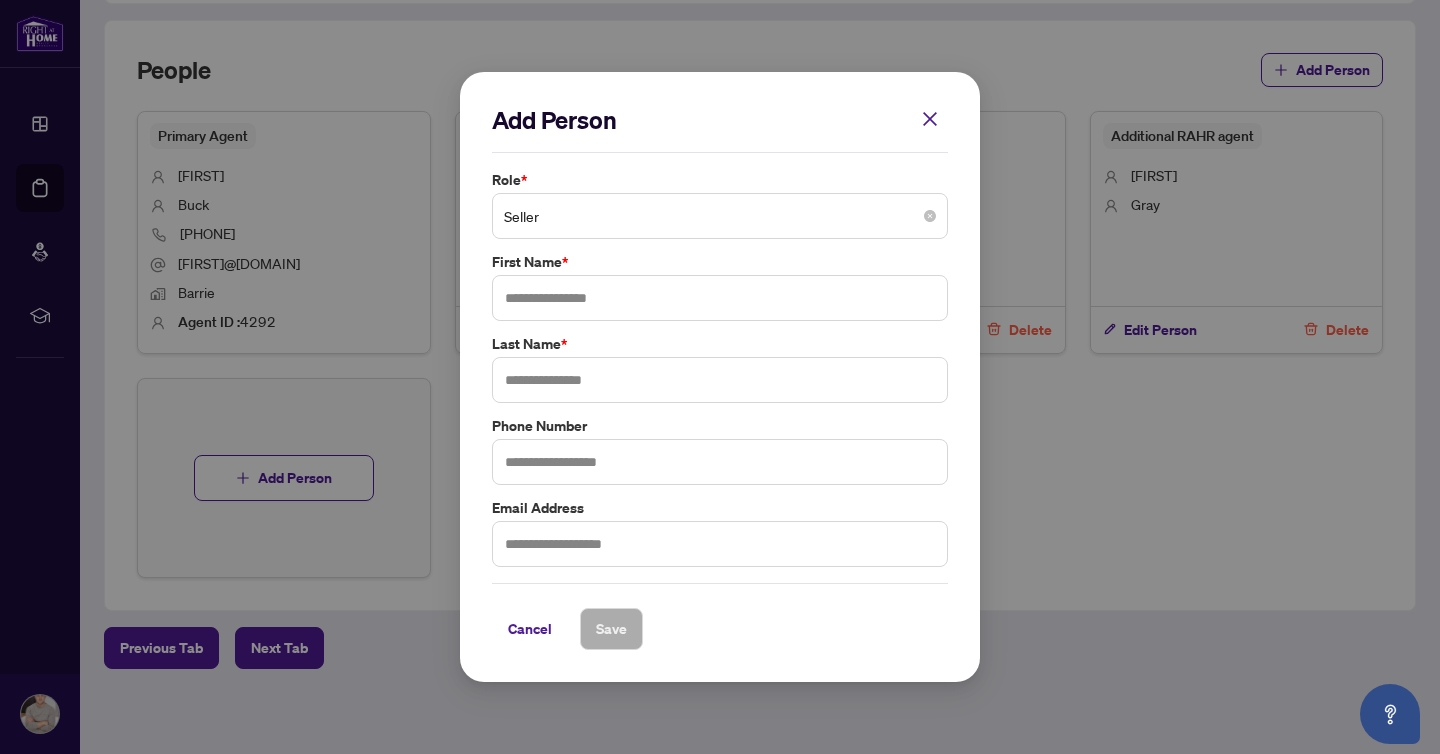 click on "Seller" at bounding box center [720, 216] 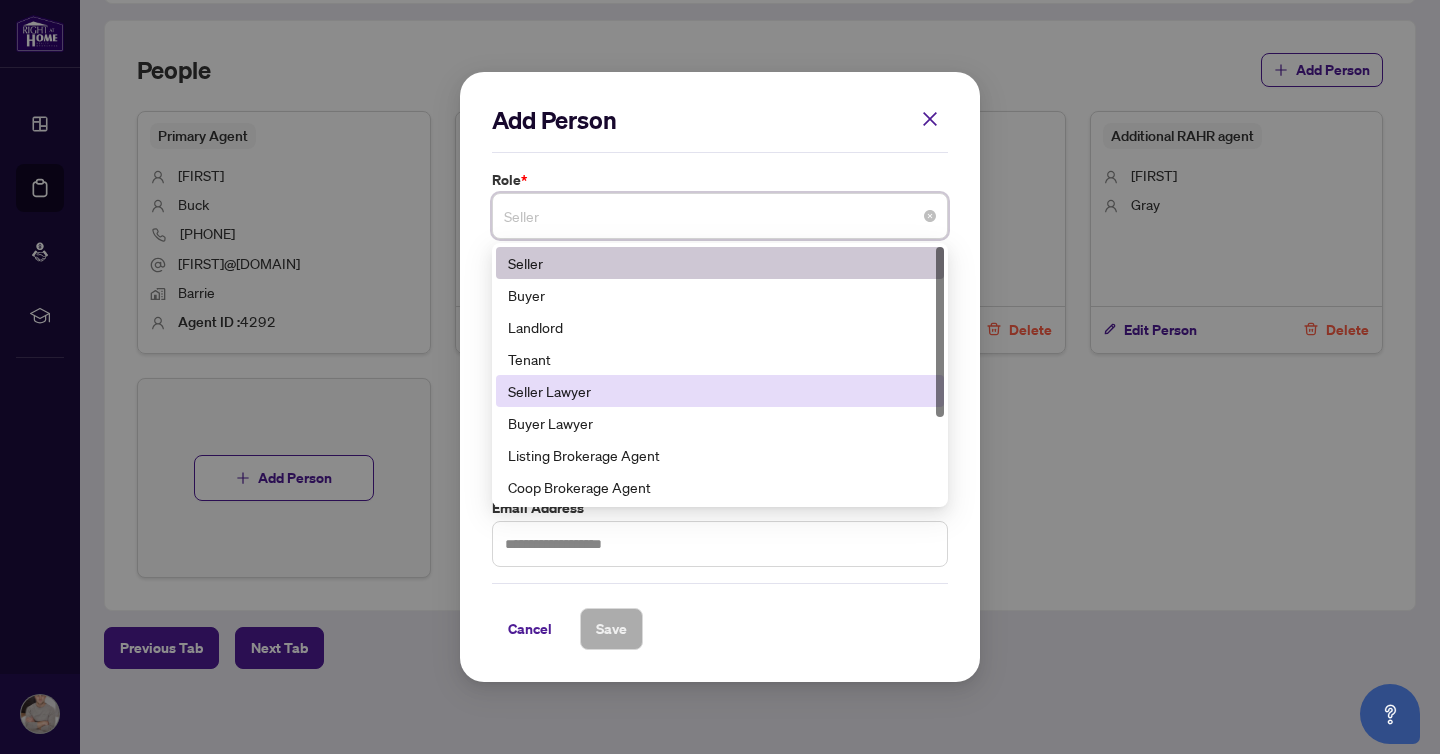 click on "Seller Lawyer" at bounding box center (720, 391) 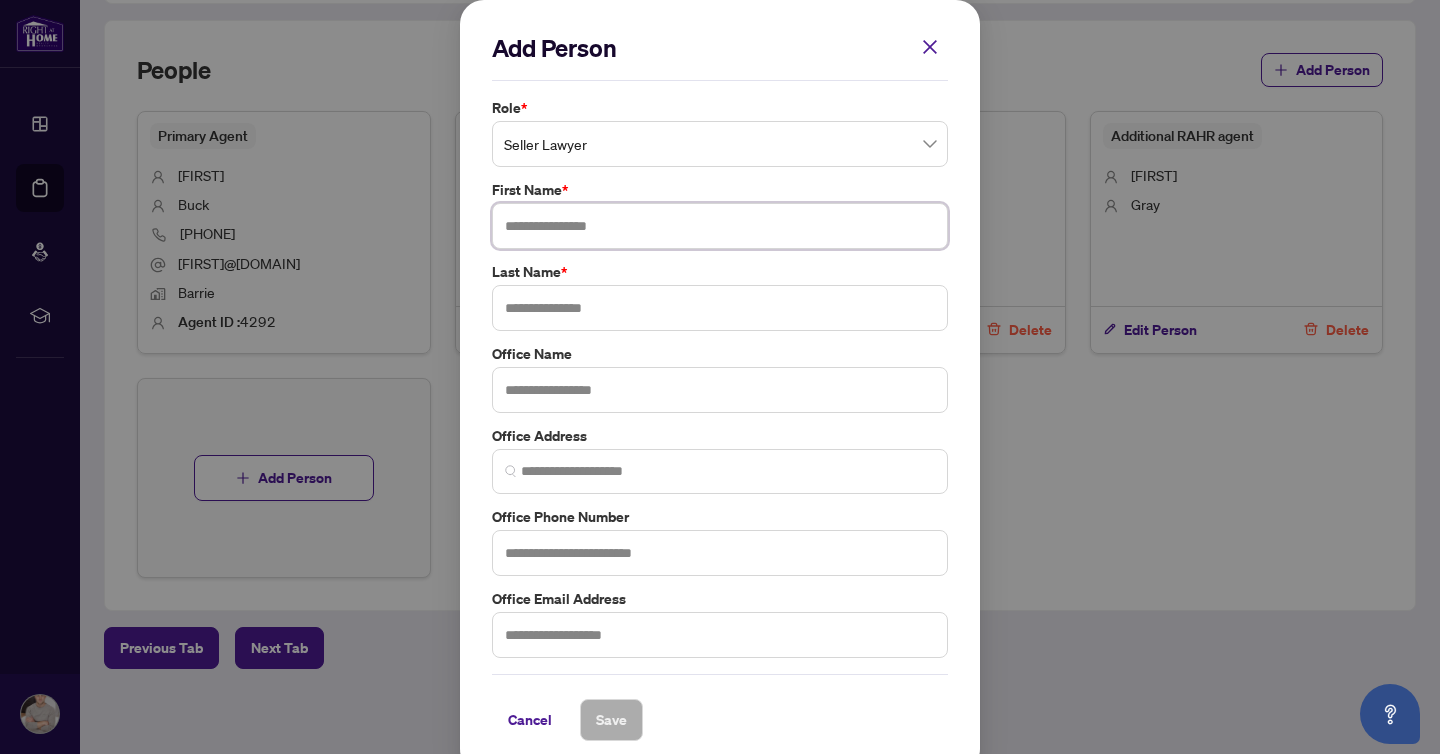 click at bounding box center (720, 226) 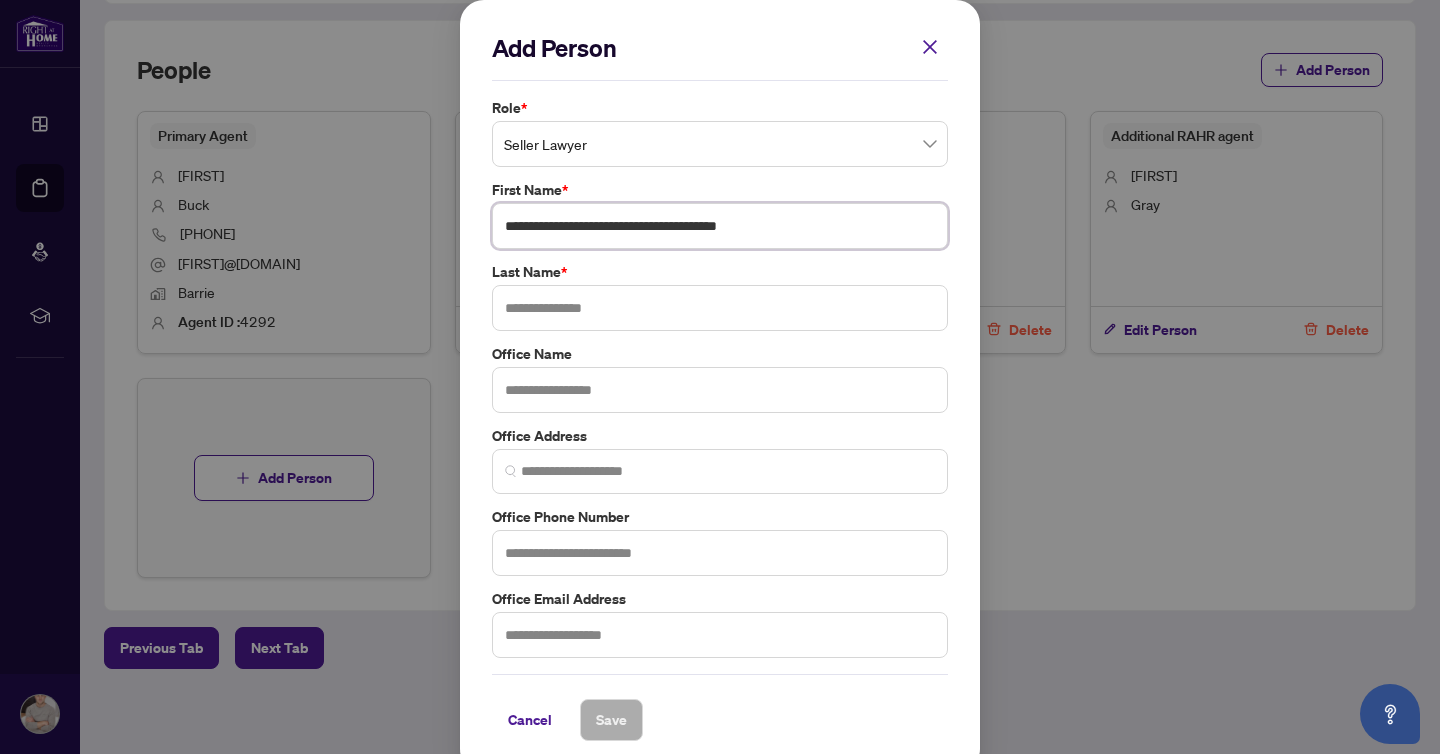 drag, startPoint x: 589, startPoint y: 226, endPoint x: 841, endPoint y: 229, distance: 252.01785 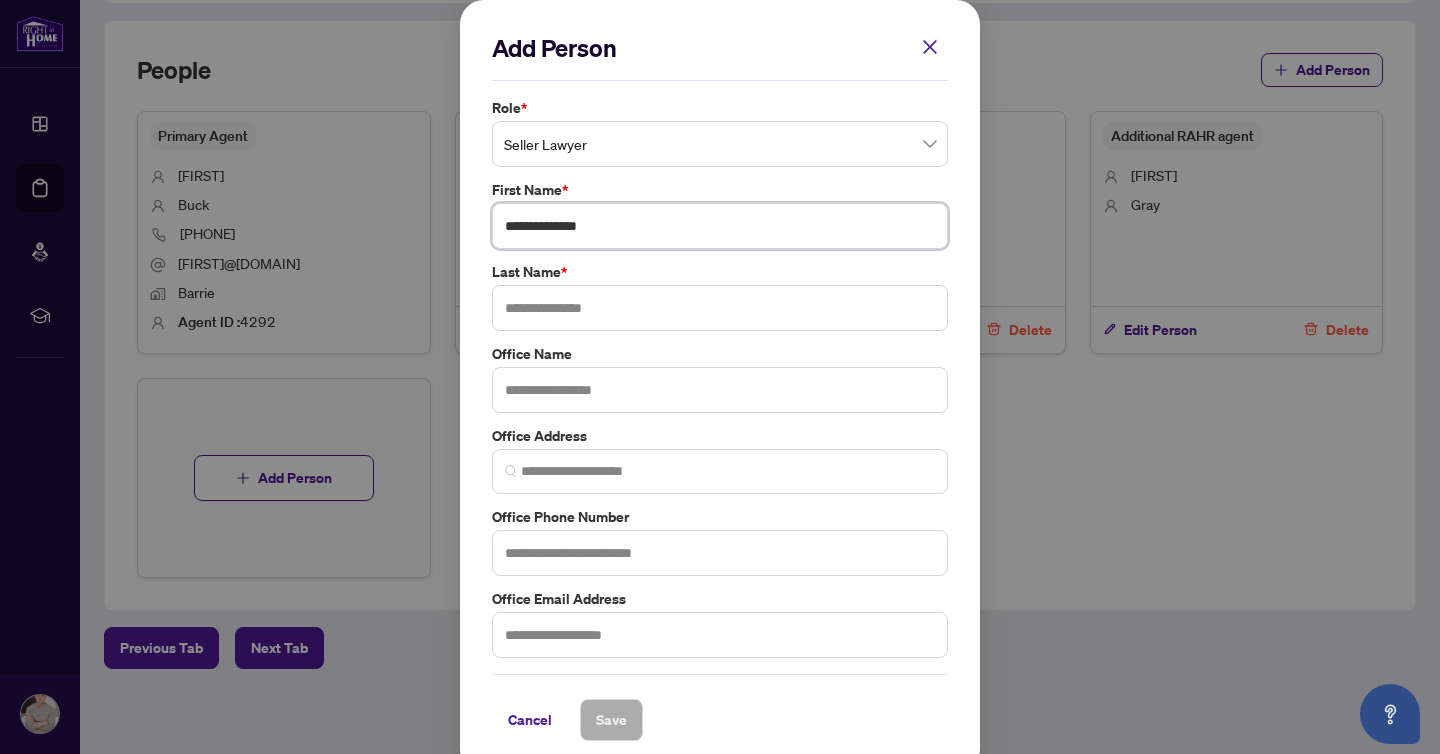 type on "**********" 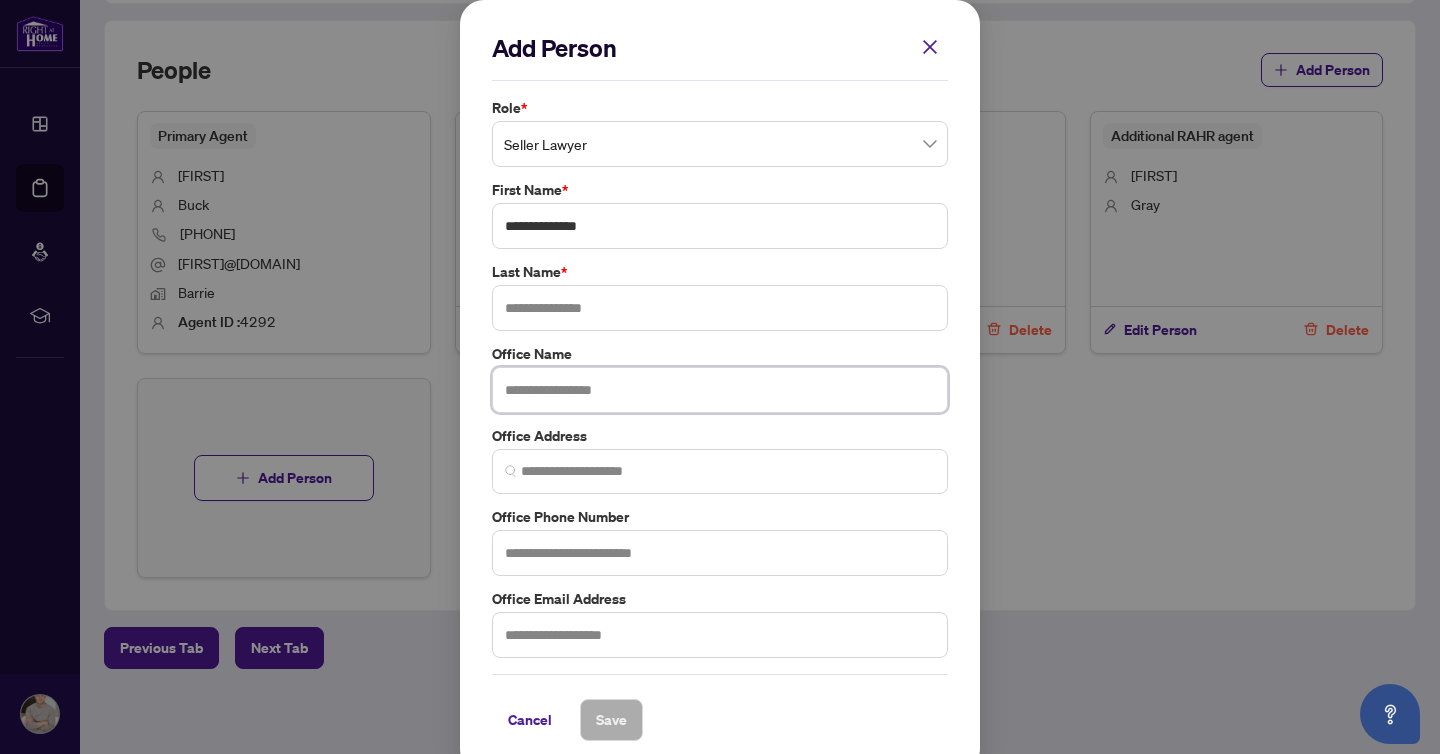 click at bounding box center [720, 390] 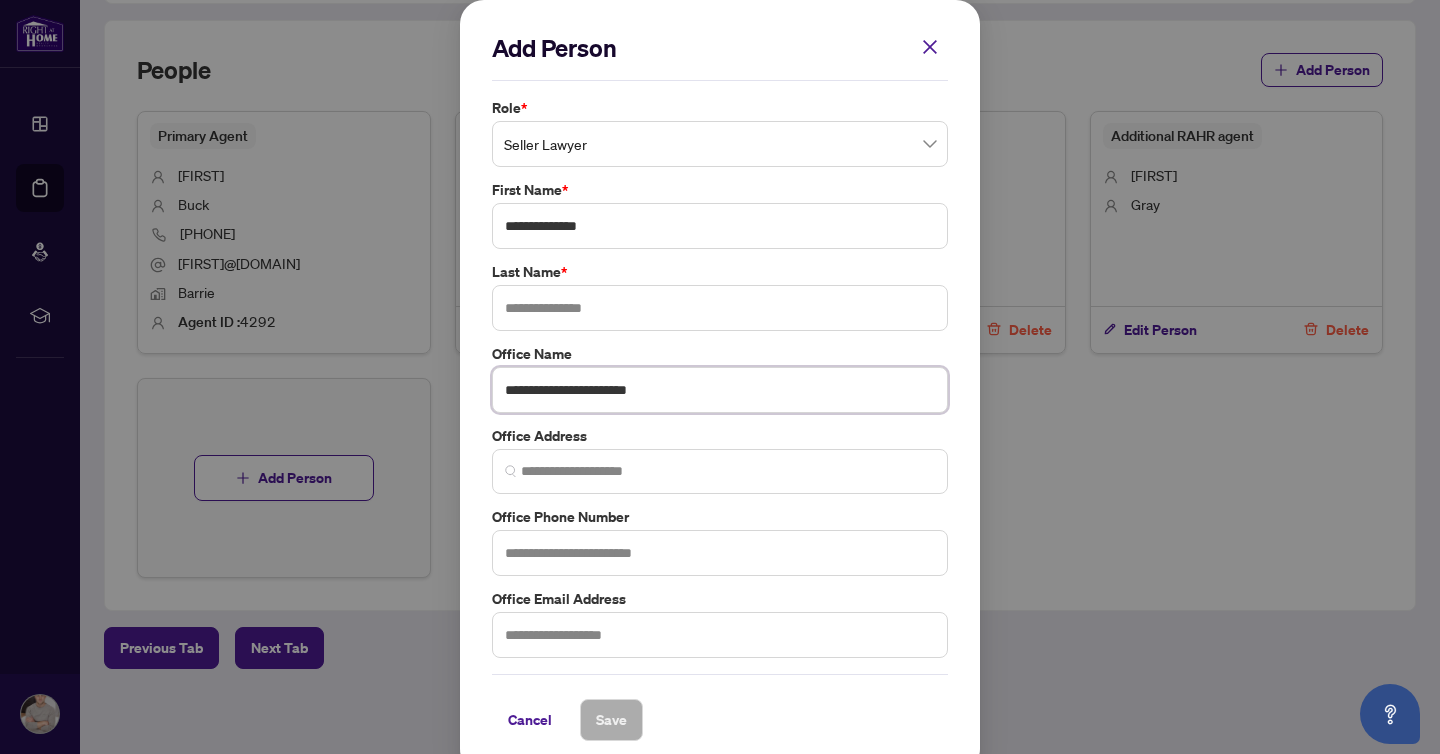 type on "**********" 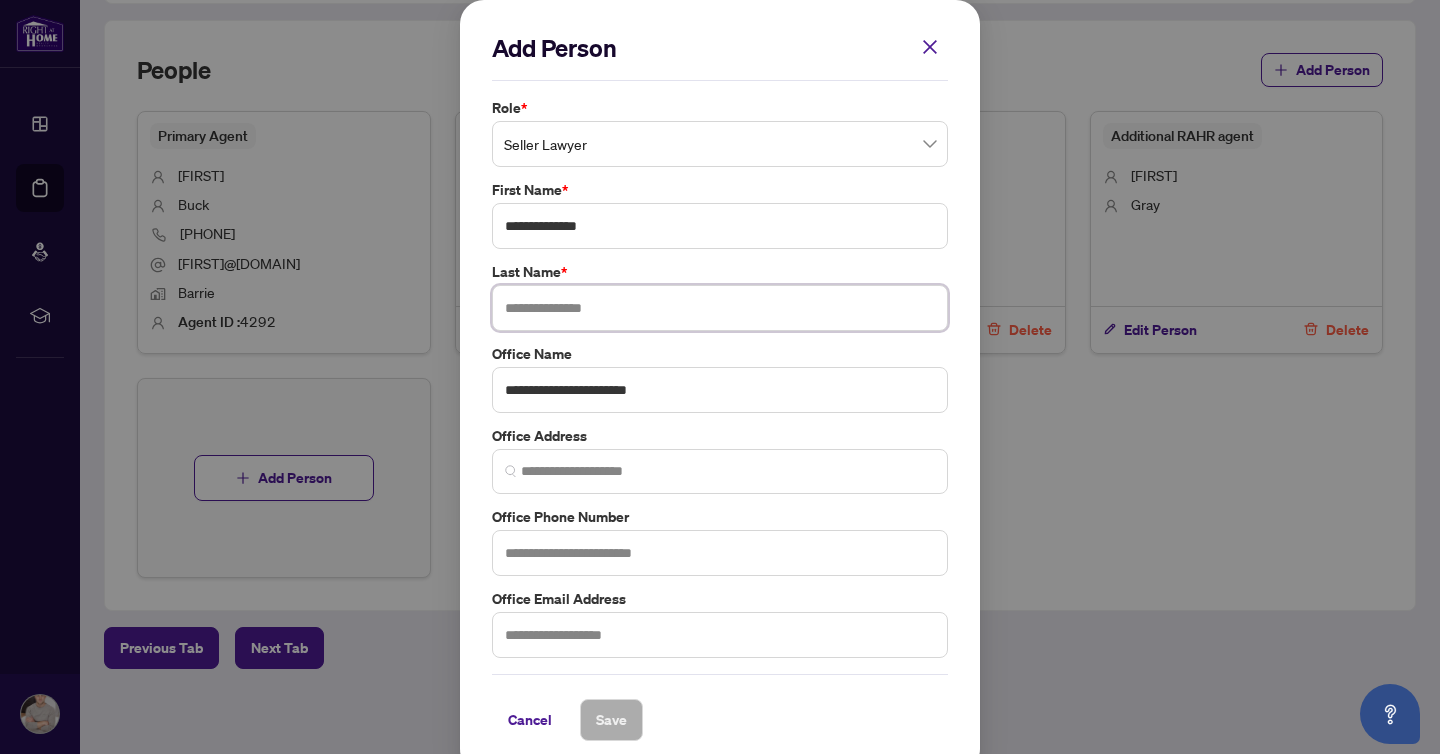 click at bounding box center (720, 308) 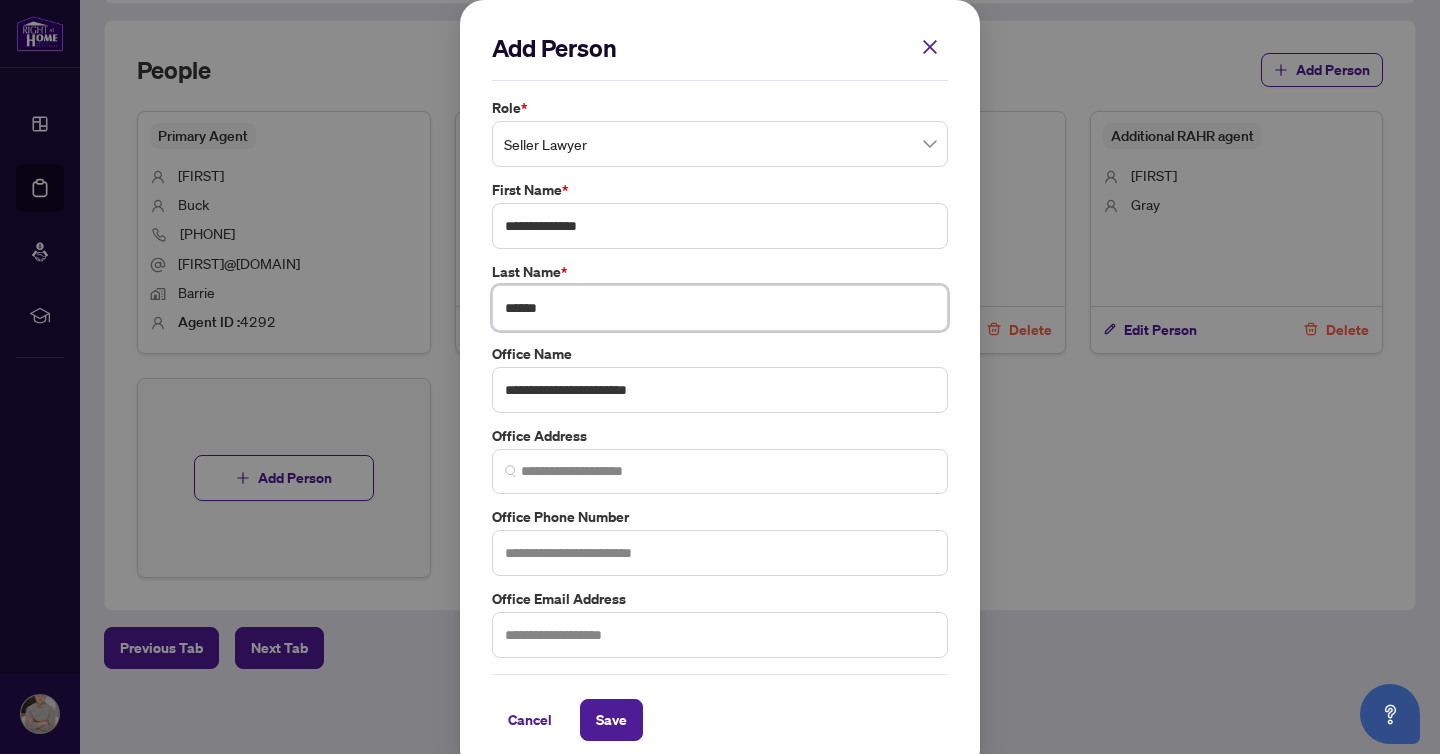 type on "******" 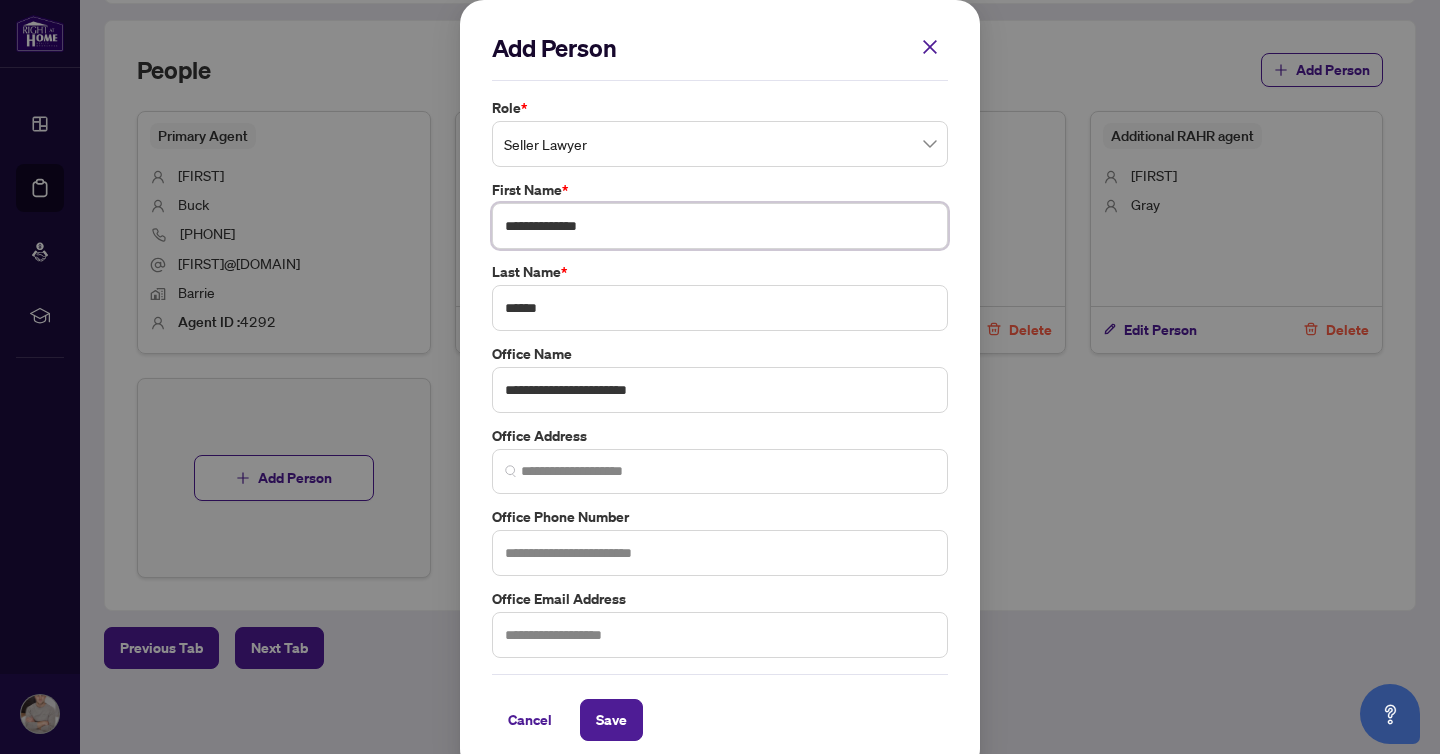 drag, startPoint x: 586, startPoint y: 229, endPoint x: 541, endPoint y: 223, distance: 45.39824 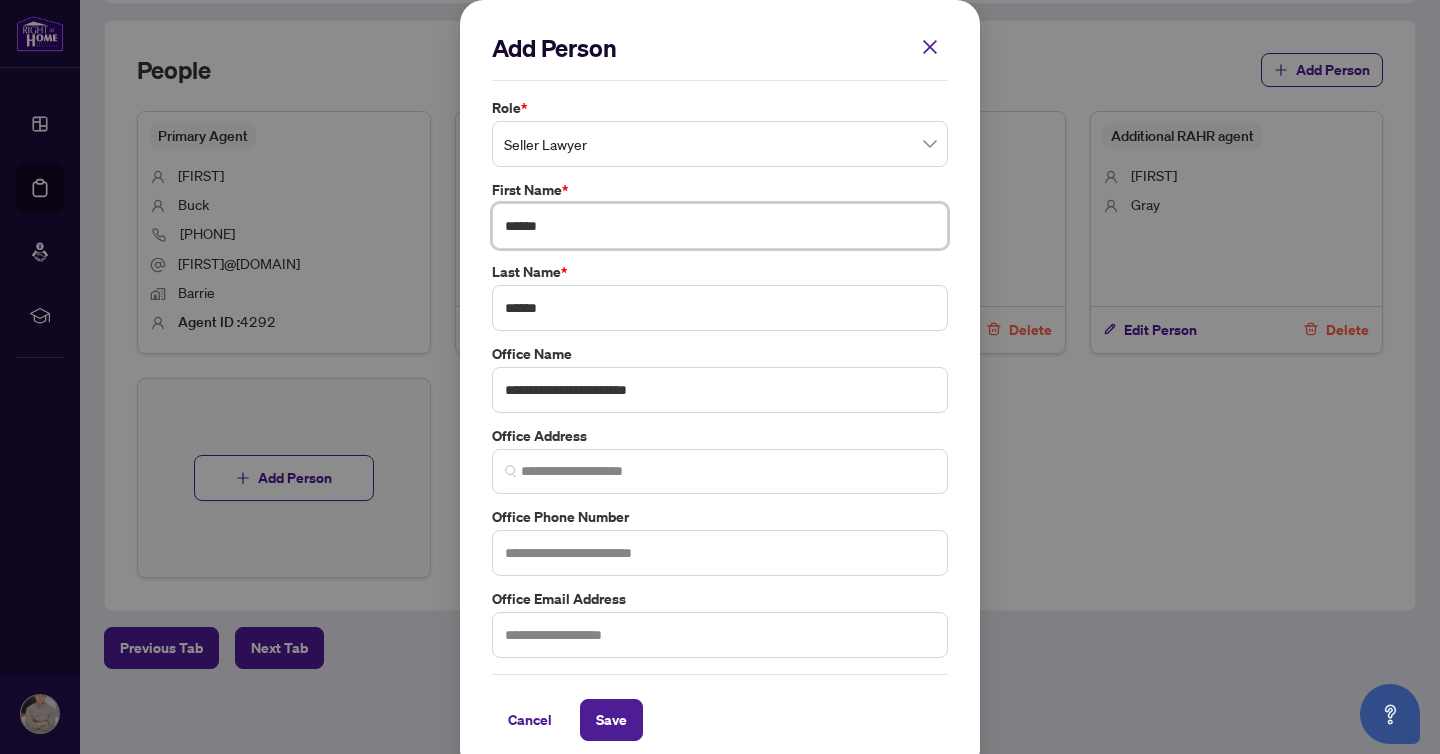 scroll, scrollTop: 19, scrollLeft: 0, axis: vertical 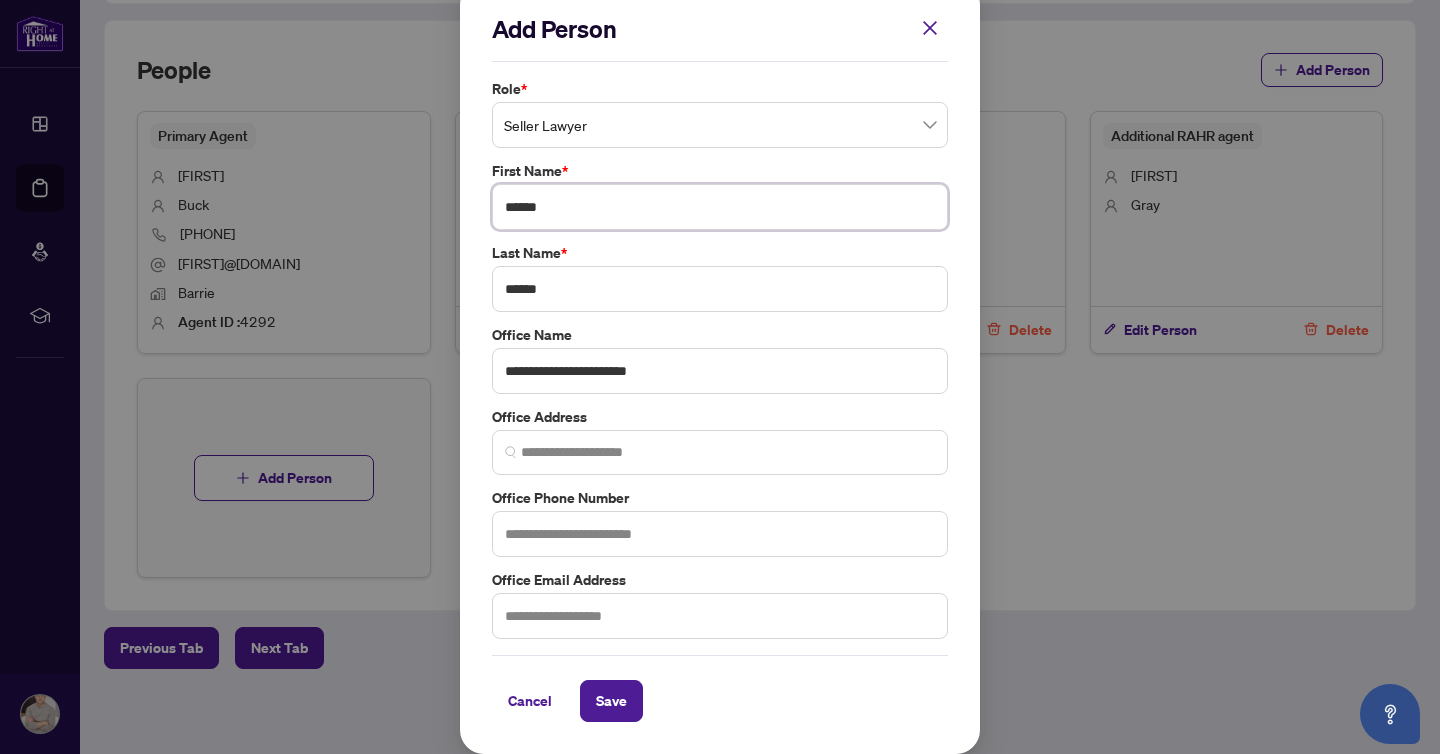 type on "******" 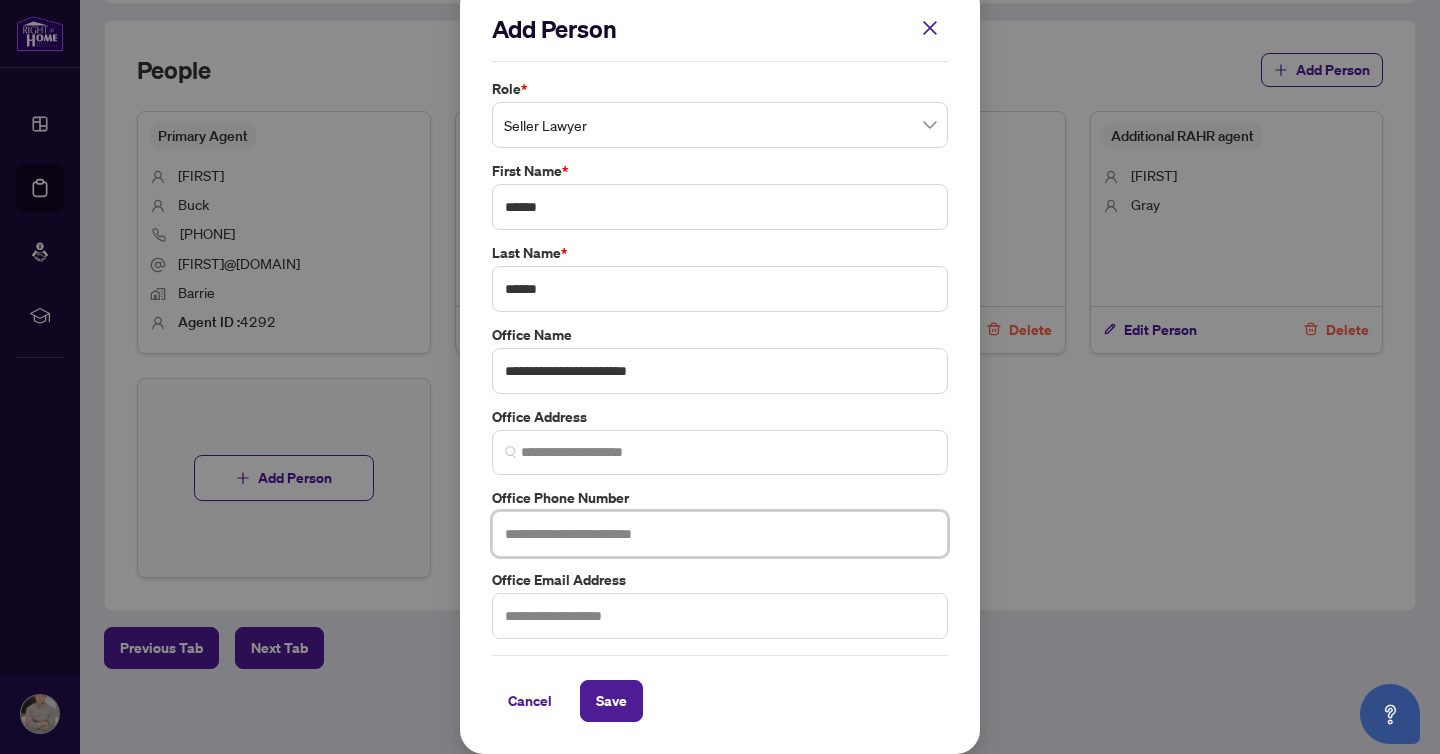 click at bounding box center [720, 534] 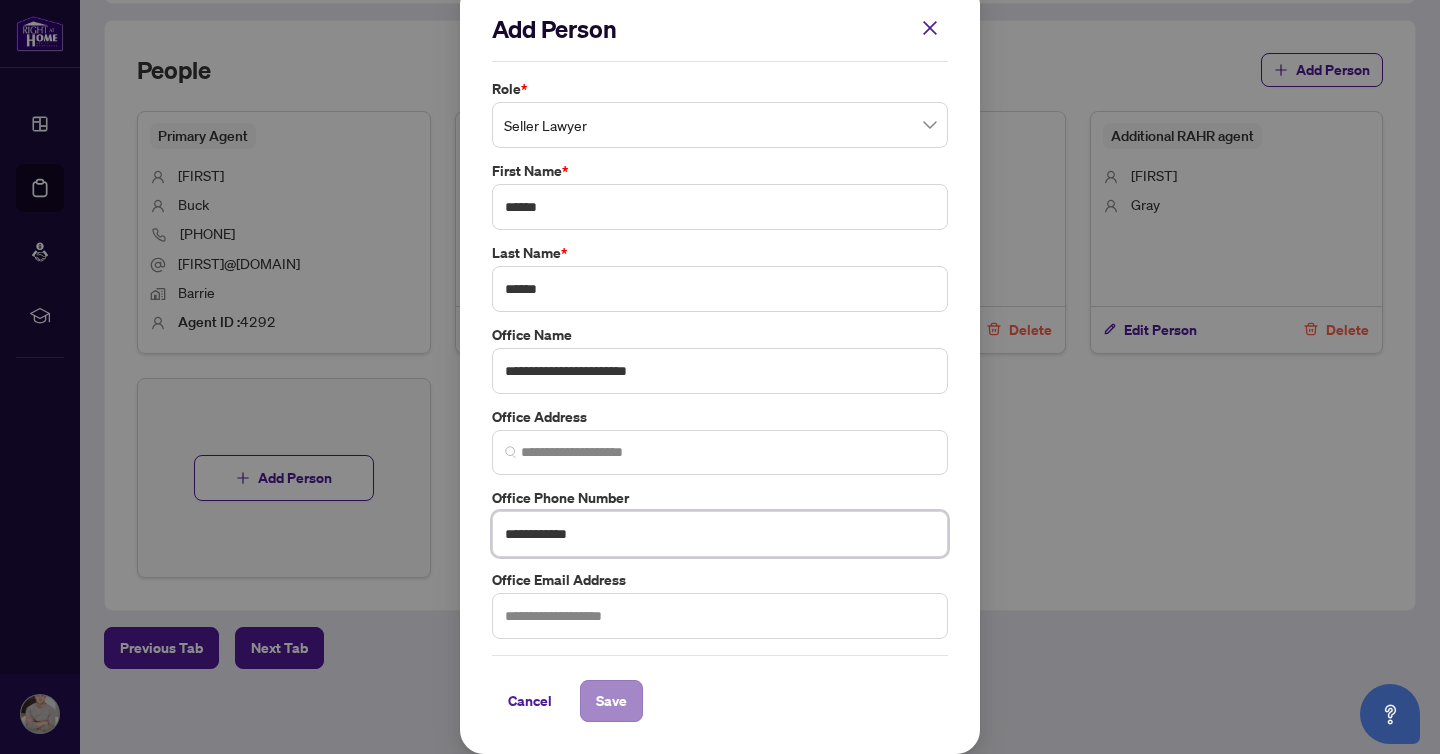 type on "**********" 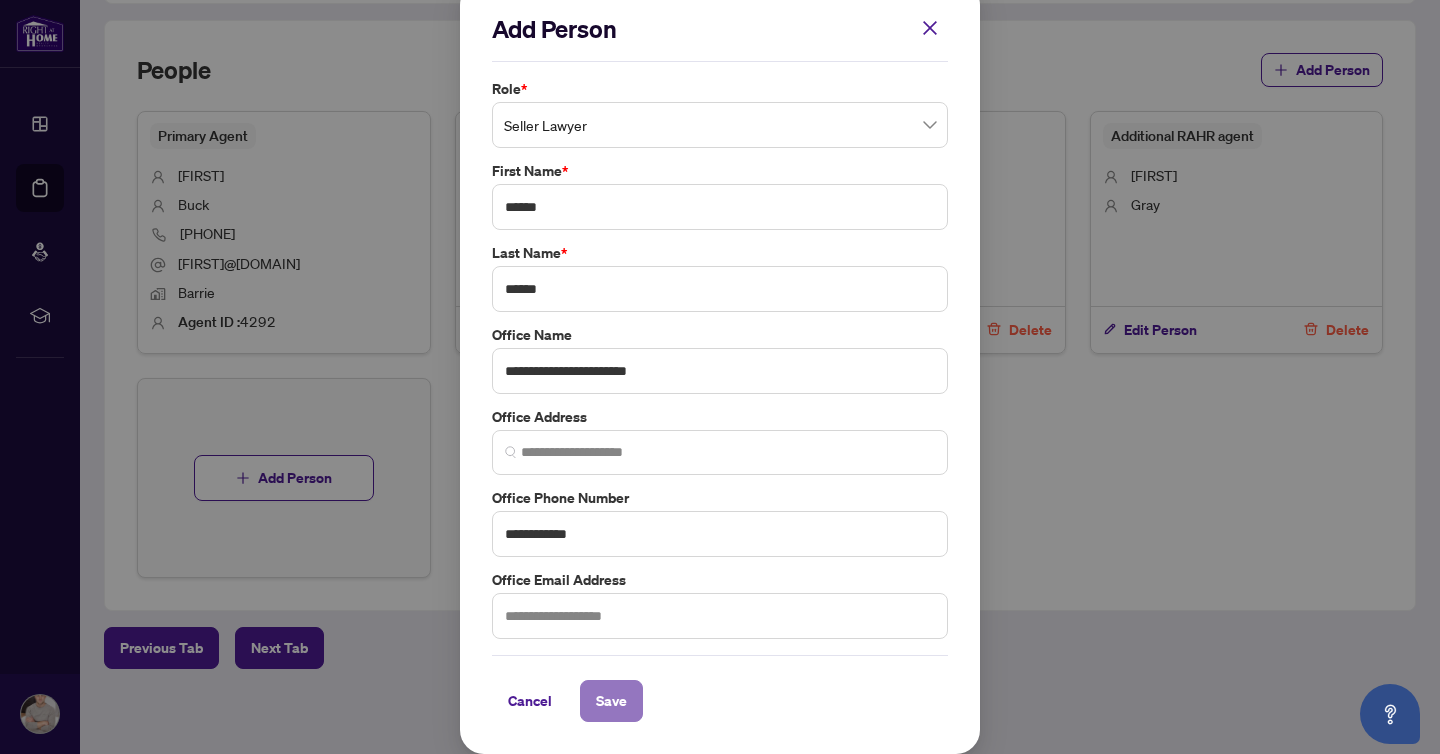 click on "Save" at bounding box center (611, 701) 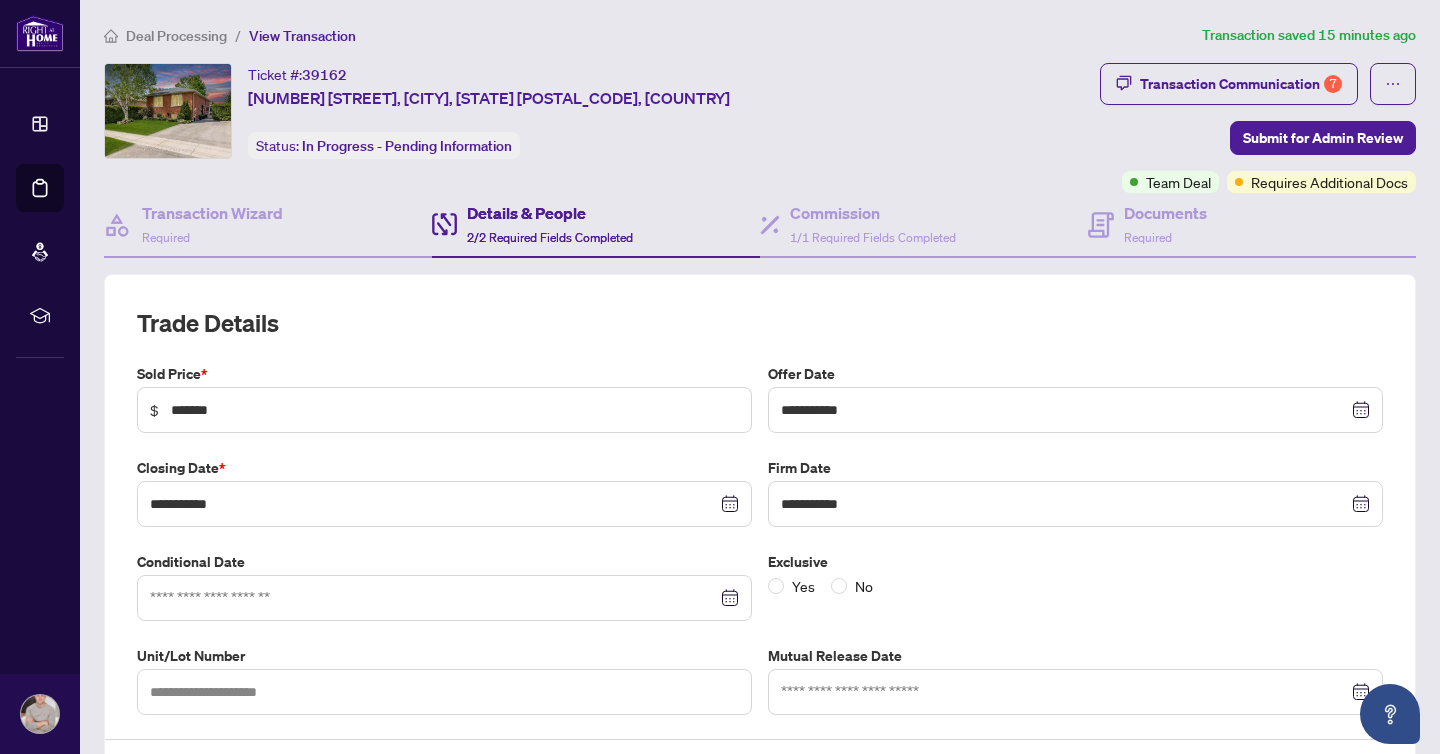 scroll, scrollTop: 983, scrollLeft: 0, axis: vertical 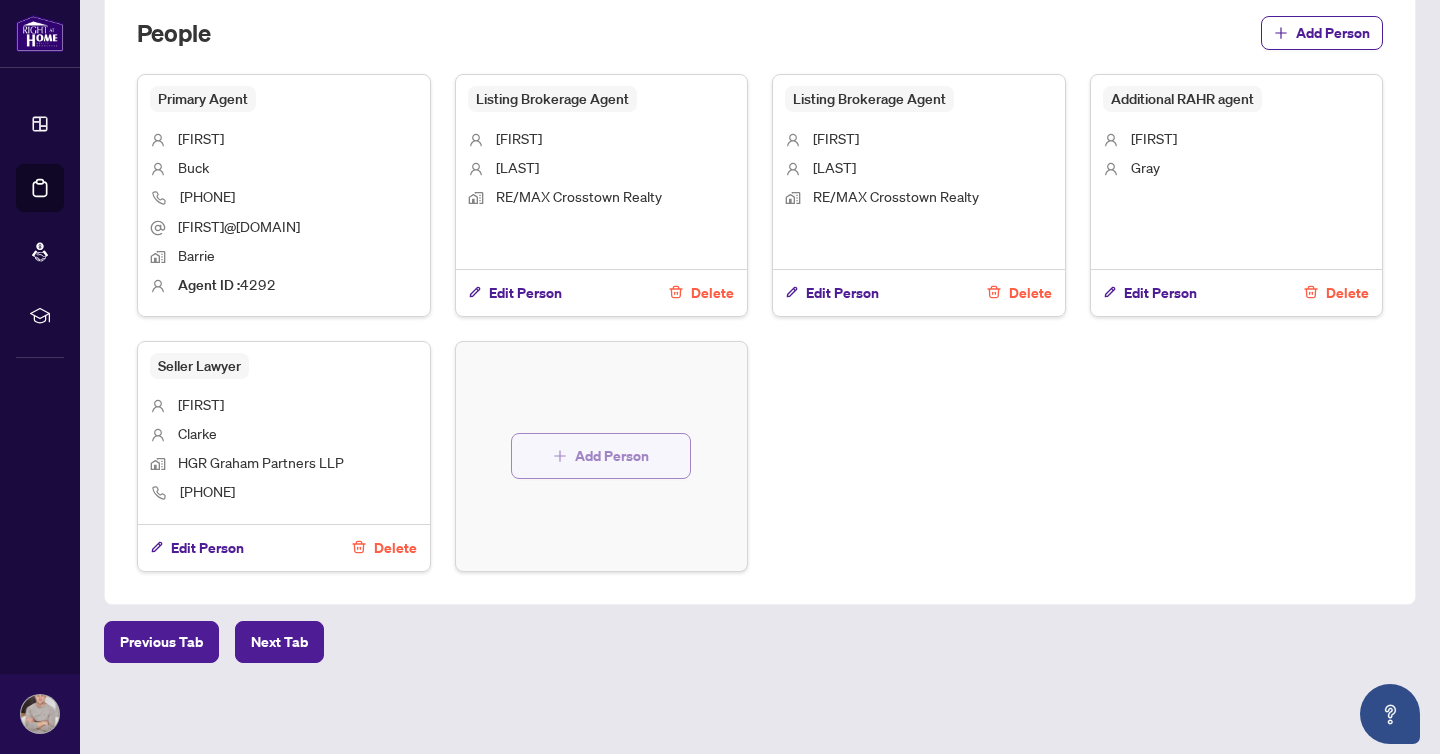 click on "Add Person" at bounding box center [612, 456] 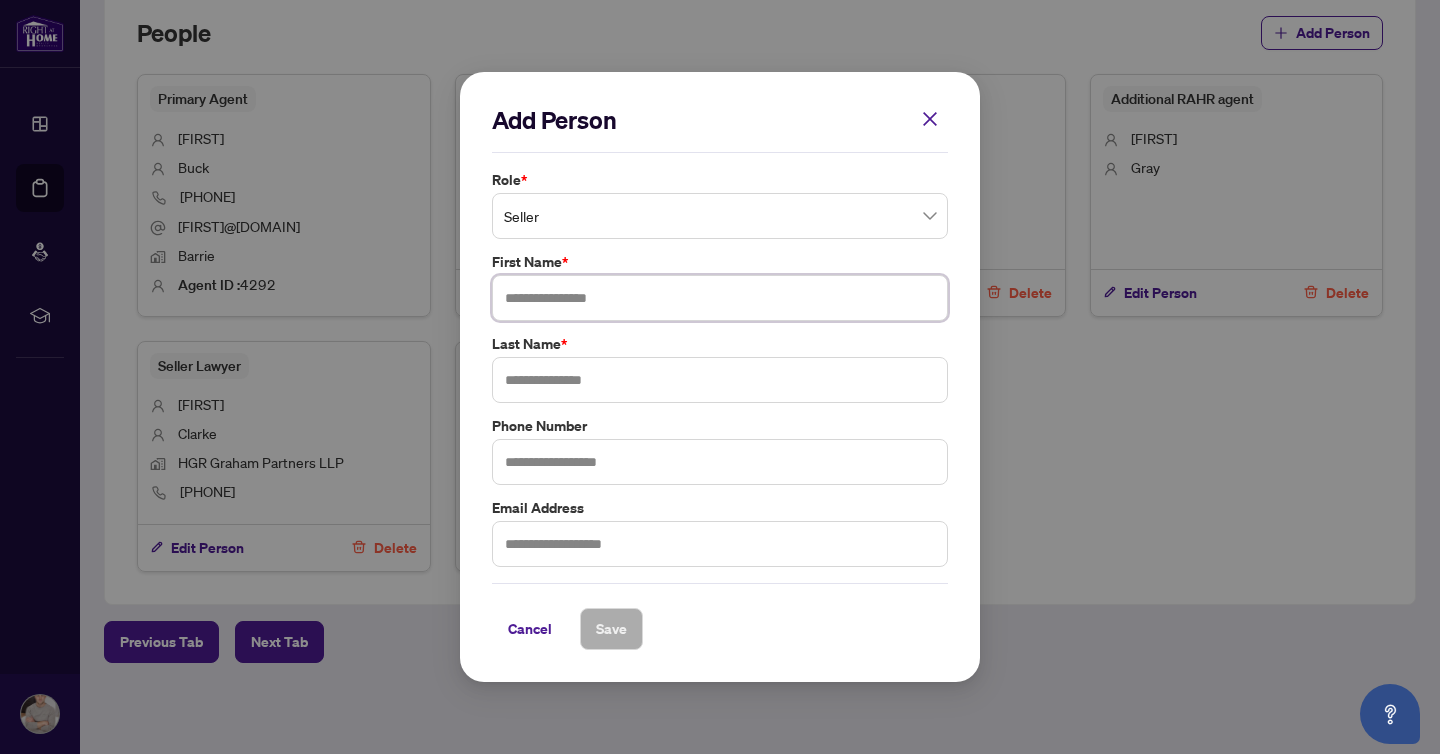 click at bounding box center [720, 298] 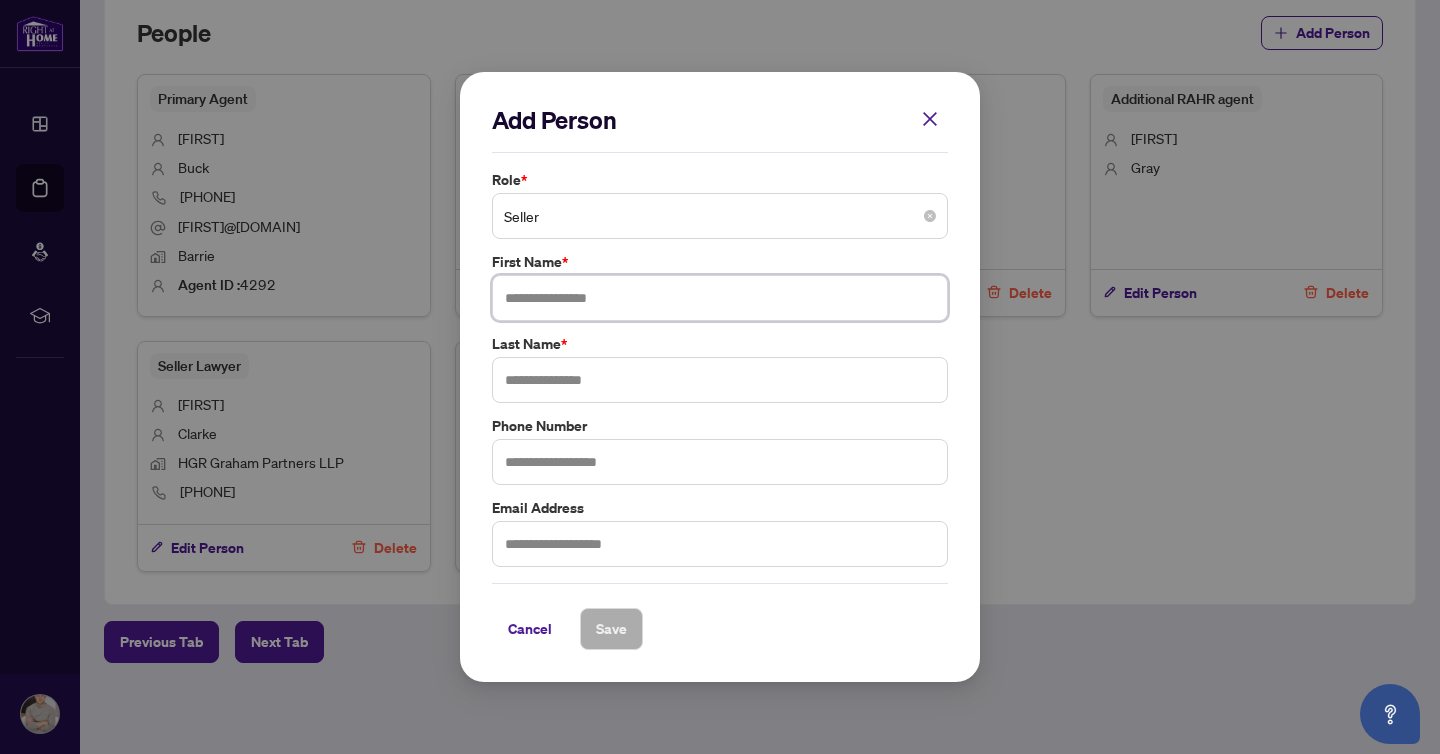 click on "Seller" at bounding box center [720, 216] 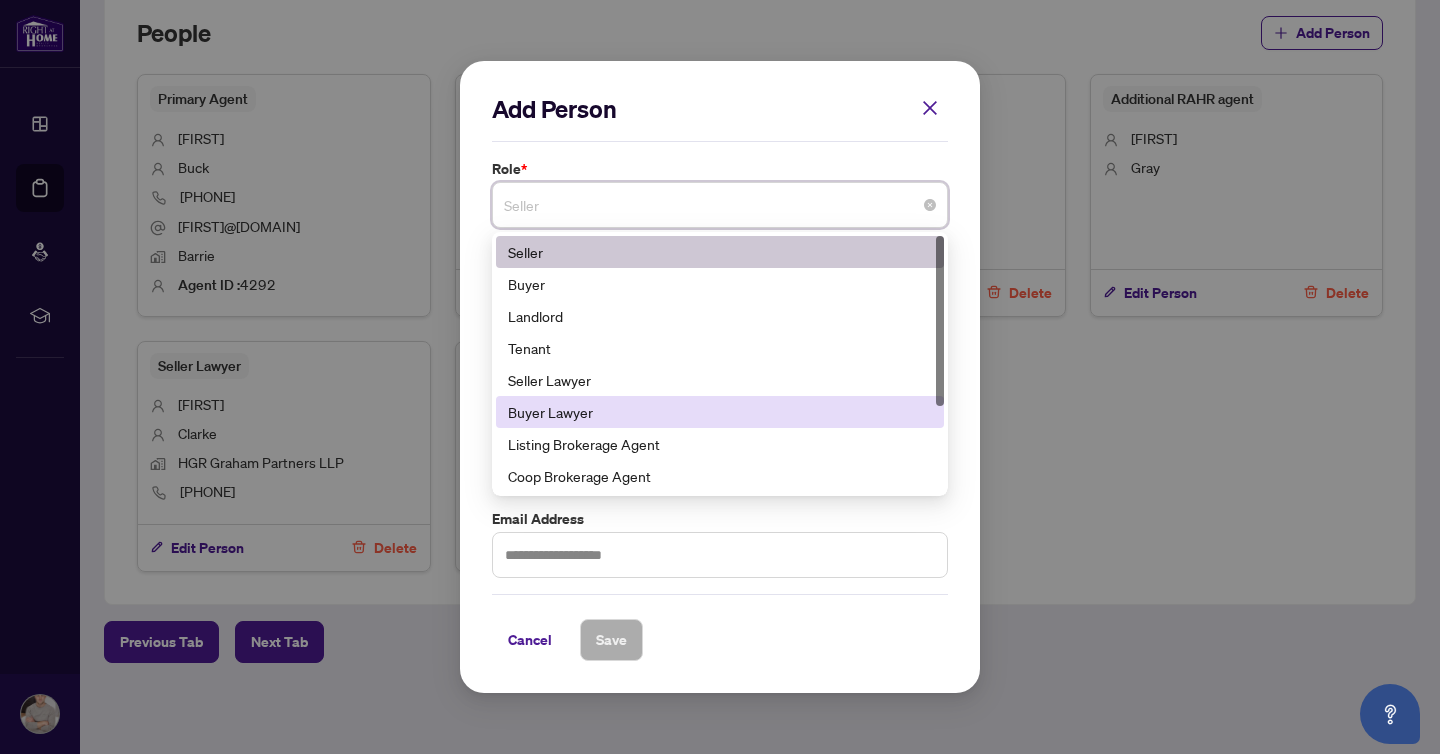 click on "Buyer Lawyer" at bounding box center [720, 412] 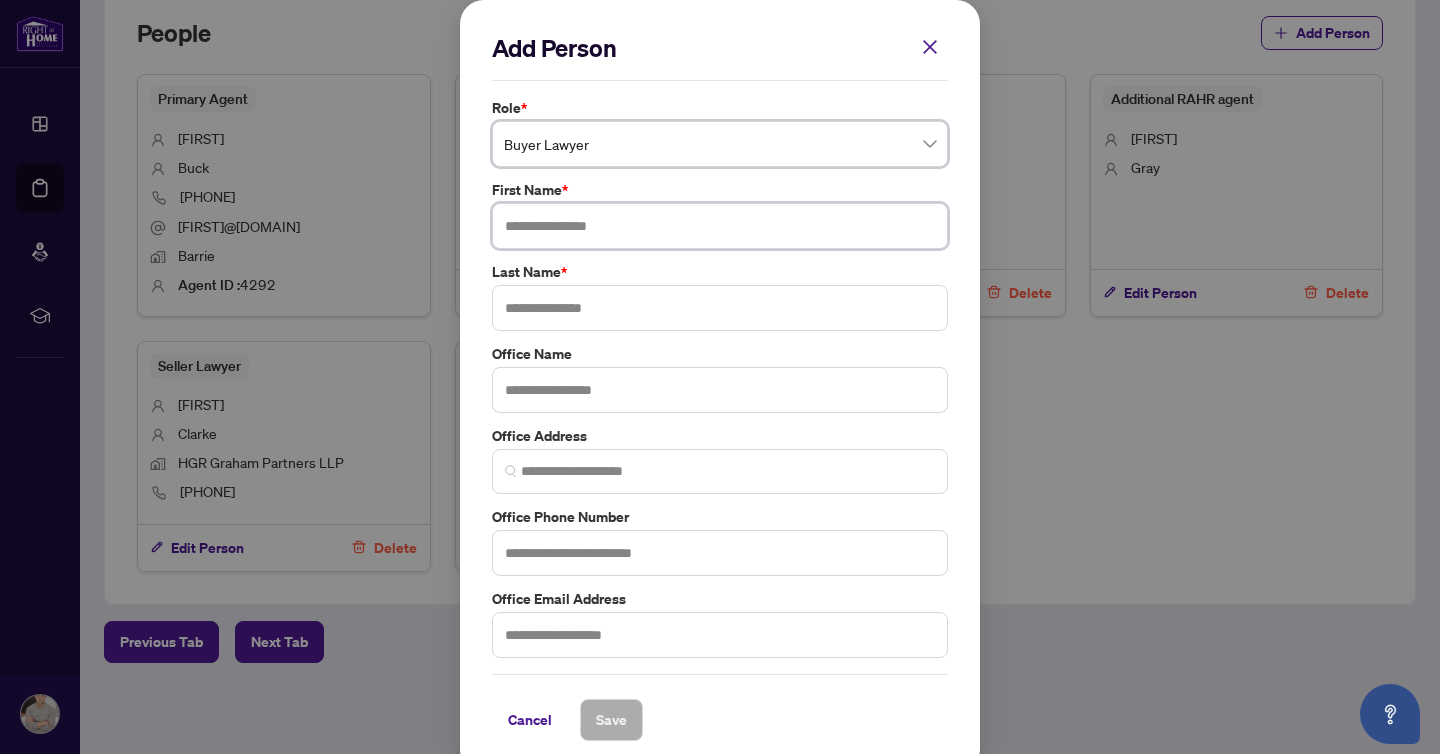 click at bounding box center [720, 226] 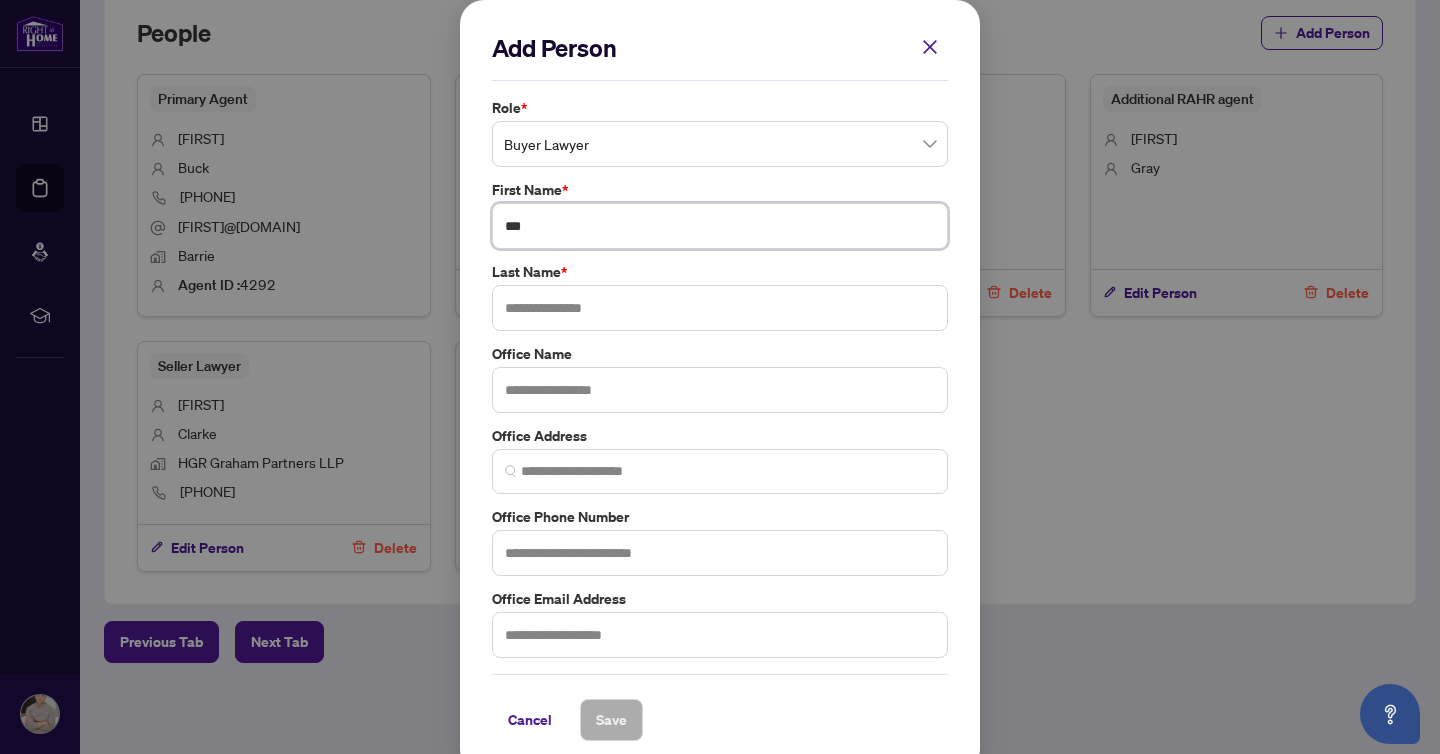 type on "***" 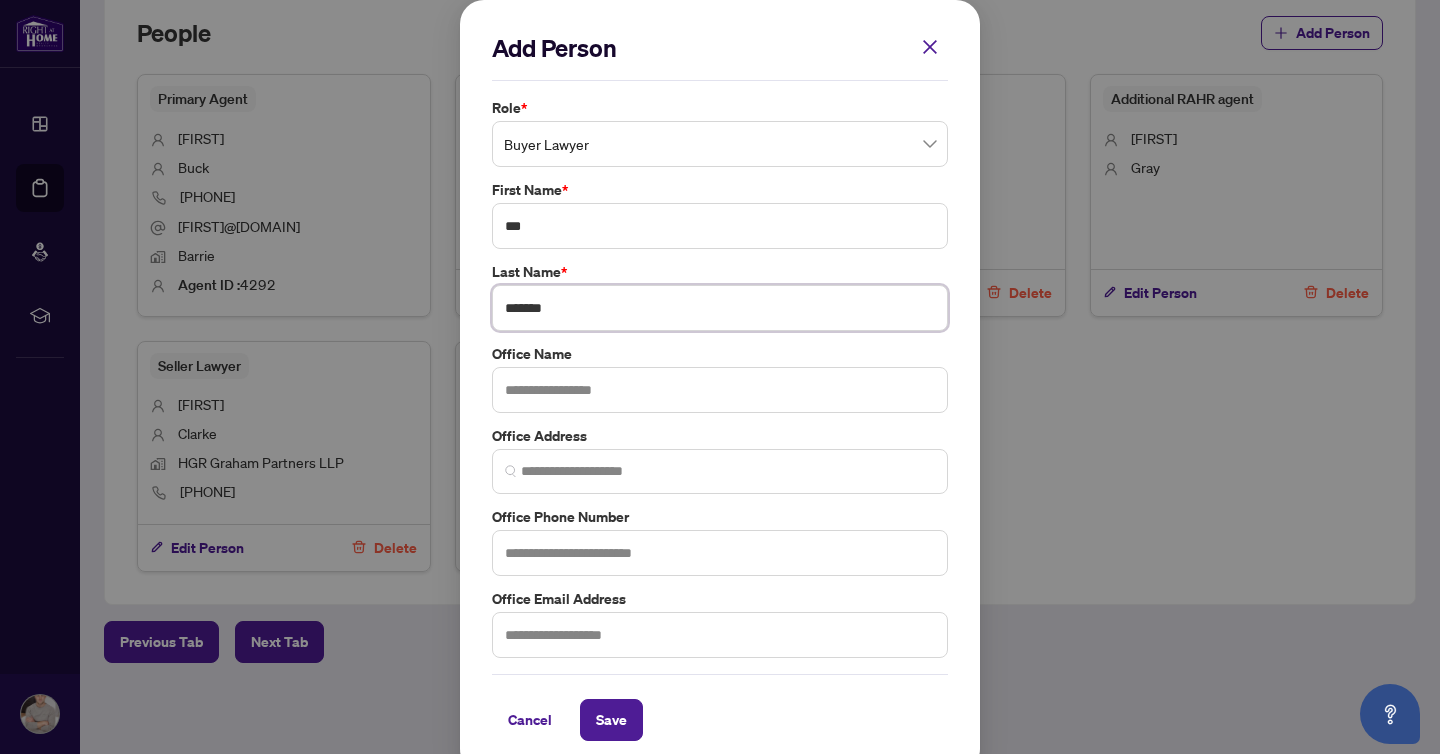 type on "*******" 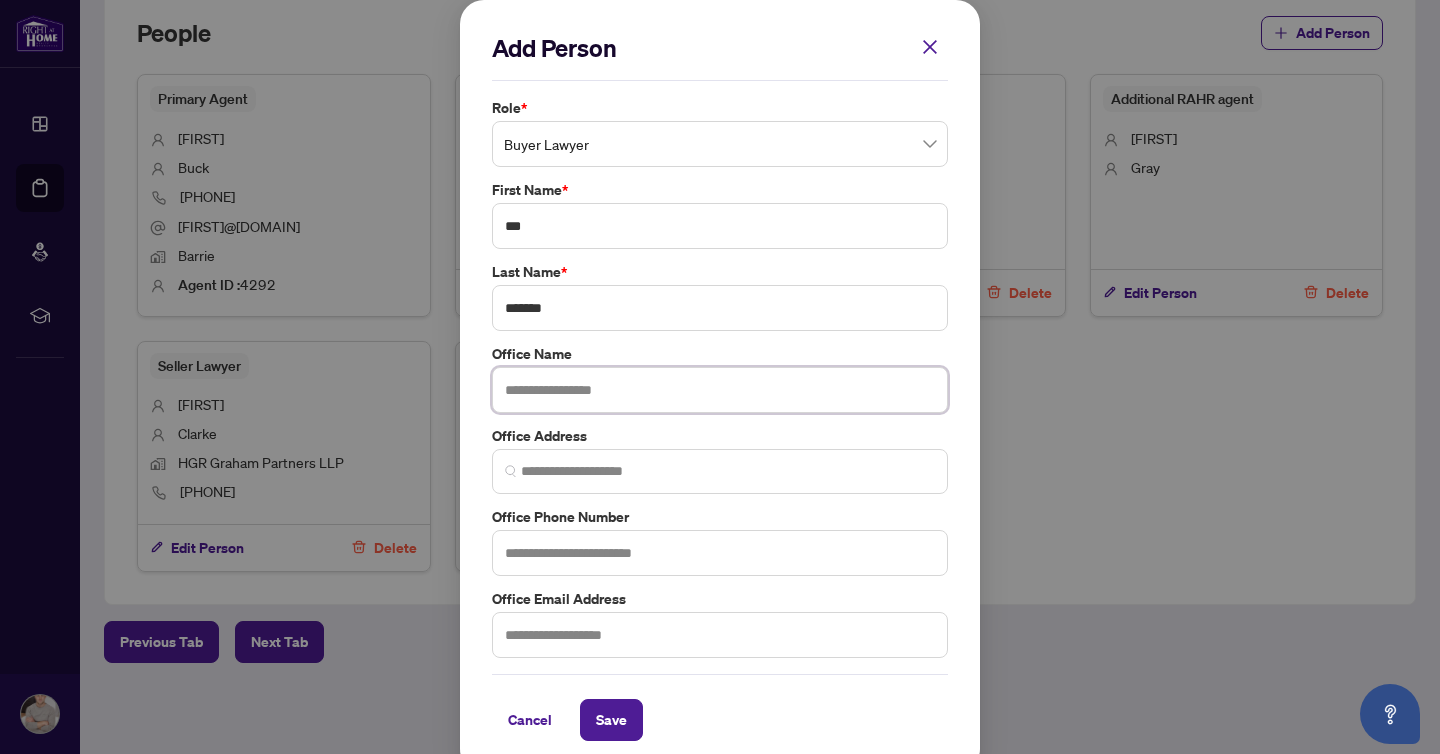 click at bounding box center [720, 390] 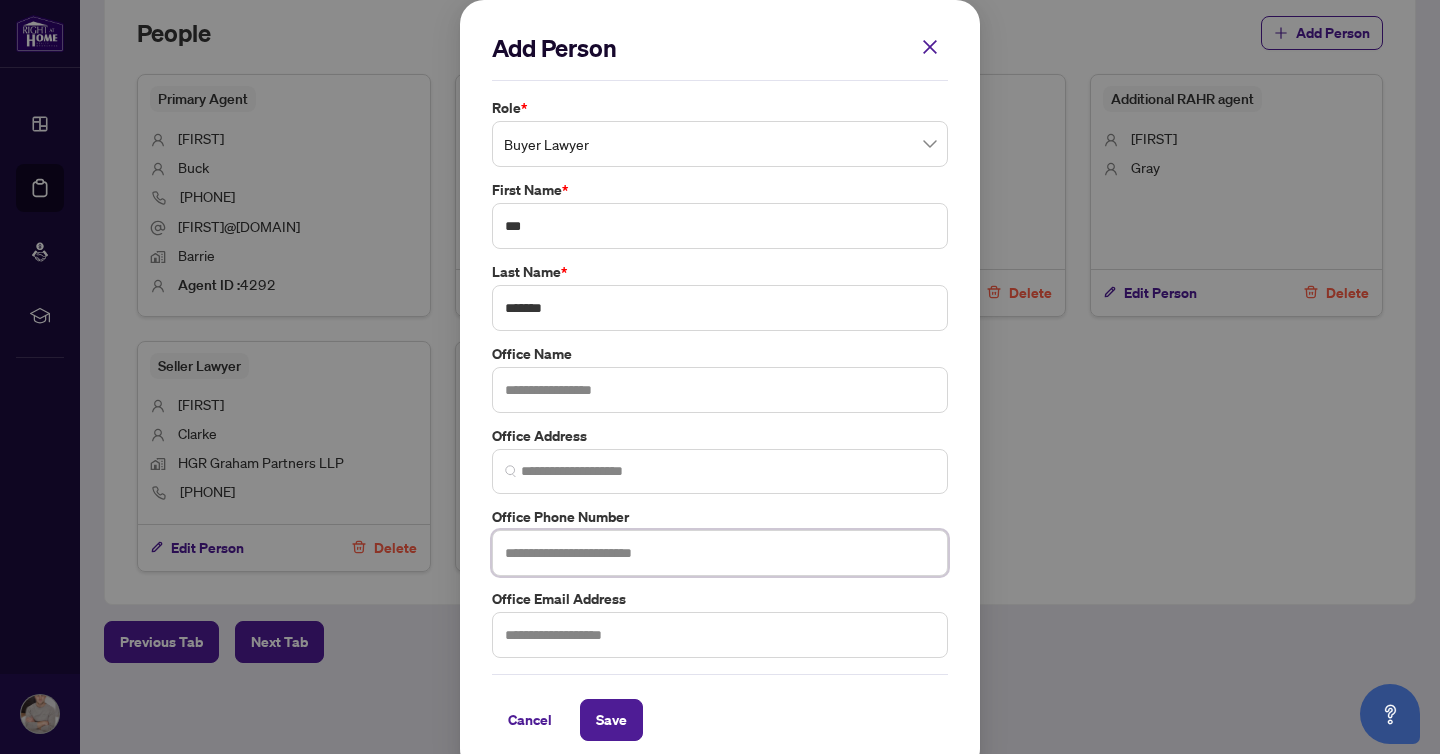 click at bounding box center [720, 553] 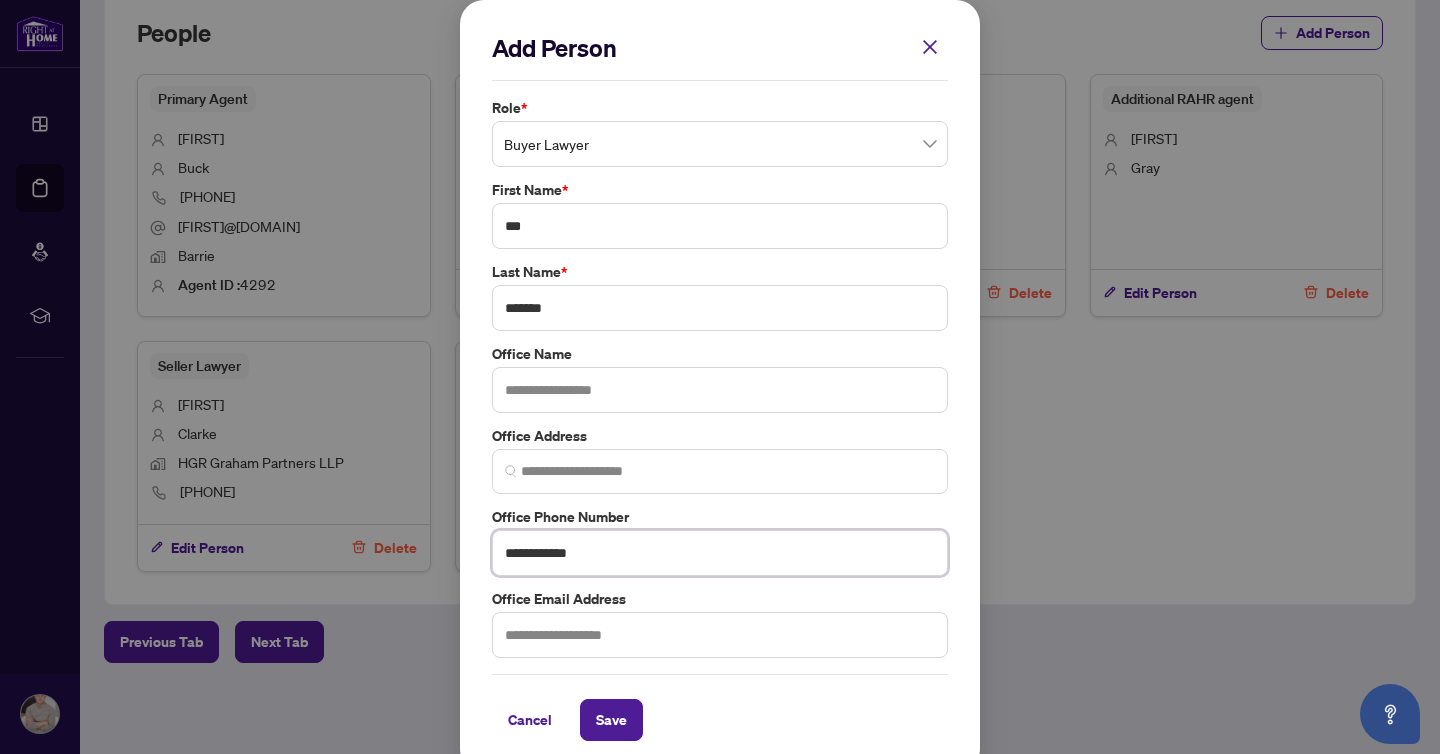 type on "**********" 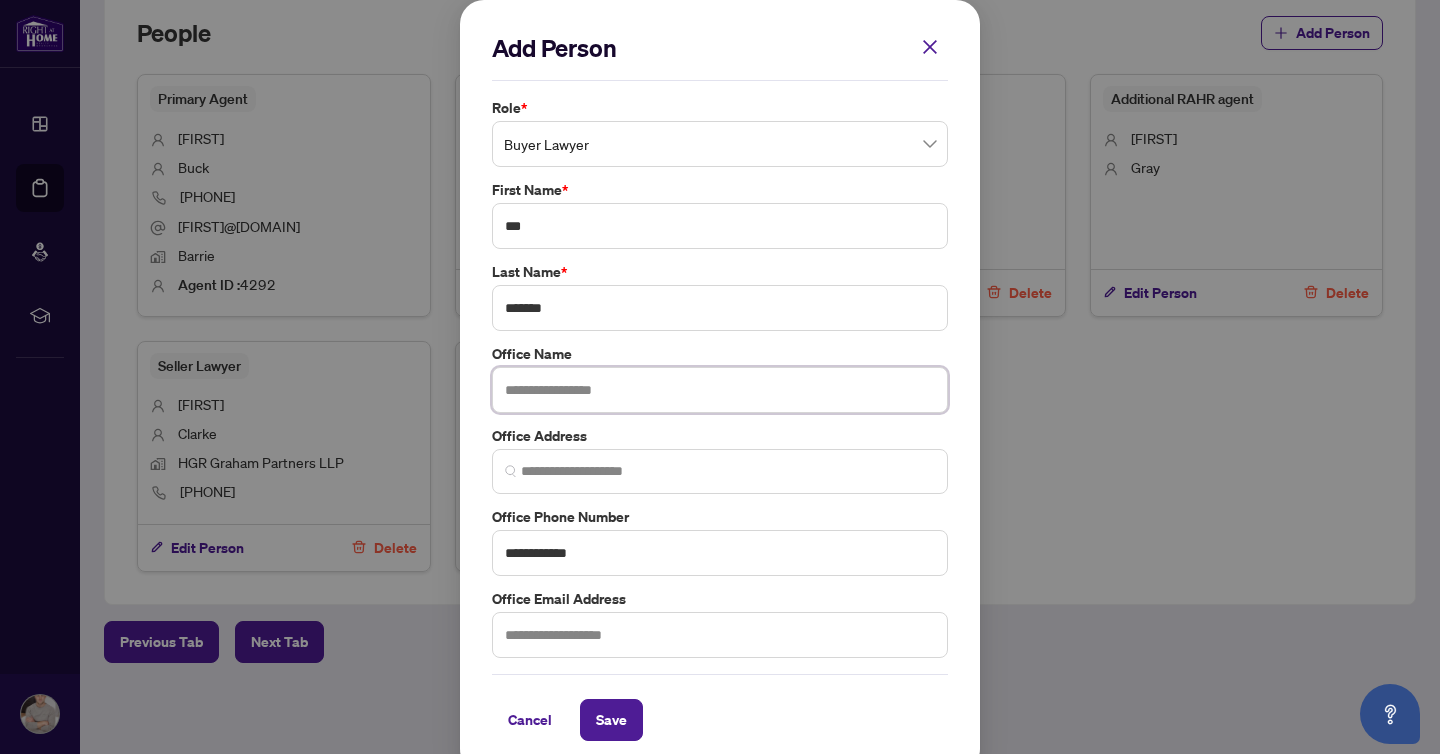 click at bounding box center (720, 390) 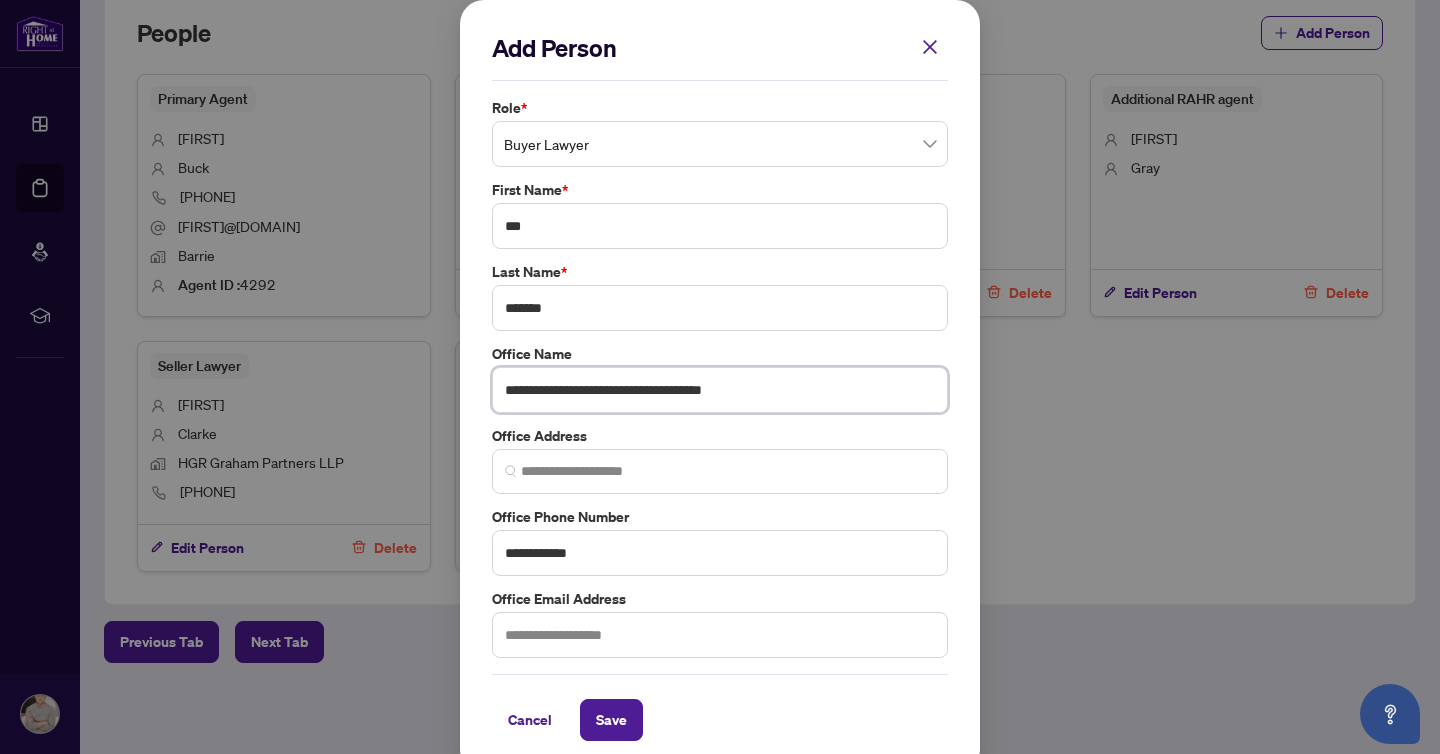 type on "**********" 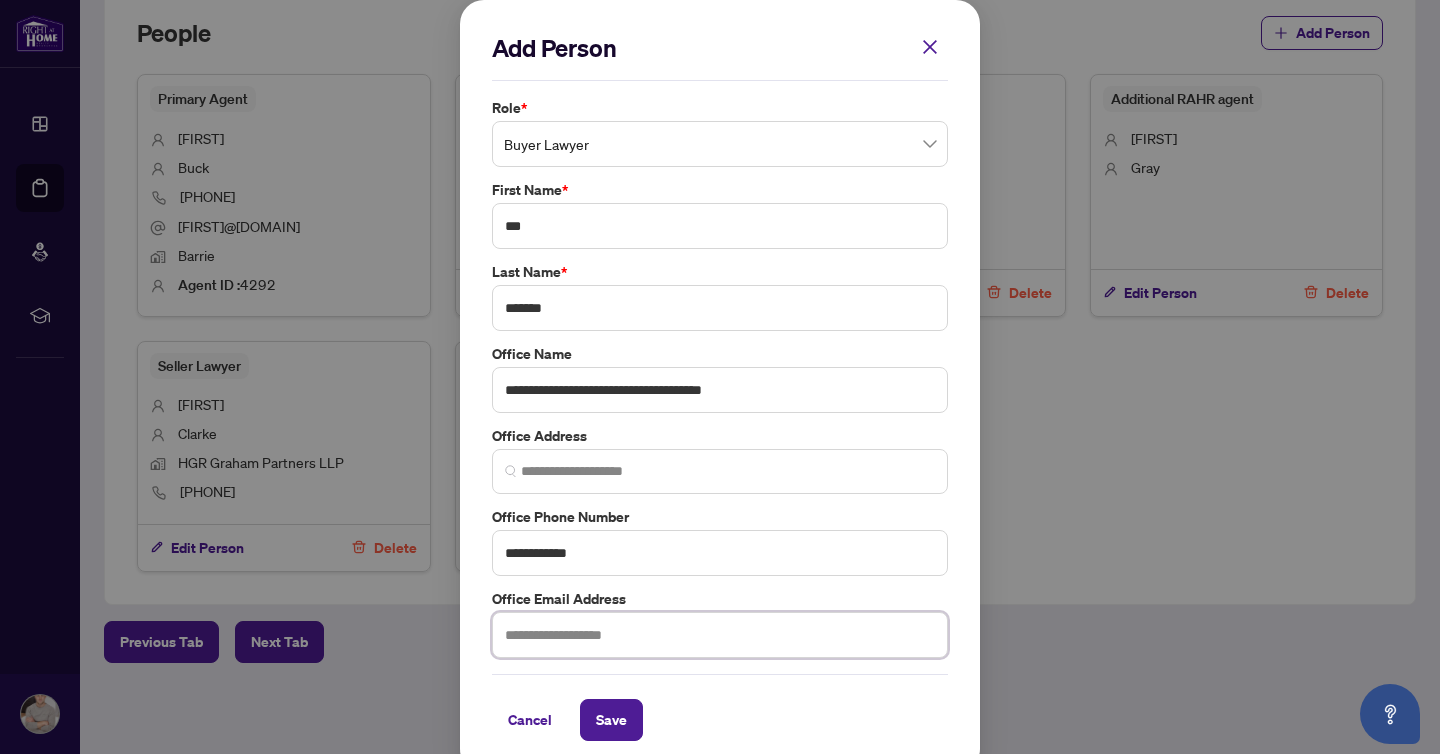 click at bounding box center (720, 635) 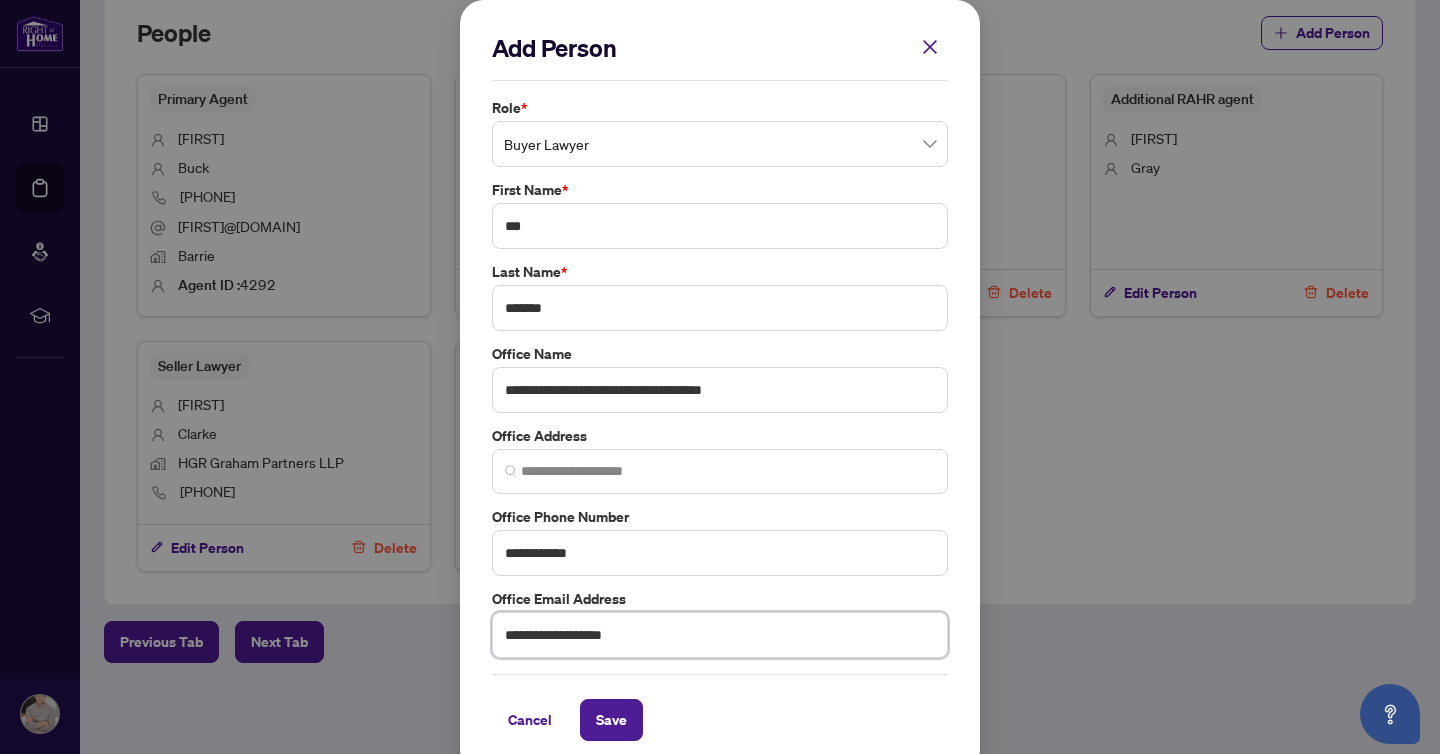 type on "**********" 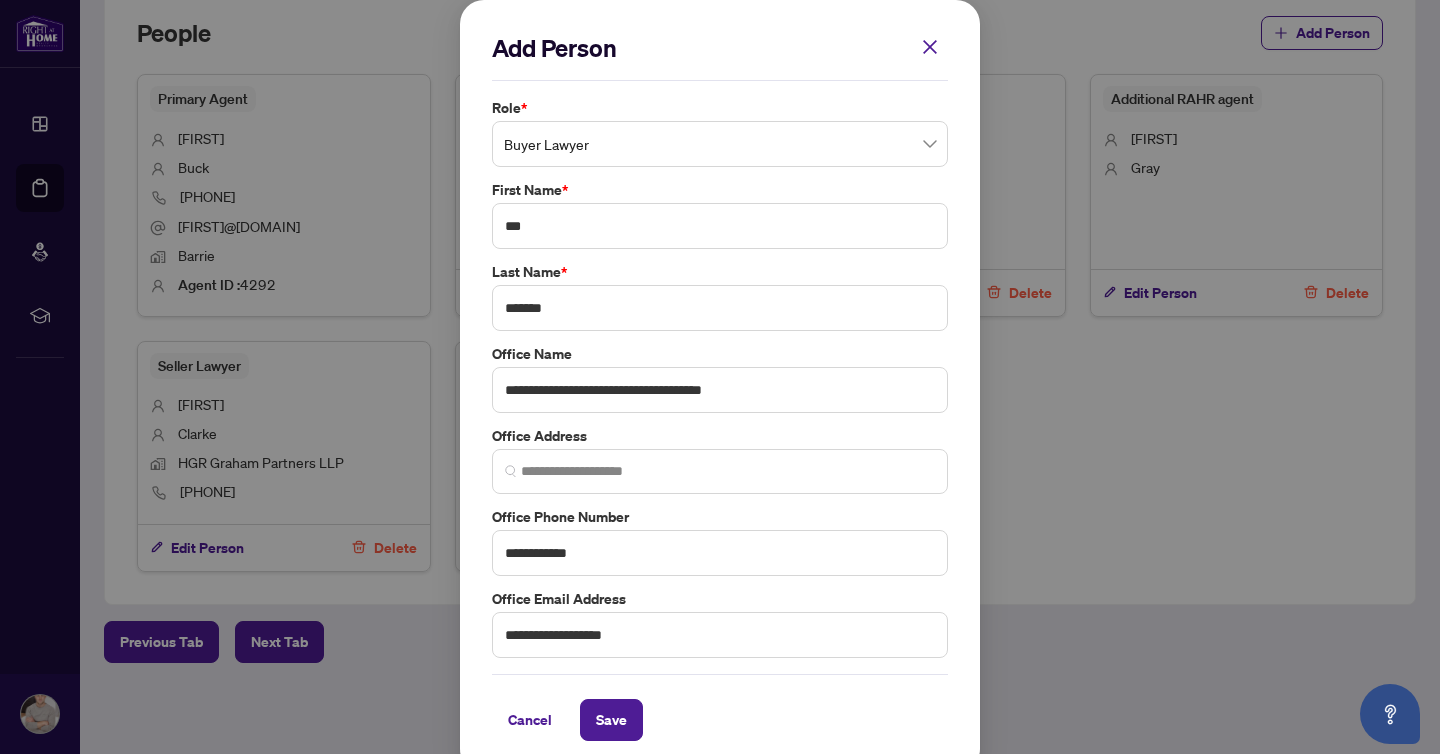 click on "**********" at bounding box center [720, 386] 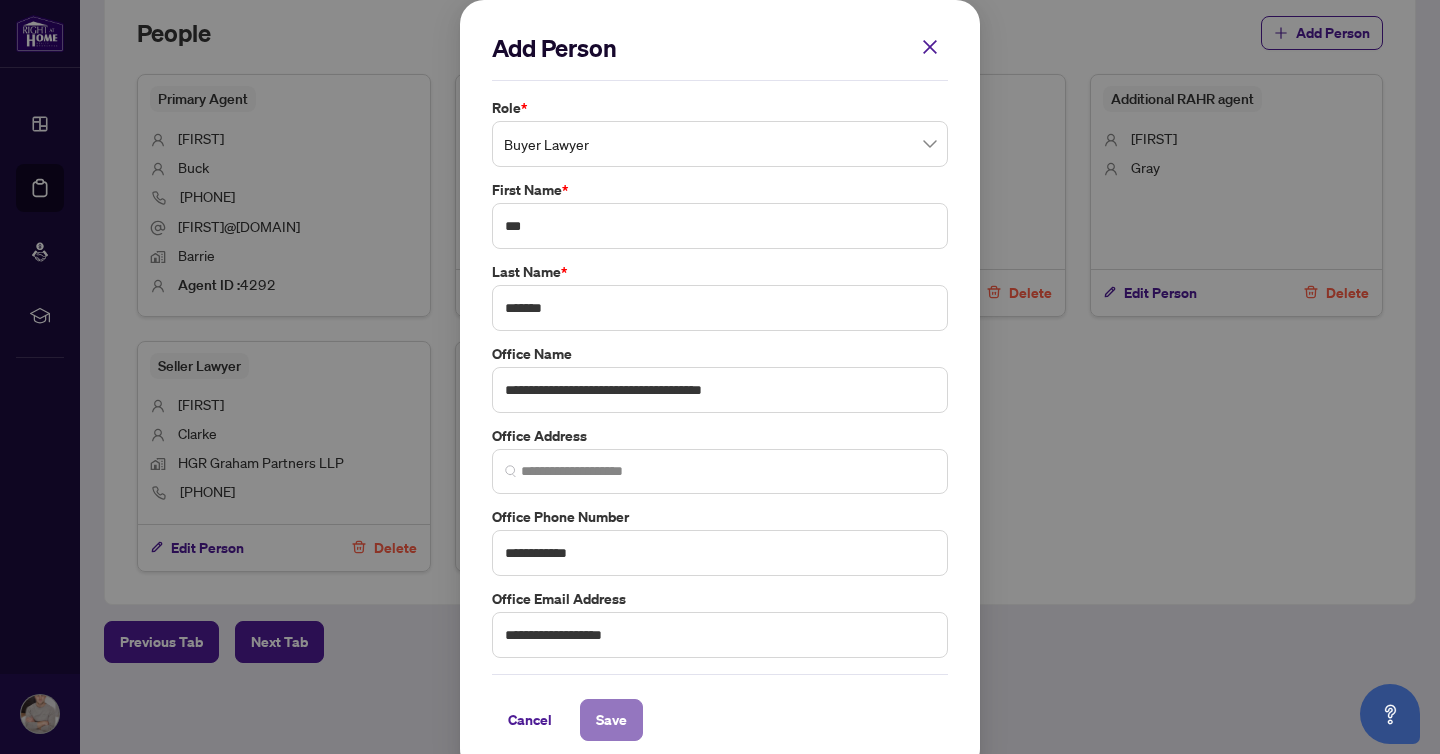 click on "Save" at bounding box center (611, 720) 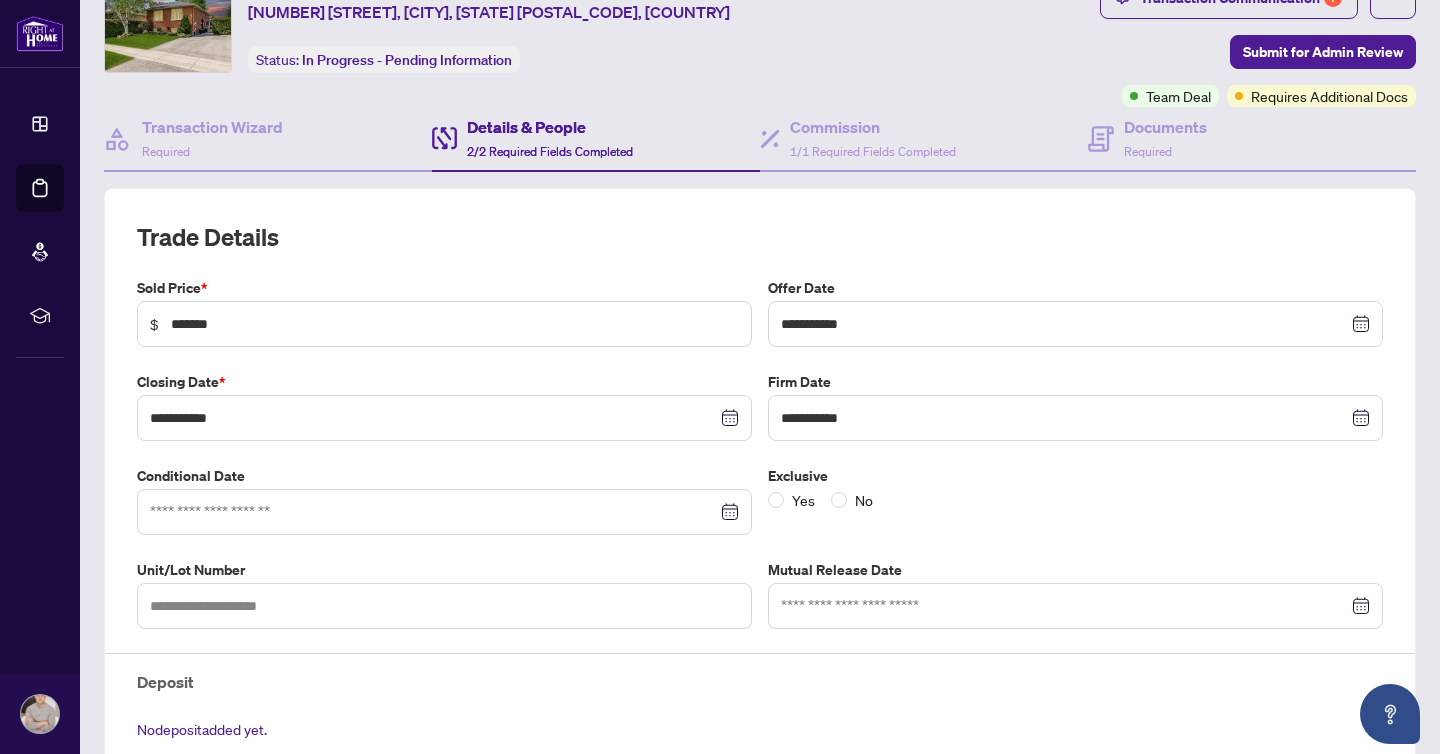 scroll, scrollTop: 69, scrollLeft: 0, axis: vertical 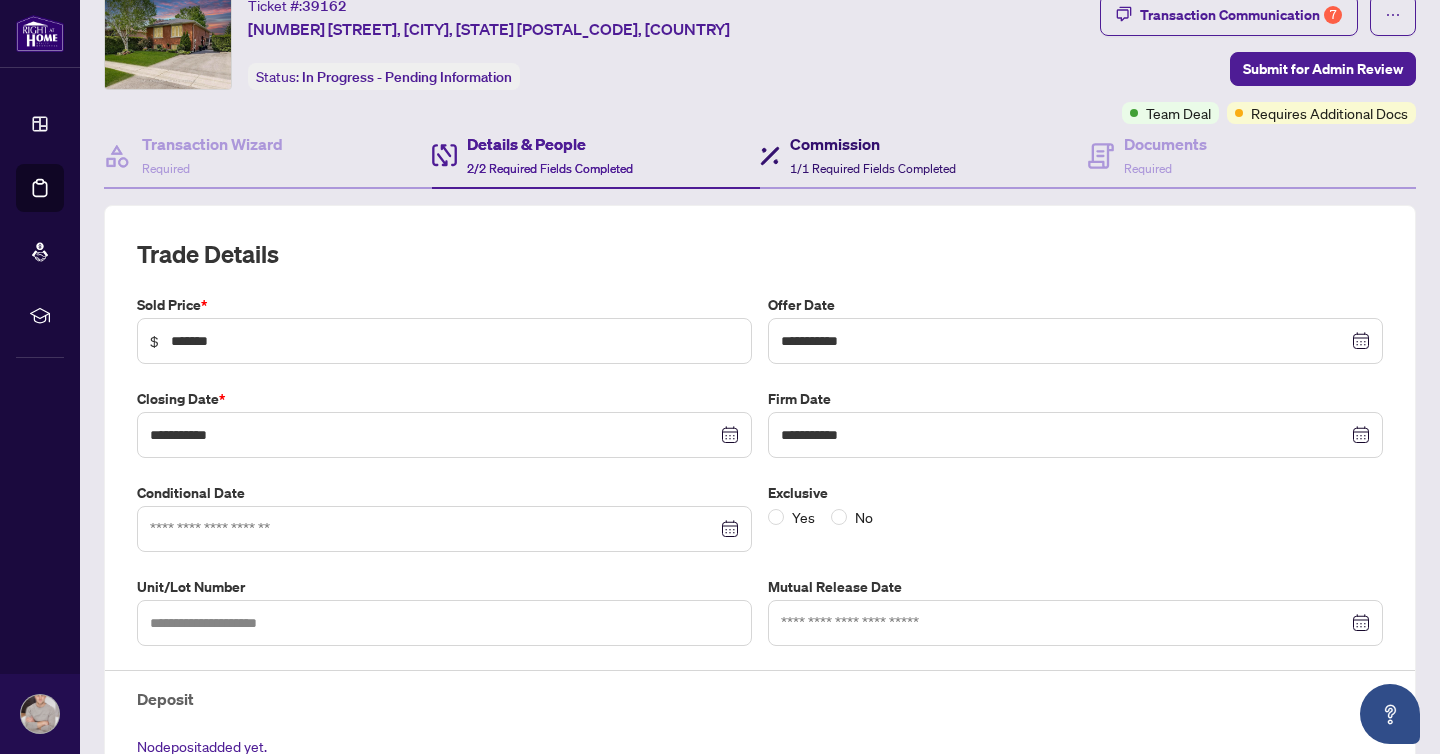 click on "1/1 Required Fields Completed" at bounding box center [873, 168] 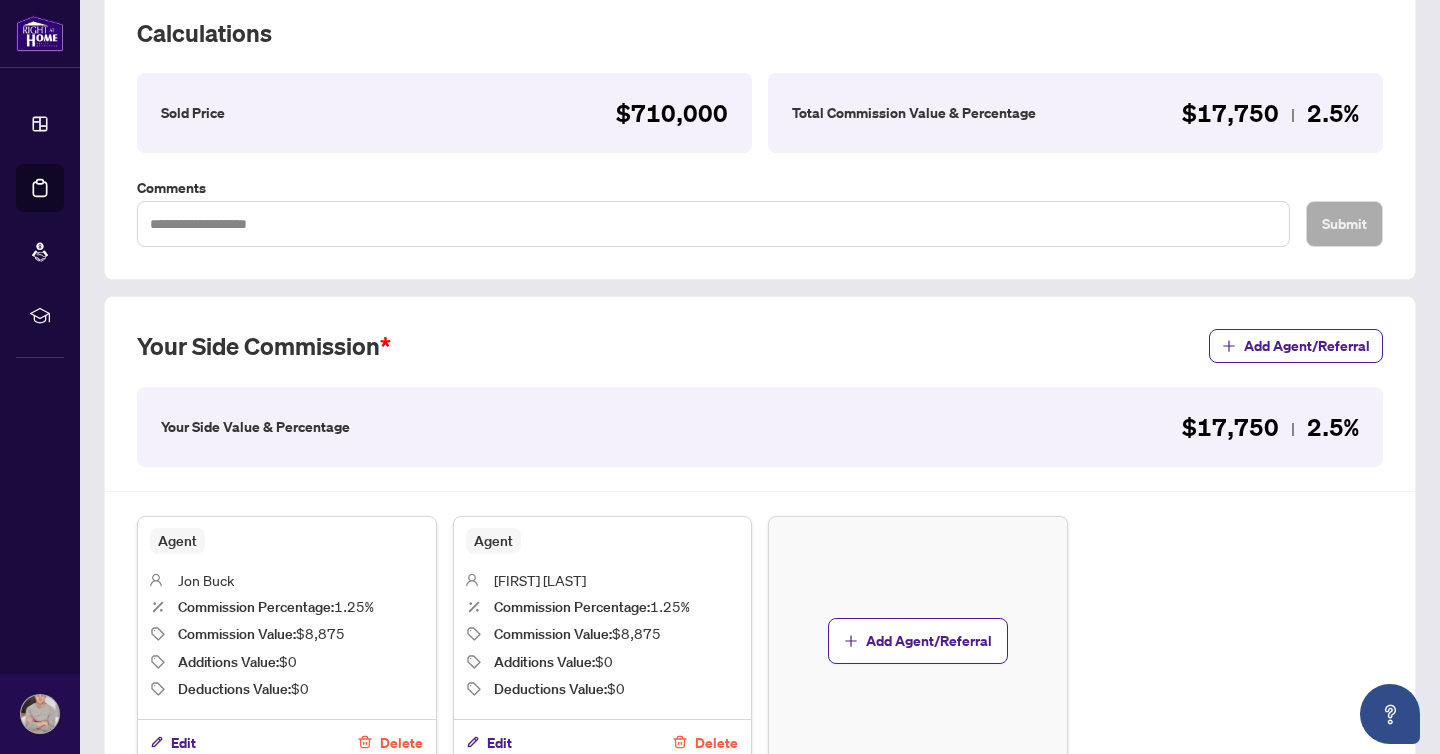 scroll, scrollTop: 0, scrollLeft: 0, axis: both 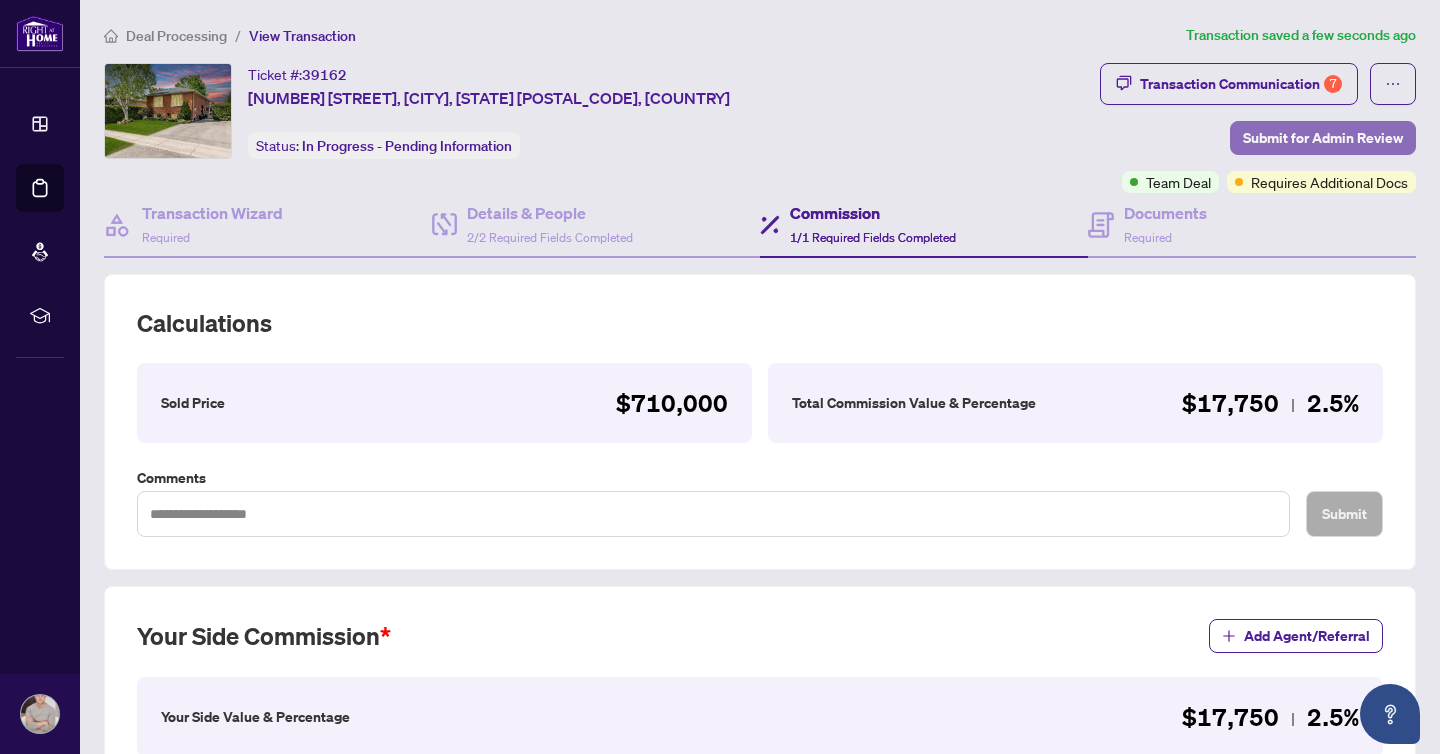 click on "Submit for Admin Review" at bounding box center (1323, 138) 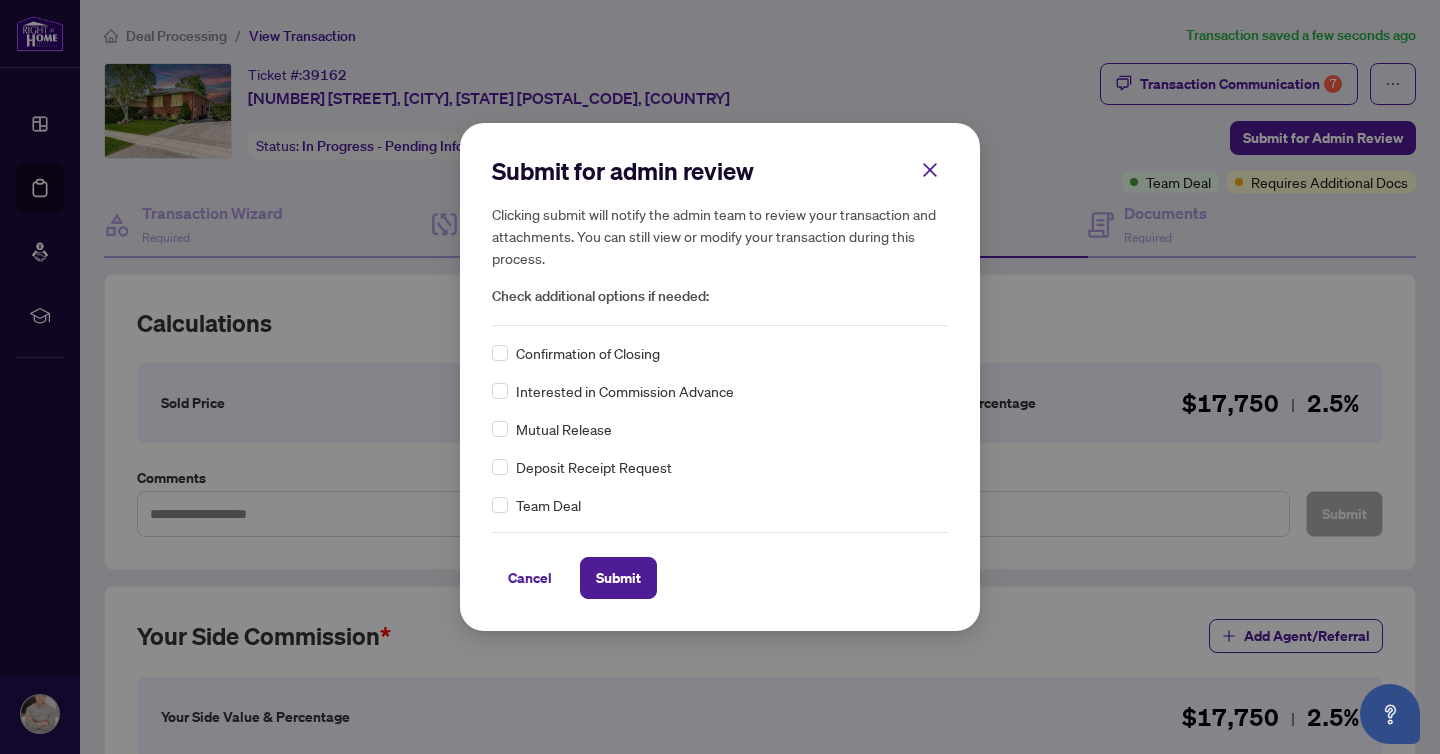 click on "Team Deal" at bounding box center (548, 505) 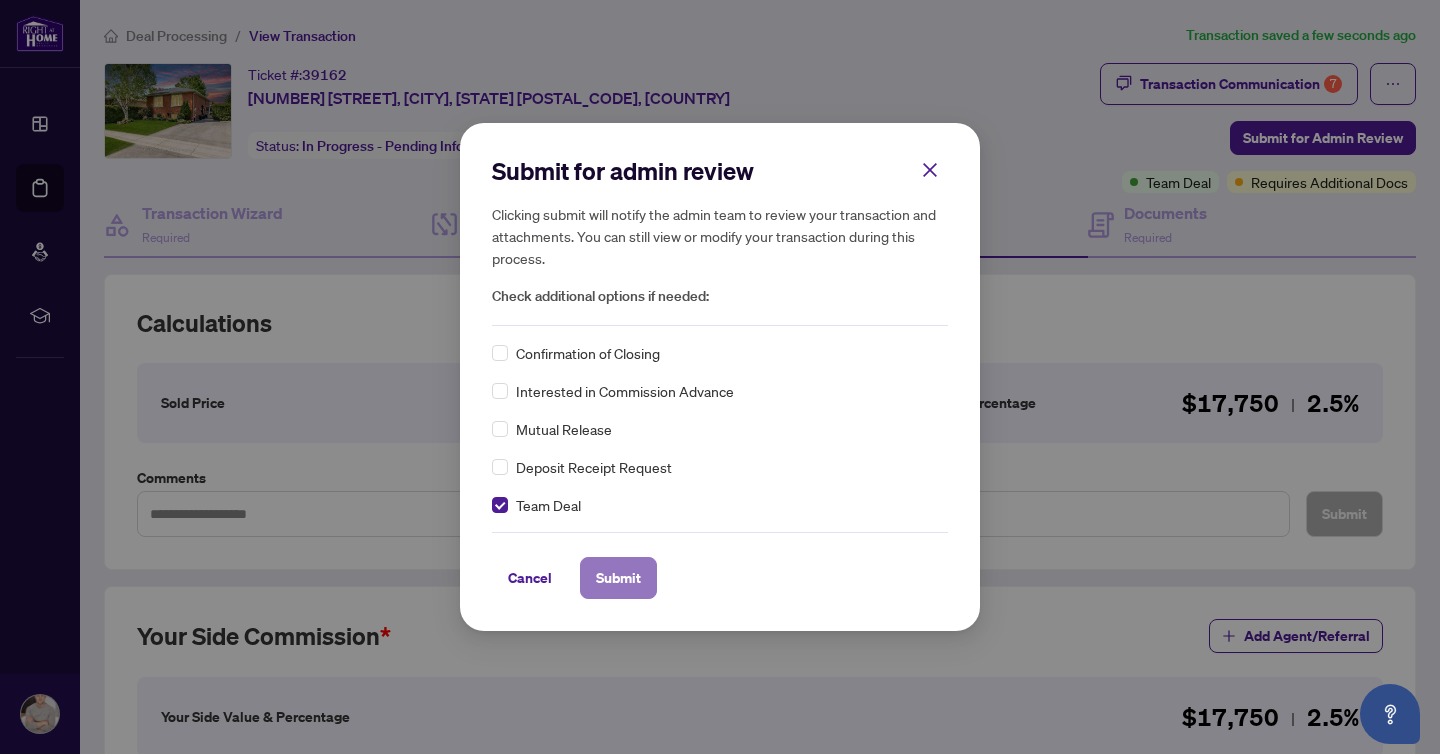 click on "Submit" at bounding box center [618, 578] 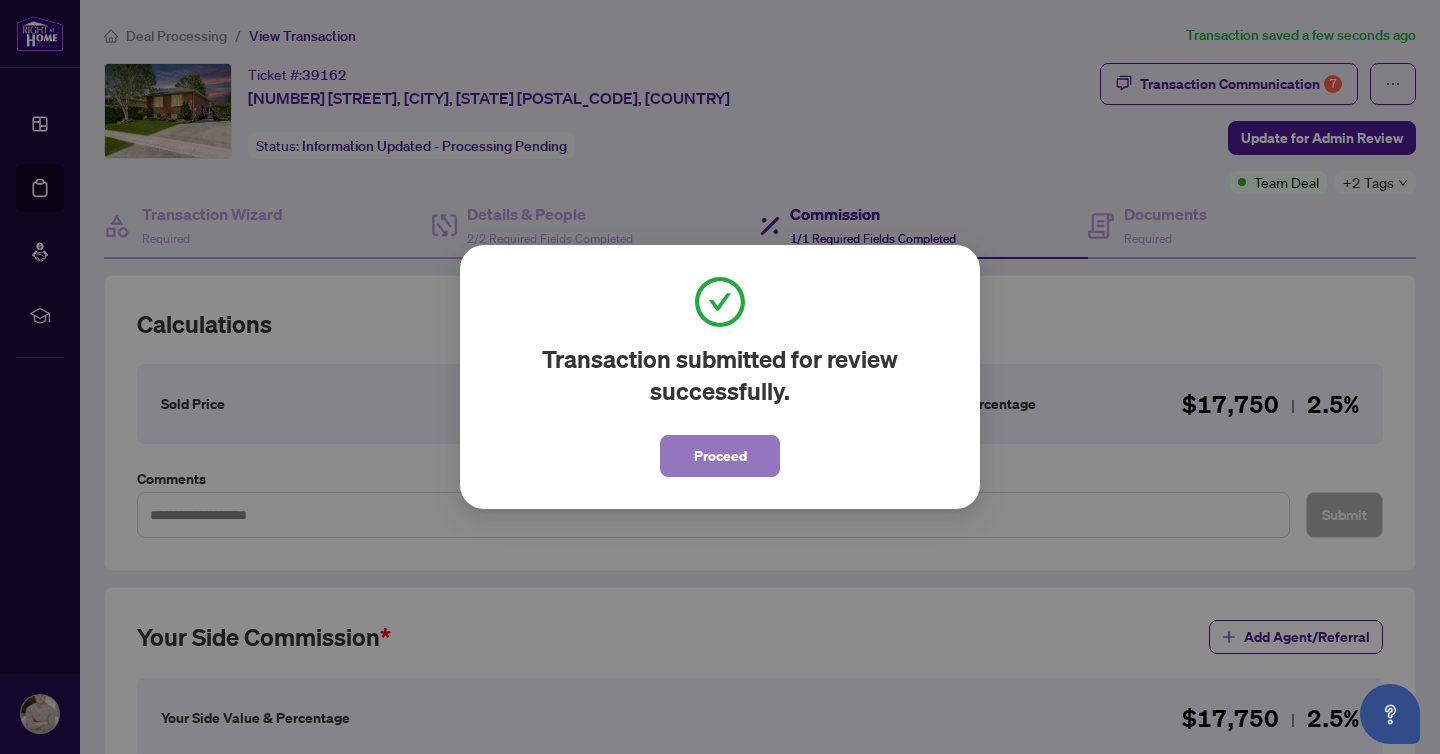 click on "Proceed" at bounding box center (720, 456) 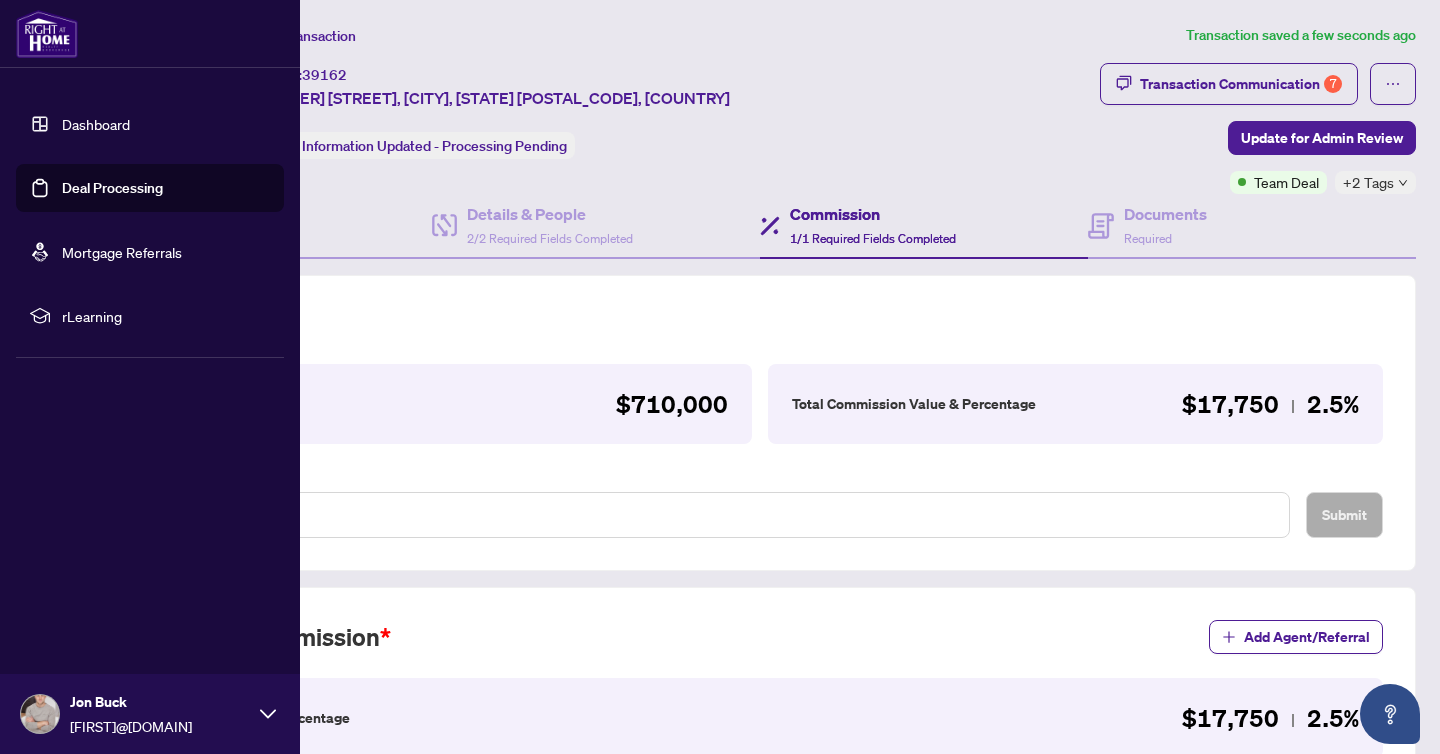 click at bounding box center [47, 34] 